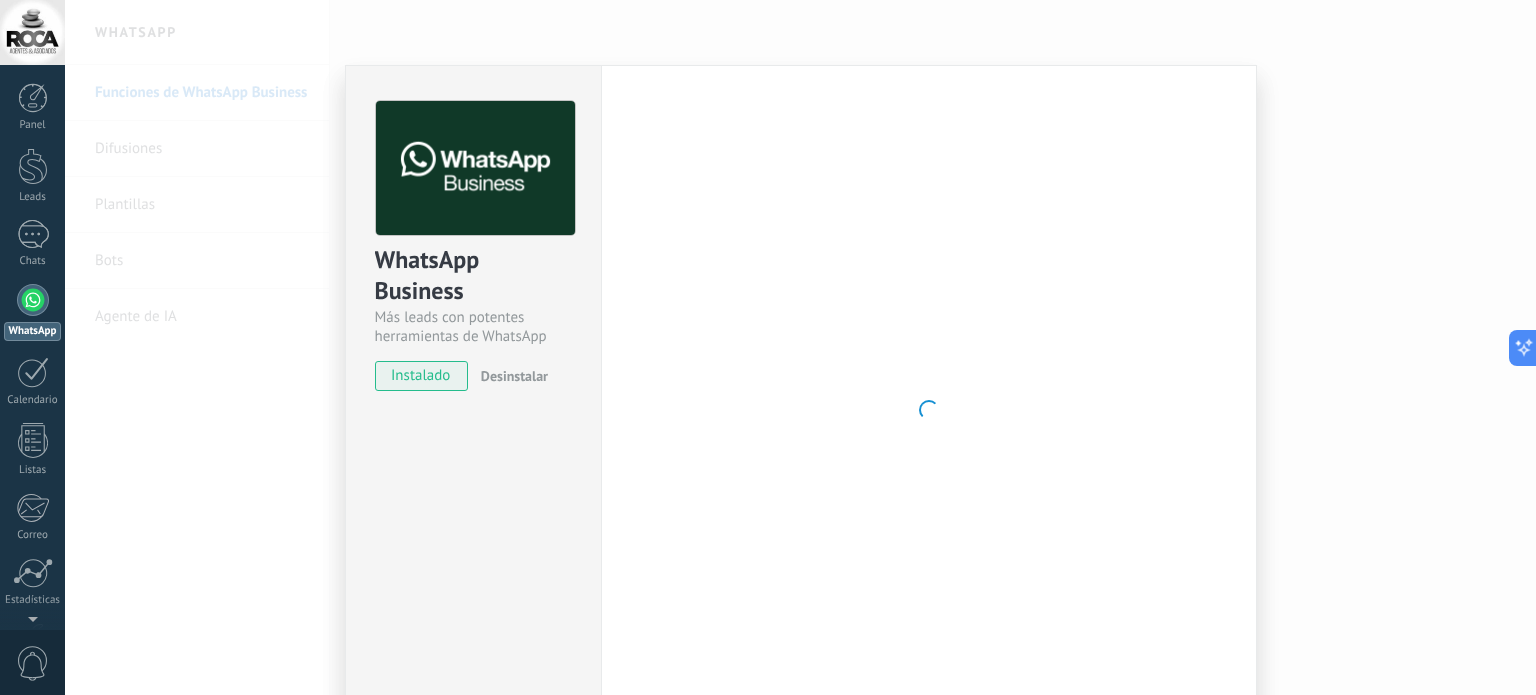 scroll, scrollTop: 0, scrollLeft: 0, axis: both 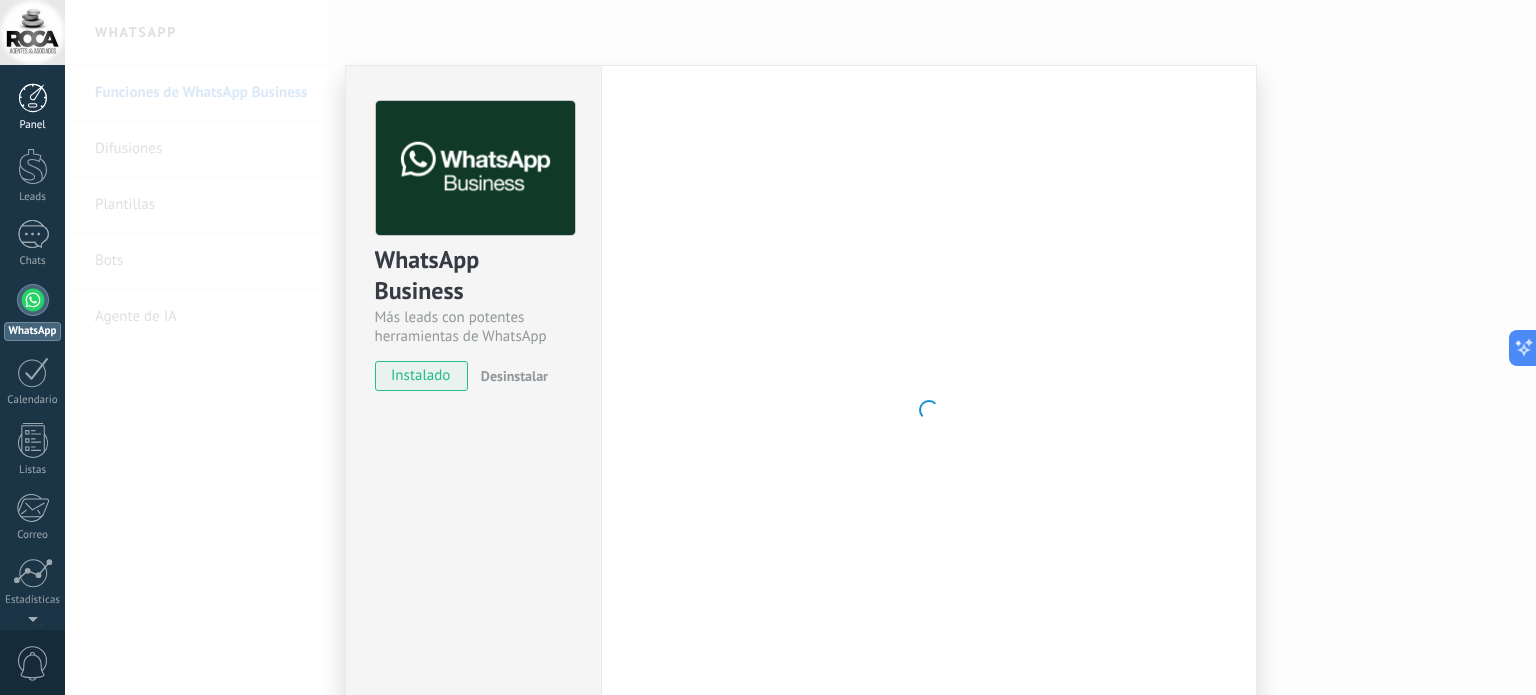 click on "Panel" at bounding box center (32, 107) 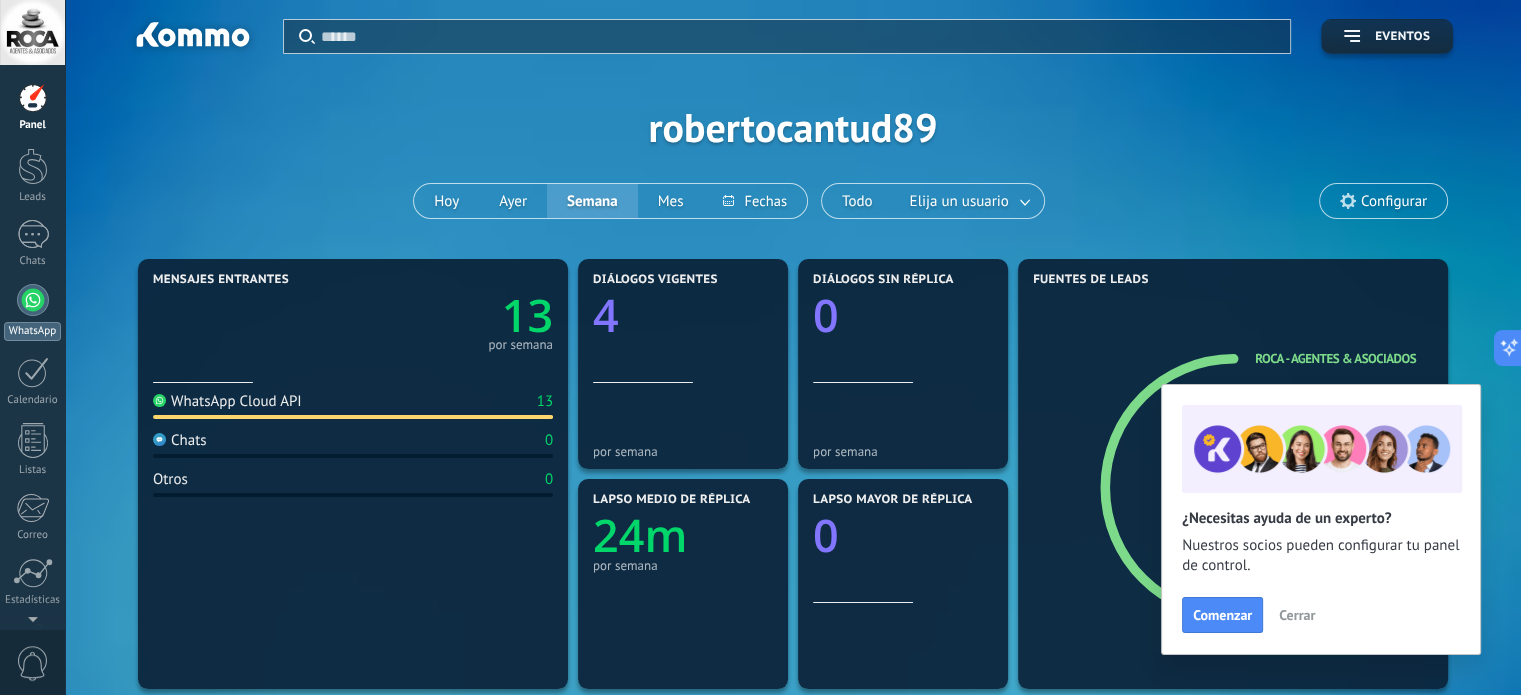 click on "WhatsApp" at bounding box center (32, 331) 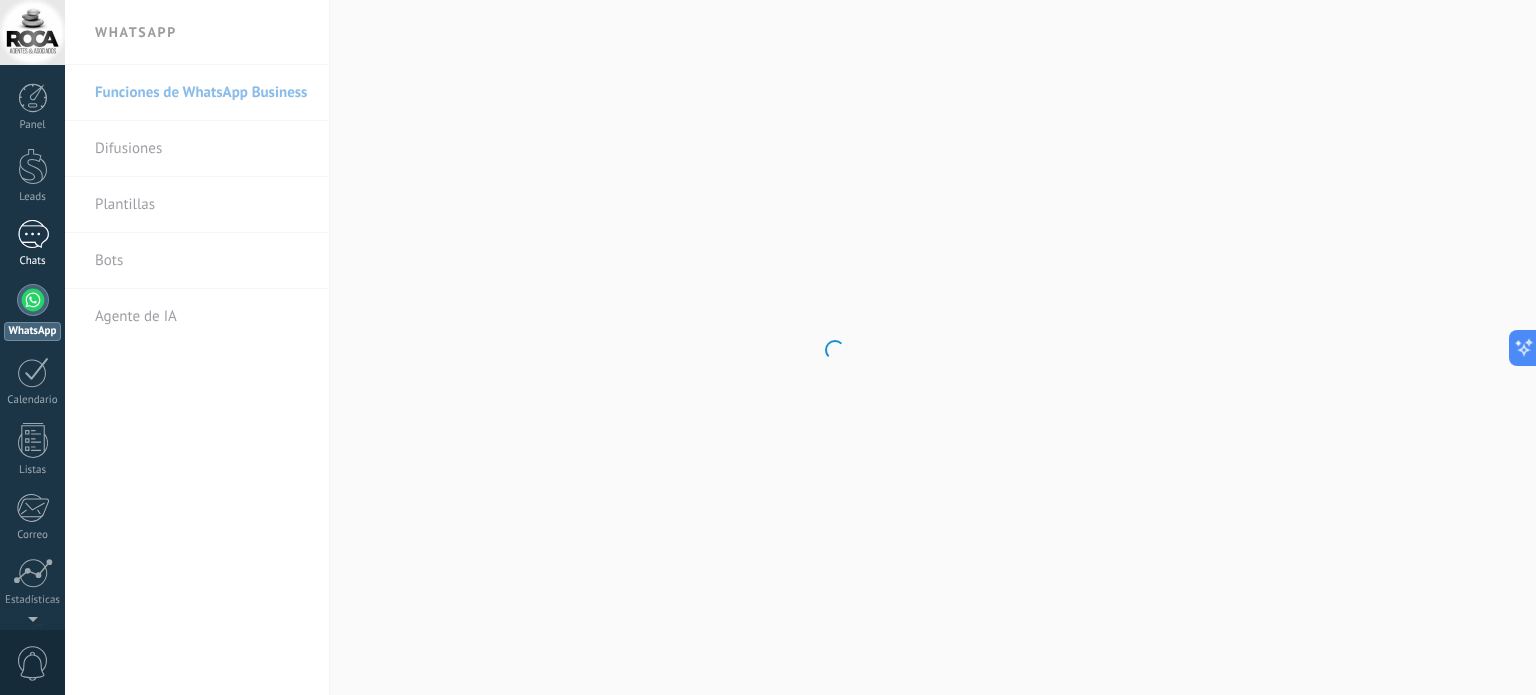 click on "1" at bounding box center [33, 234] 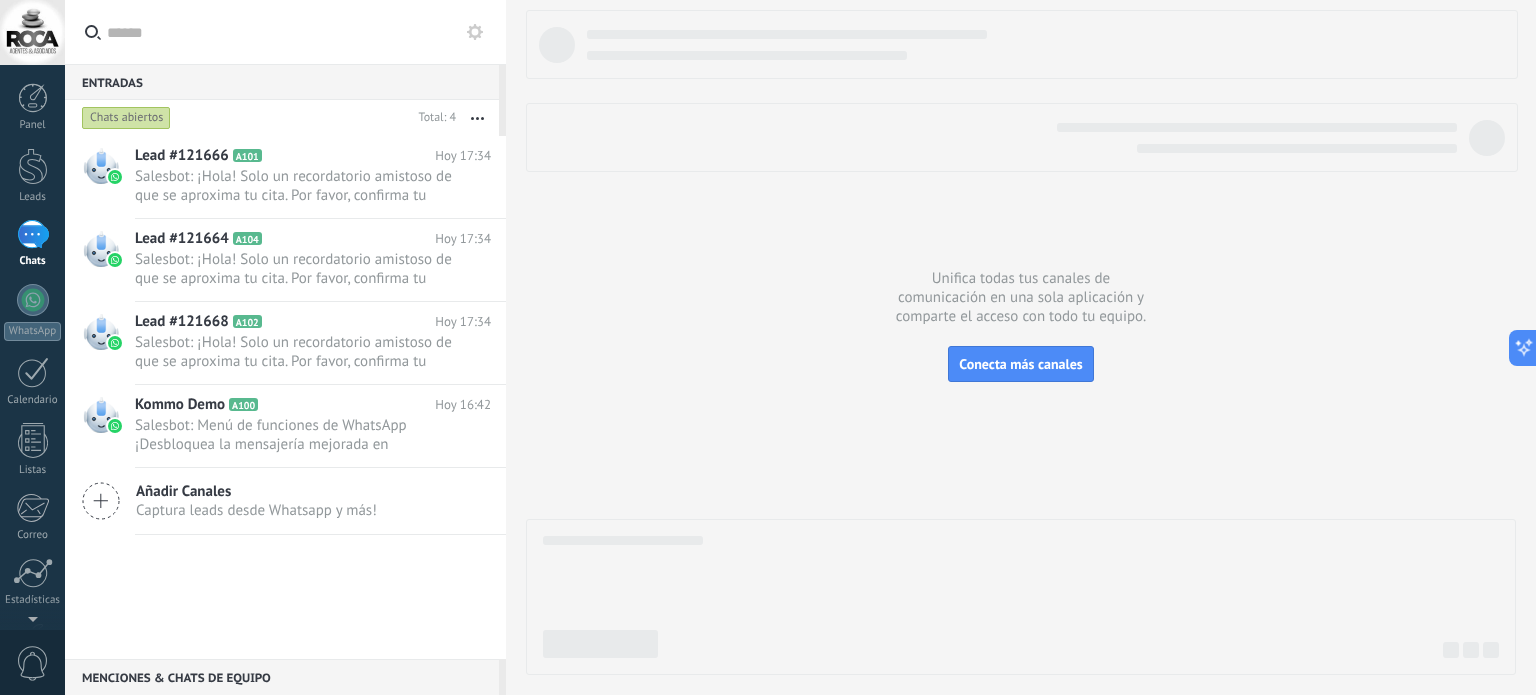 click on "Captura leads desde Whatsapp y más!" at bounding box center (256, 510) 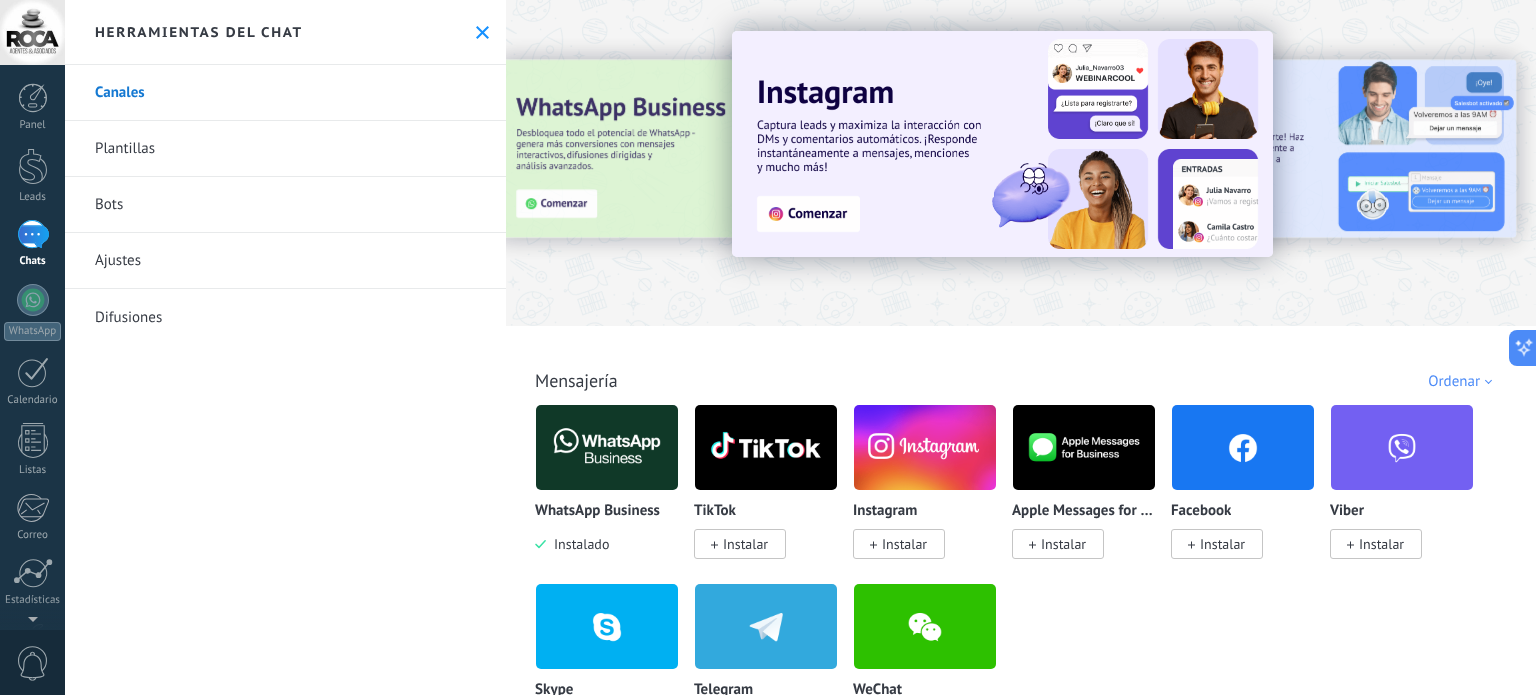click on "Difusiones" at bounding box center [285, 317] 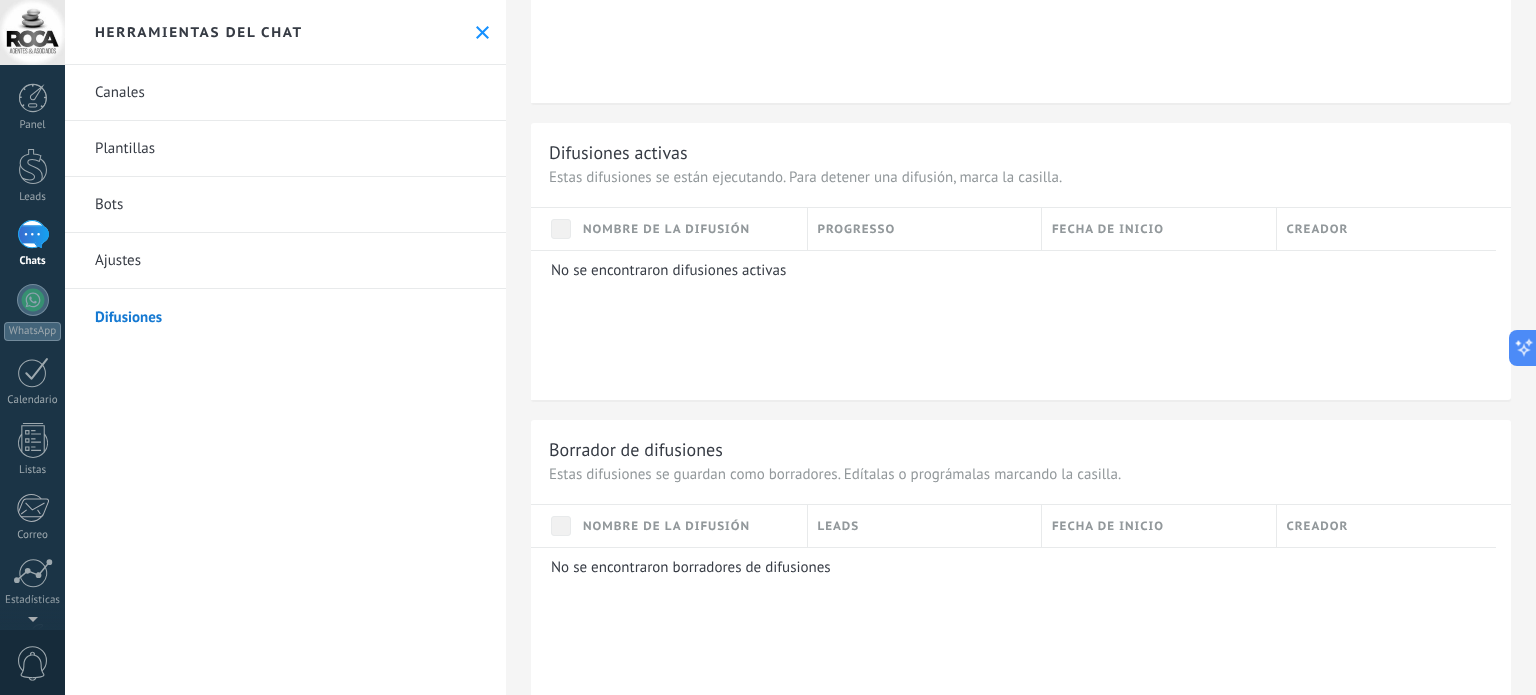 scroll, scrollTop: 1195, scrollLeft: 0, axis: vertical 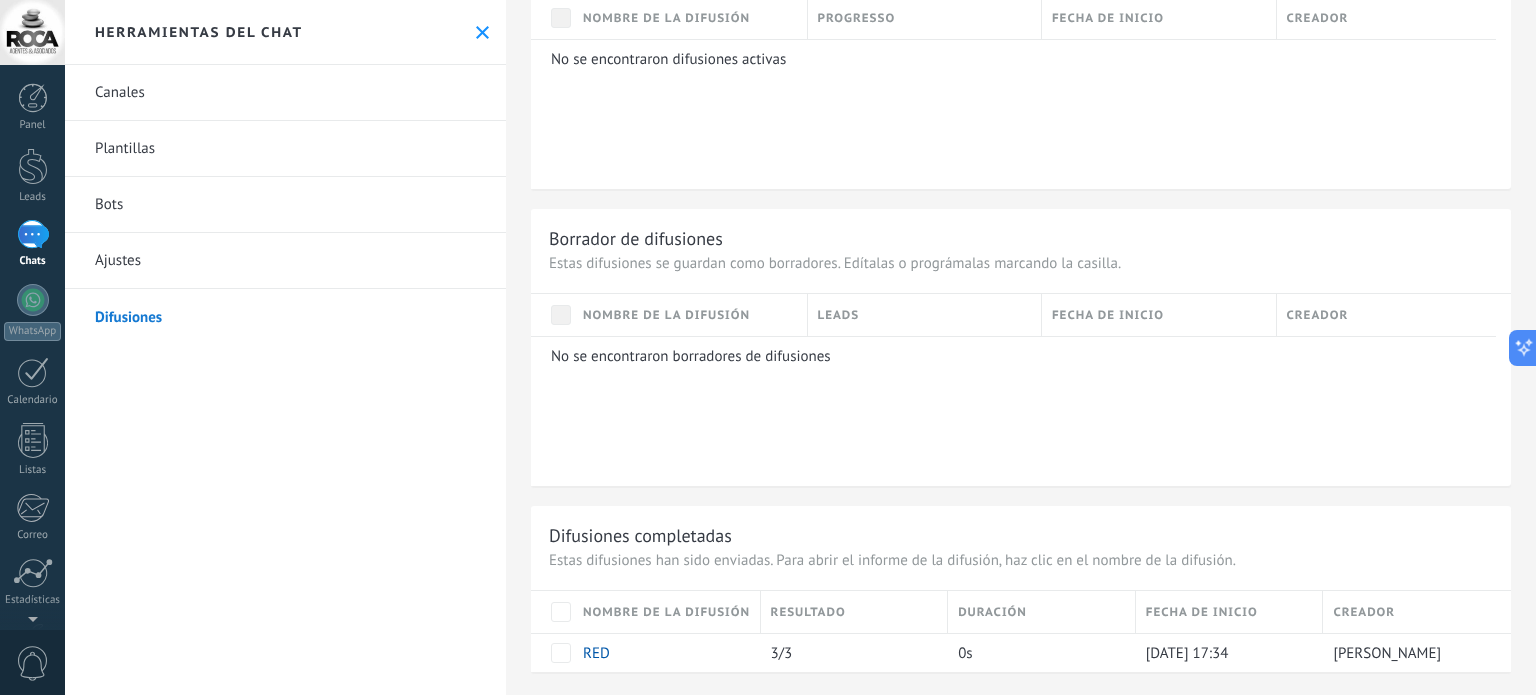 click on "Plantillas" at bounding box center (285, 149) 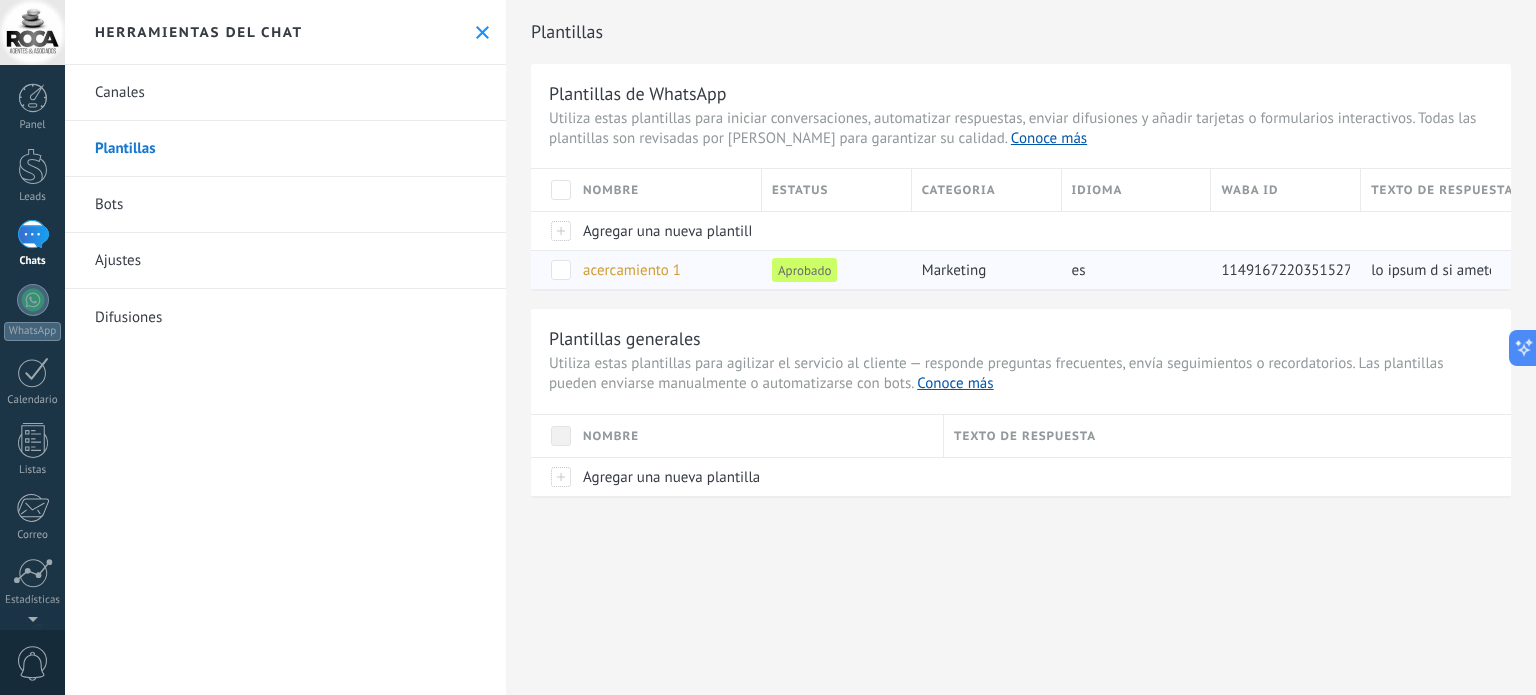 click on "acercamiento 1" at bounding box center [632, 270] 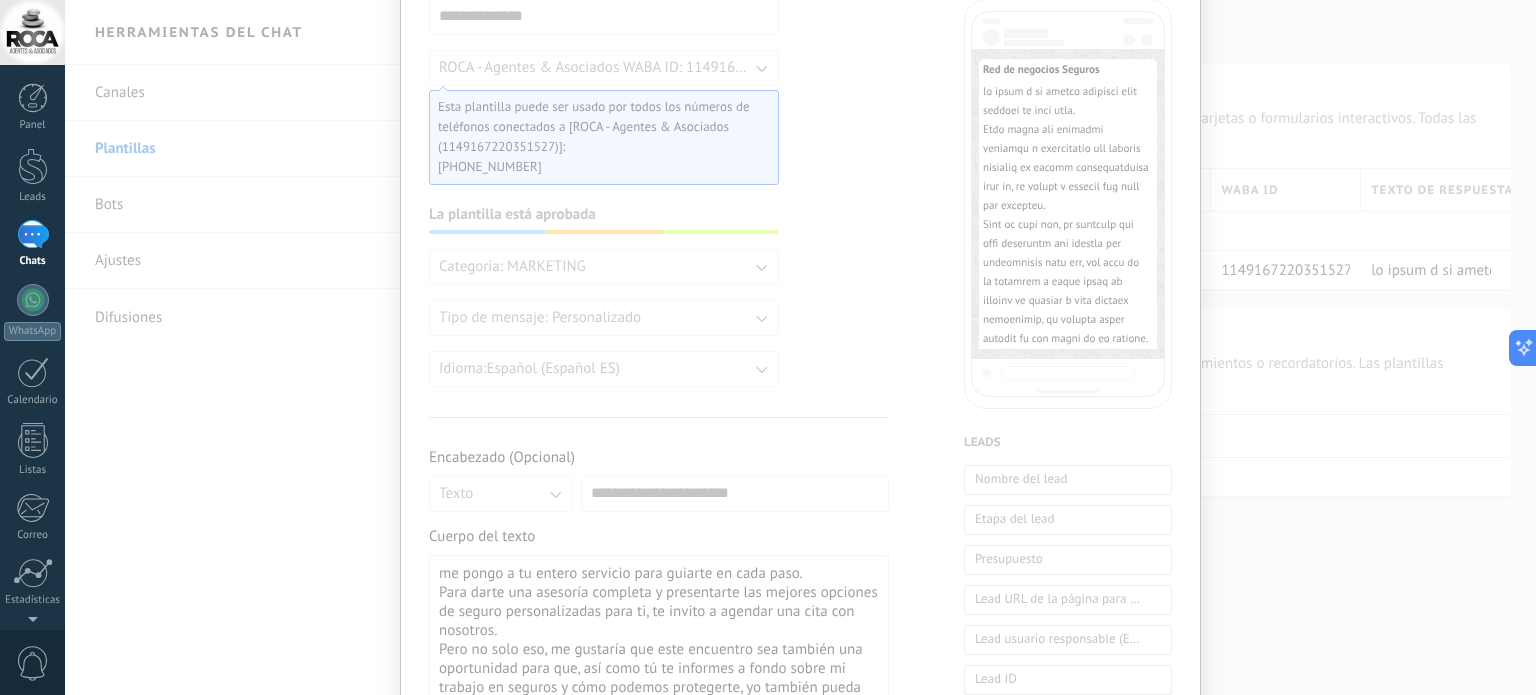 scroll, scrollTop: 0, scrollLeft: 0, axis: both 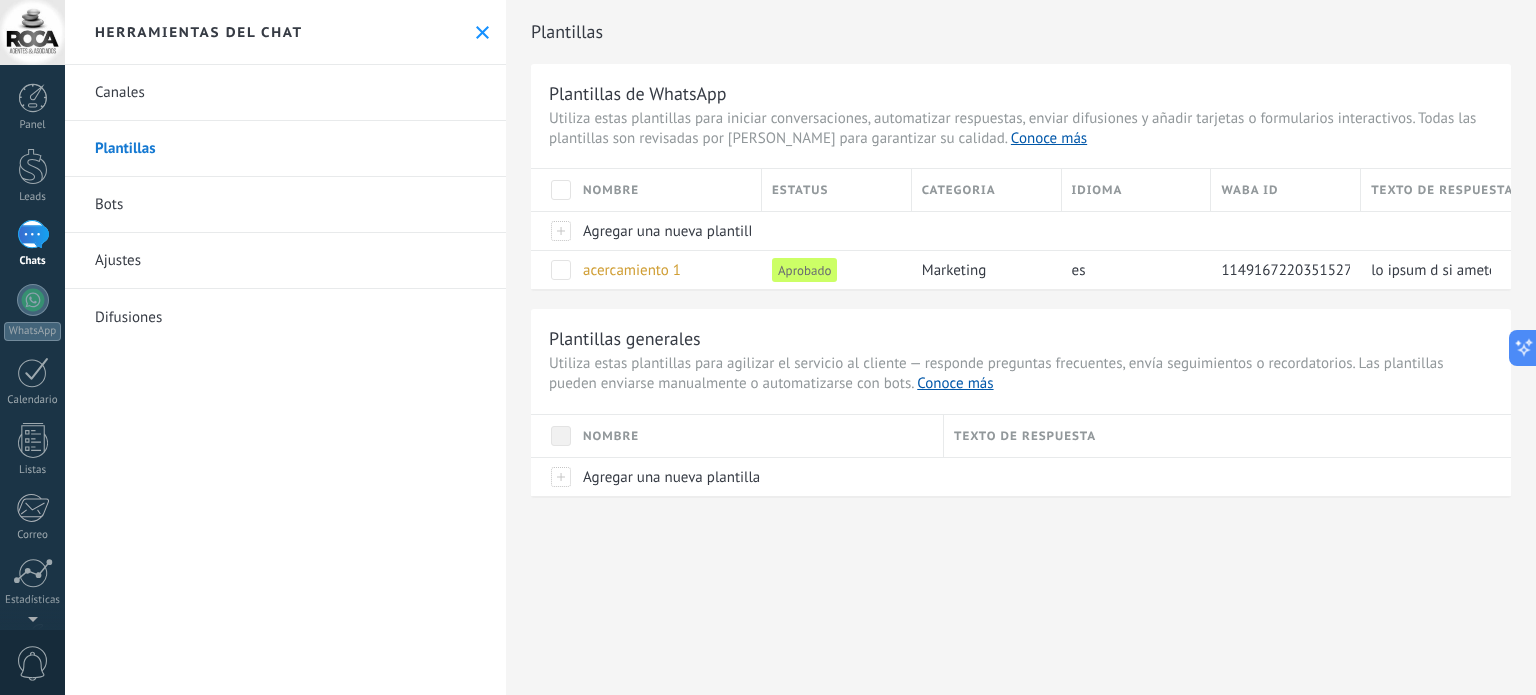 click on "Canales" at bounding box center (285, 93) 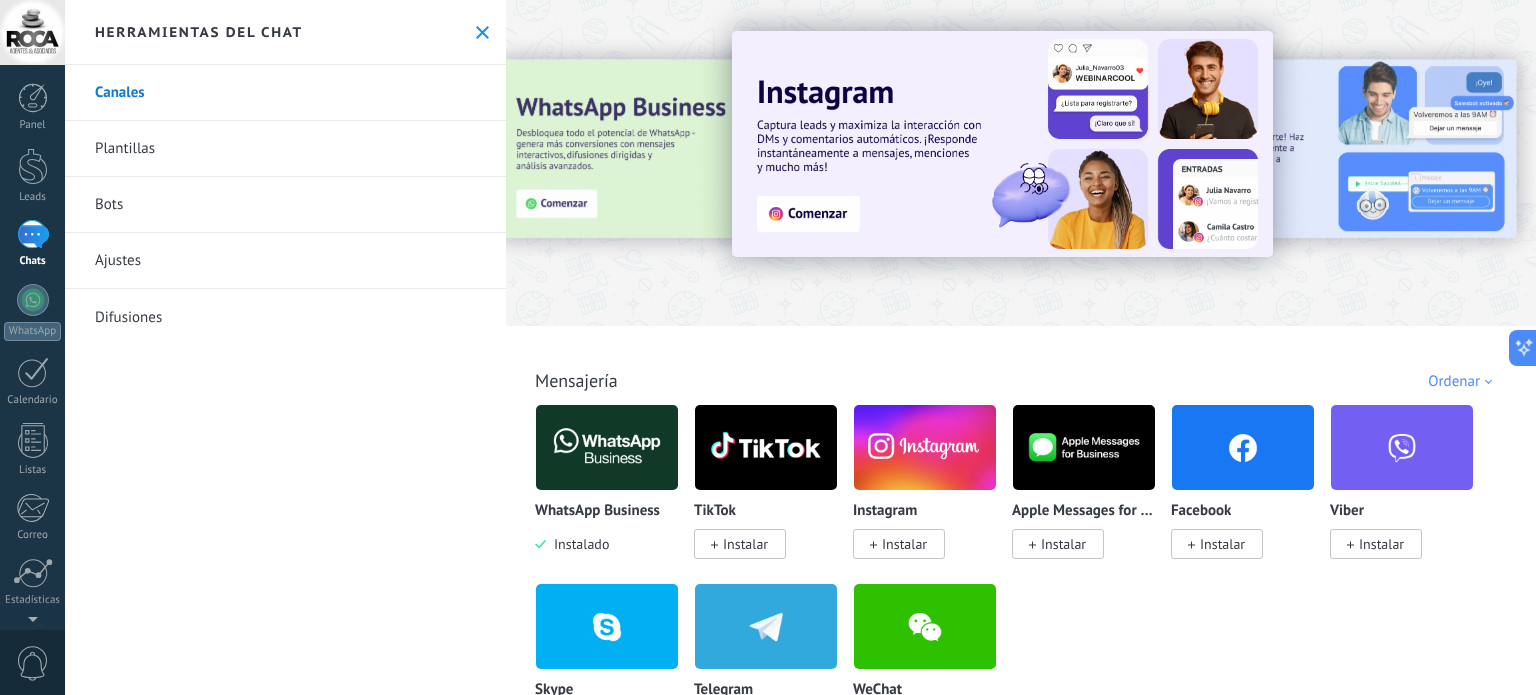 click on "Plantillas" at bounding box center [285, 149] 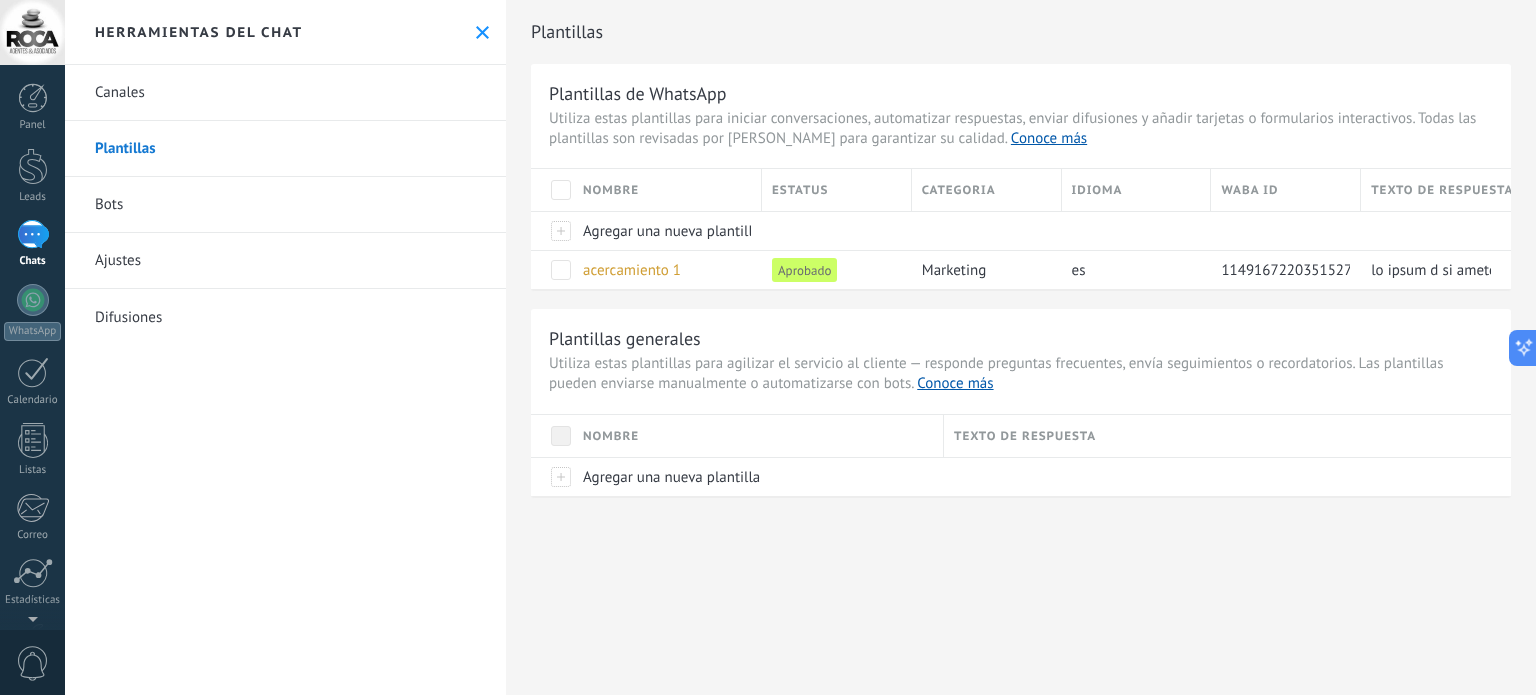 click on "Bots" at bounding box center [285, 205] 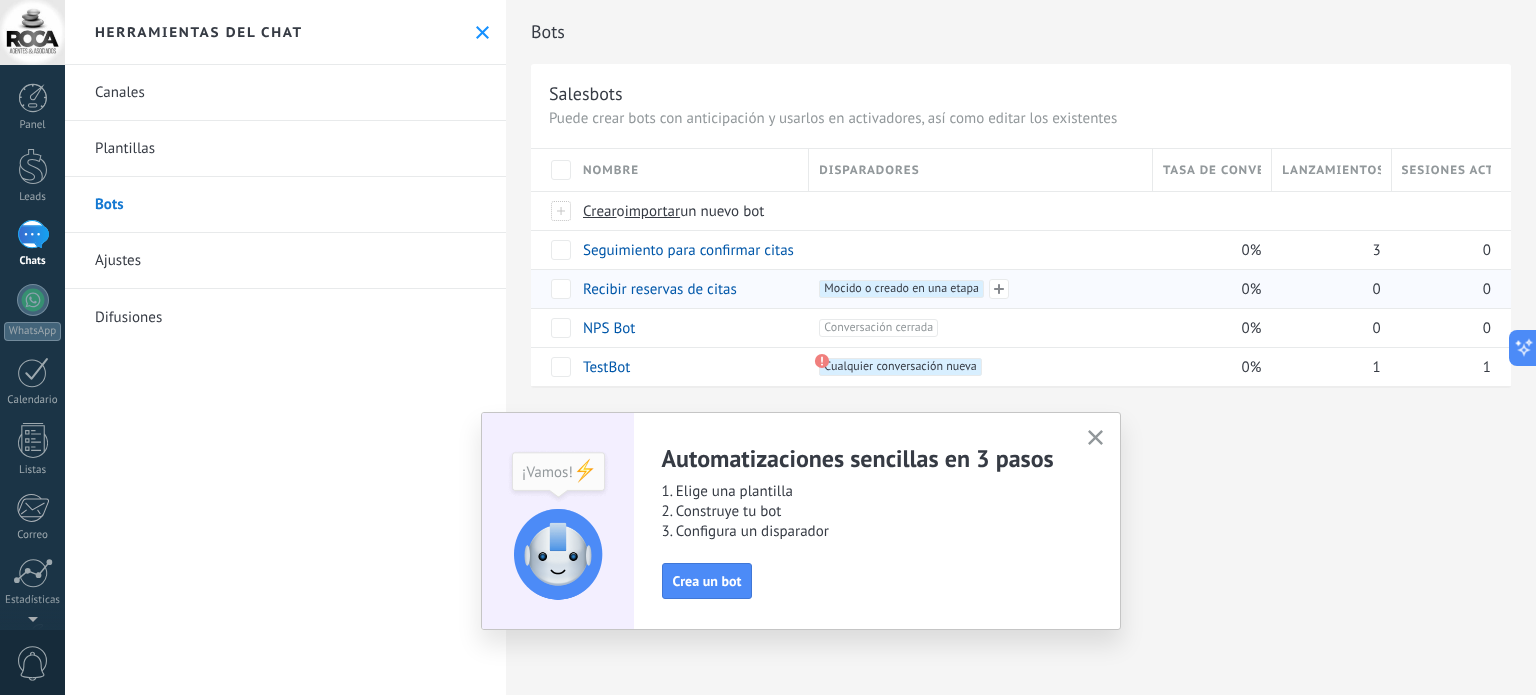 click on "+1 Mocido o creado en una etapa +0" at bounding box center [980, 289] 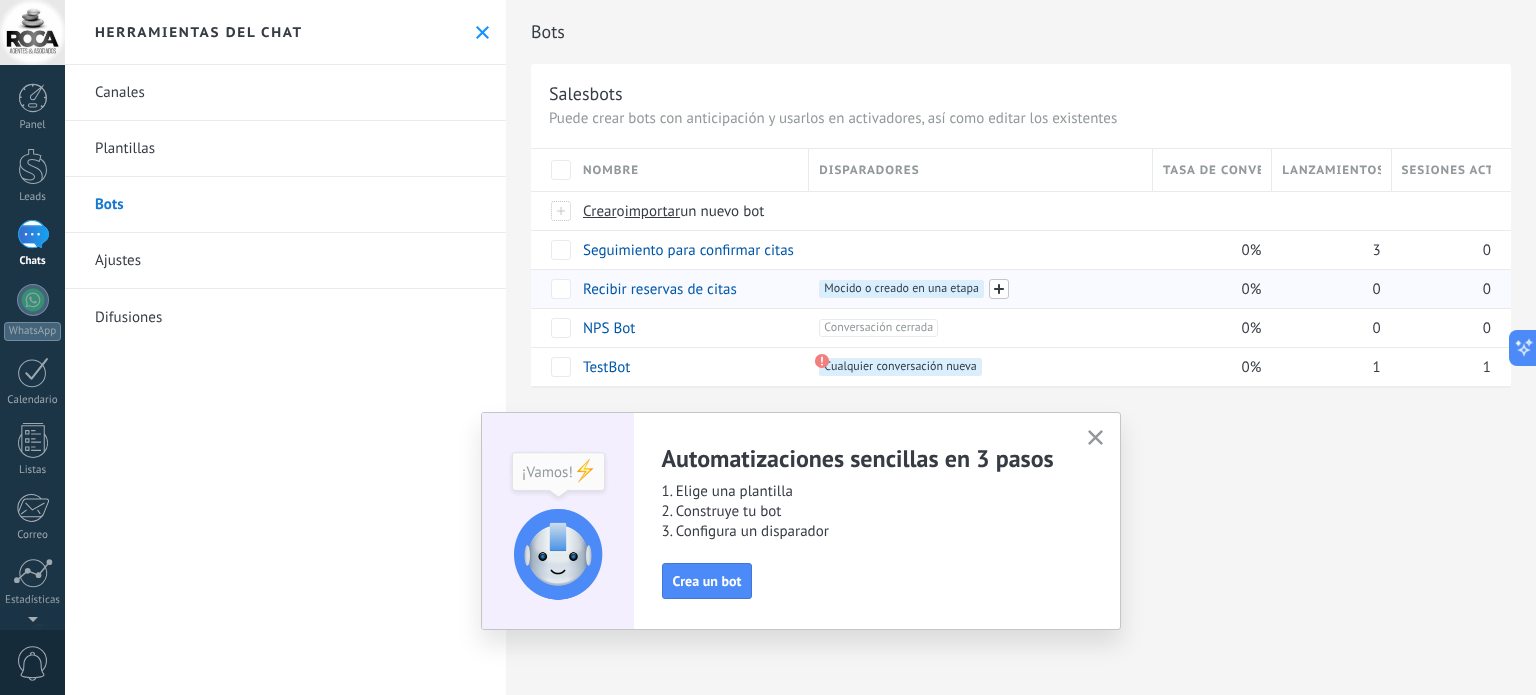 click at bounding box center [999, 289] 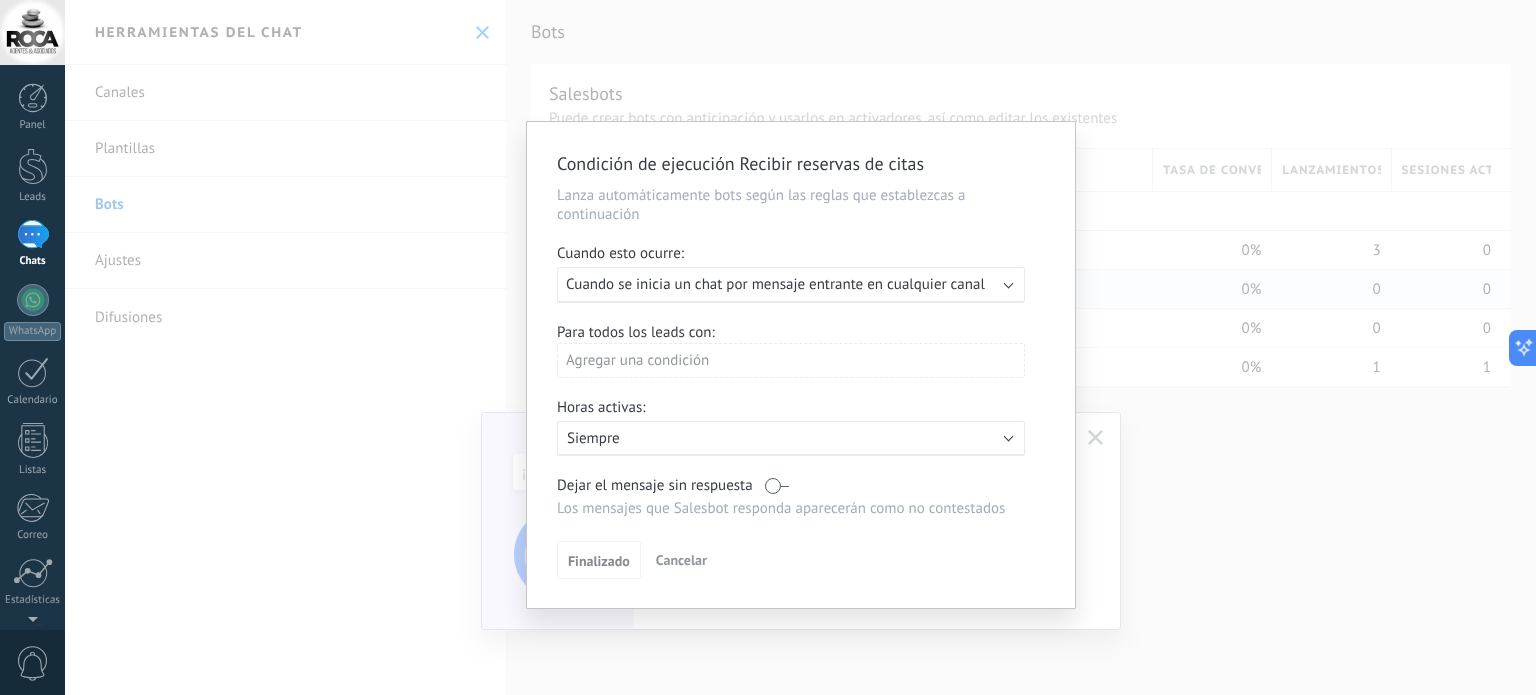 click on "Ejecutar:  Cuando se inicia un chat por mensaje entrante en cualquier canal" at bounding box center (783, 284) 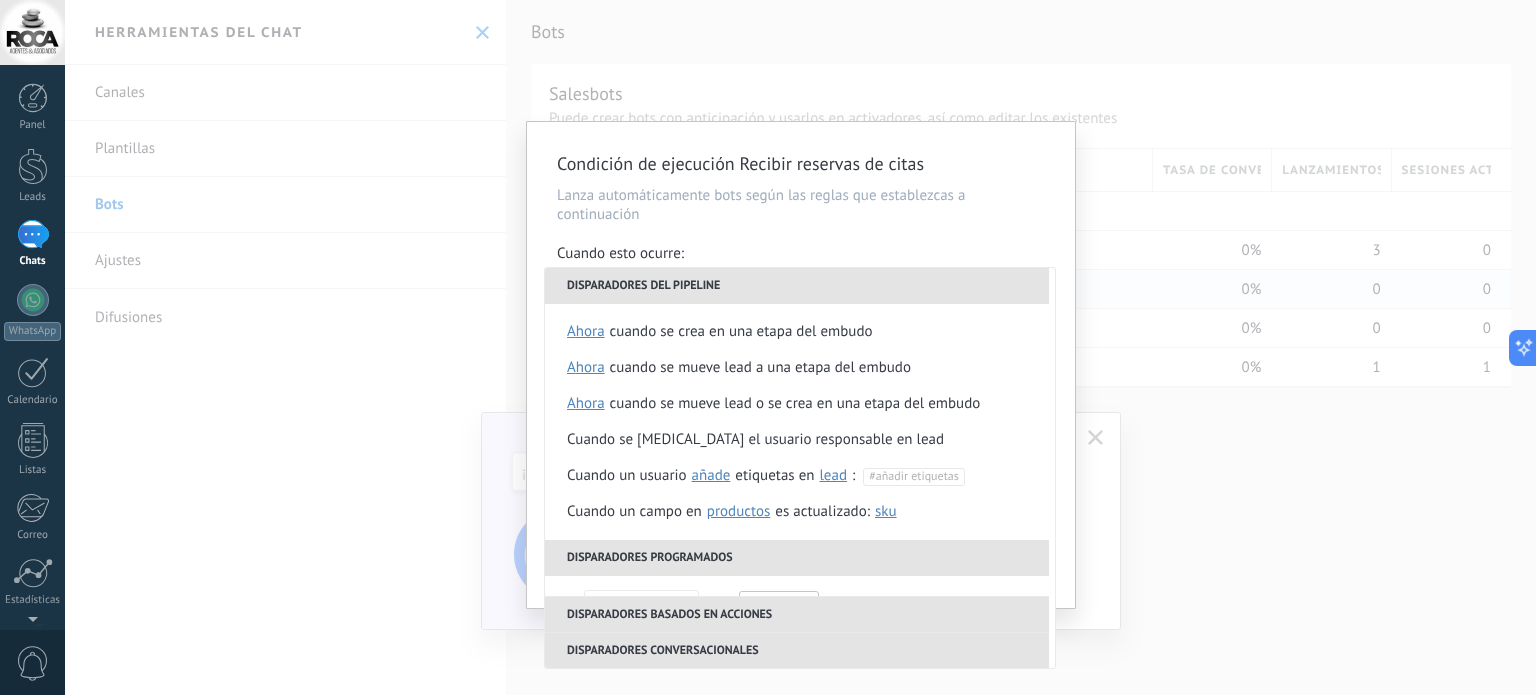 click on "Disparadores del pipeline" at bounding box center [797, 286] 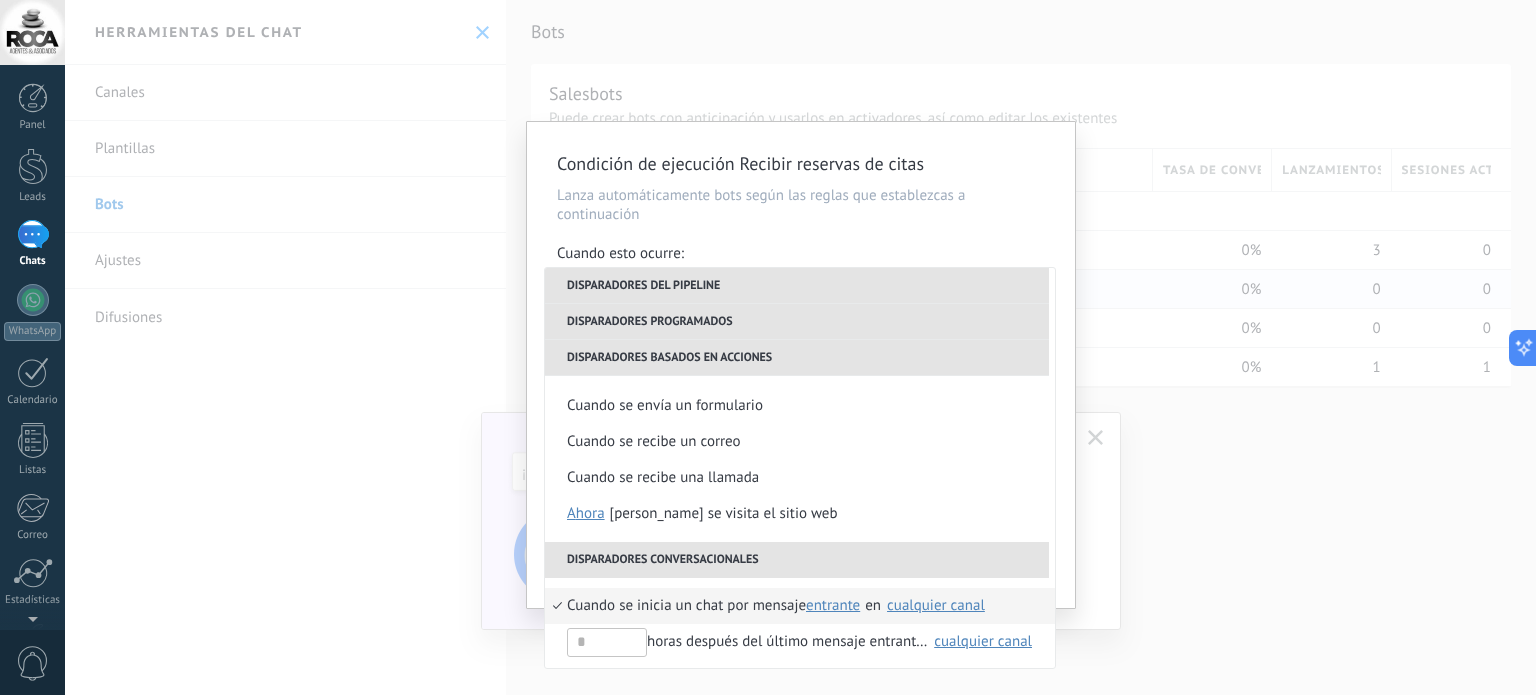 scroll, scrollTop: 472, scrollLeft: 0, axis: vertical 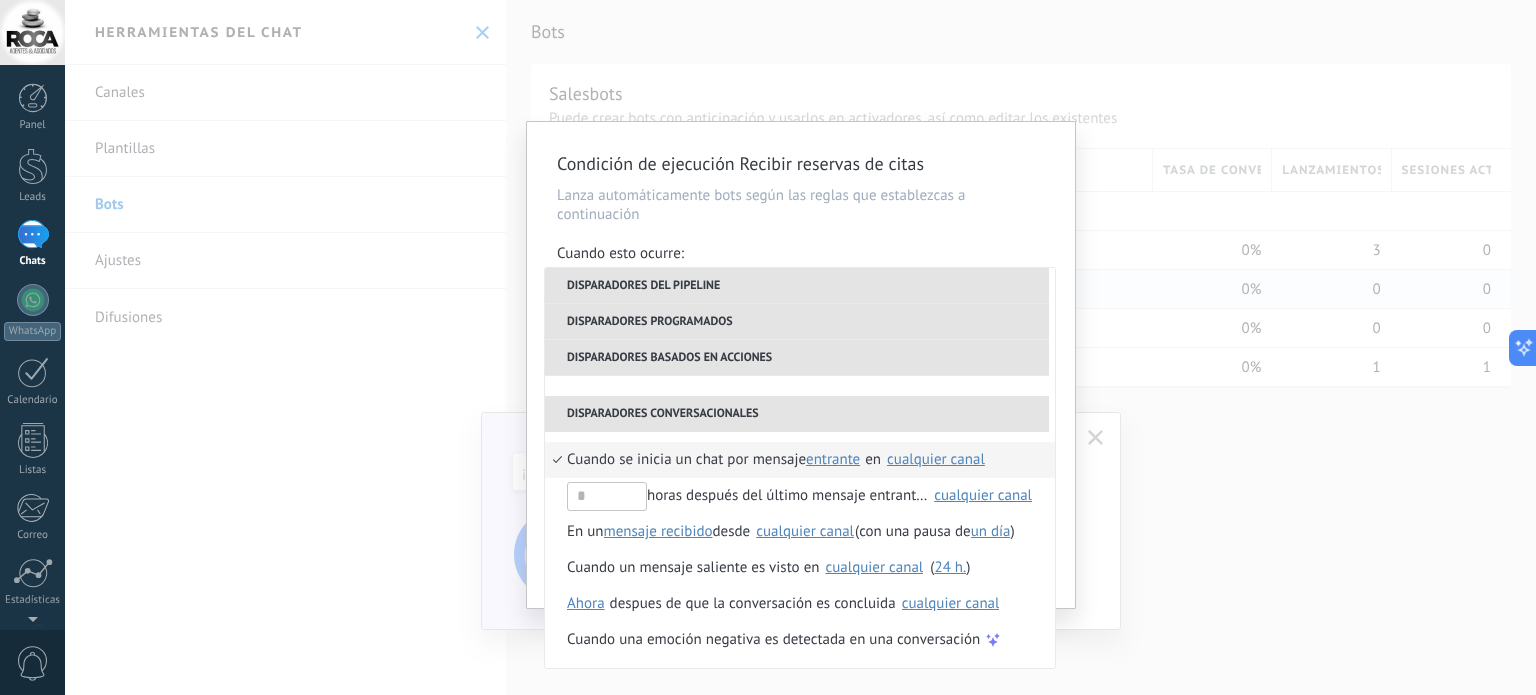 click on "Condición de ejecución Recibir reservas de citas Lanza automáticamente bots según las reglas que establezcas a continuación Cuando esto ocurre: Ejecutar:  Cuando se inicia un chat por mensaje entrante en cualquier canal Disparadores del pipeline Cuando se crea en una etapa del embudo ahora después de 5 minutos después de 10 minutos un día Seleccionar un intervalo ahora Cuando se mueve lead a una etapa del embudo ahora después de 5 minutos después de 10 minutos un día Seleccionar un intervalo ahora Cuando se mueve lead o se crea en una etapa del embudo ahora después de 5 minutos después de 10 minutos un día Seleccionar un intervalo ahora Cuando se [MEDICAL_DATA] el usuario responsable en lead Cuando un usuario  añade elimina añade  etiquetas en  lead contacto compañía lead : #añadir etiquetas Cuando un campo en  Productos contacto compañía lead Productos  es actualizado:  SKU Grupo Precio Descripción External ID Unit Oferta especial 1 Precio al por mayor Puntos por compra Imagen SKU El  a las" at bounding box center [801, 365] 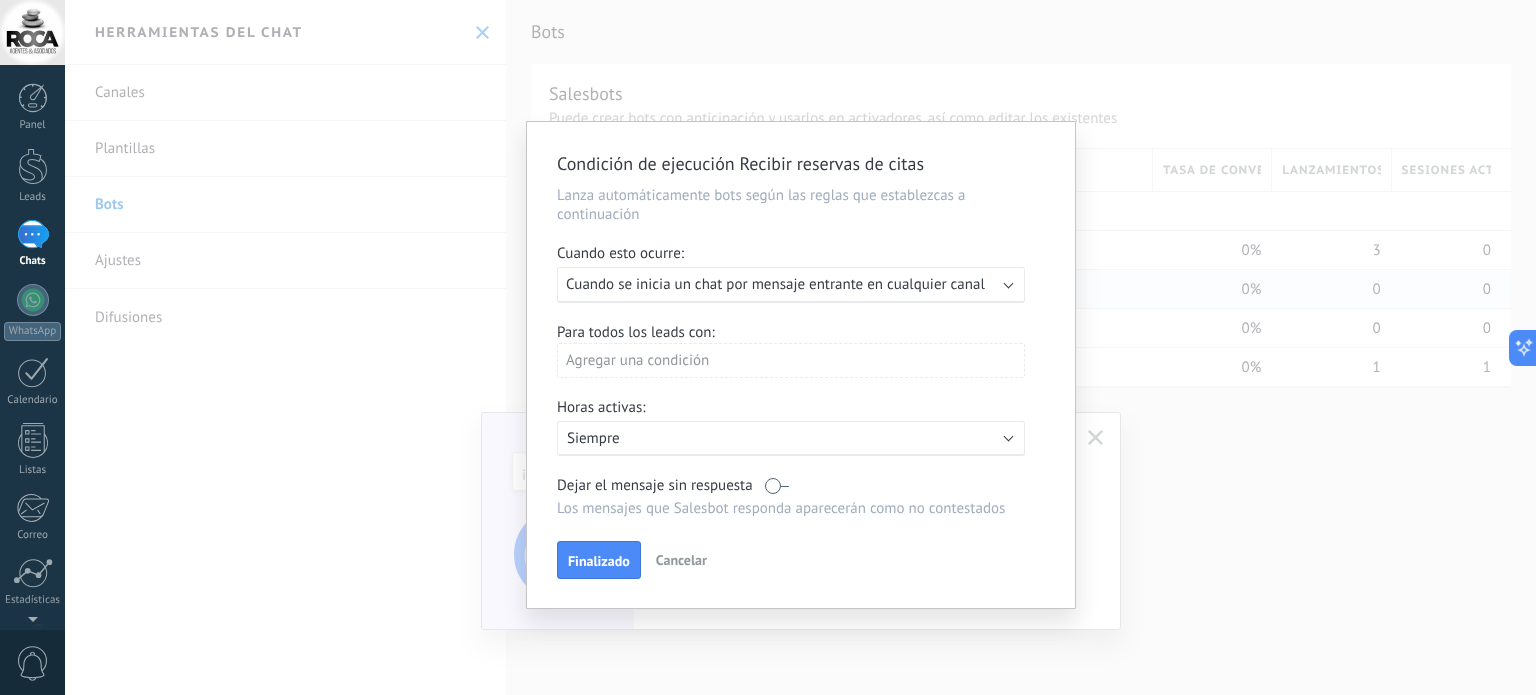 click on "Cancelar" at bounding box center (681, 560) 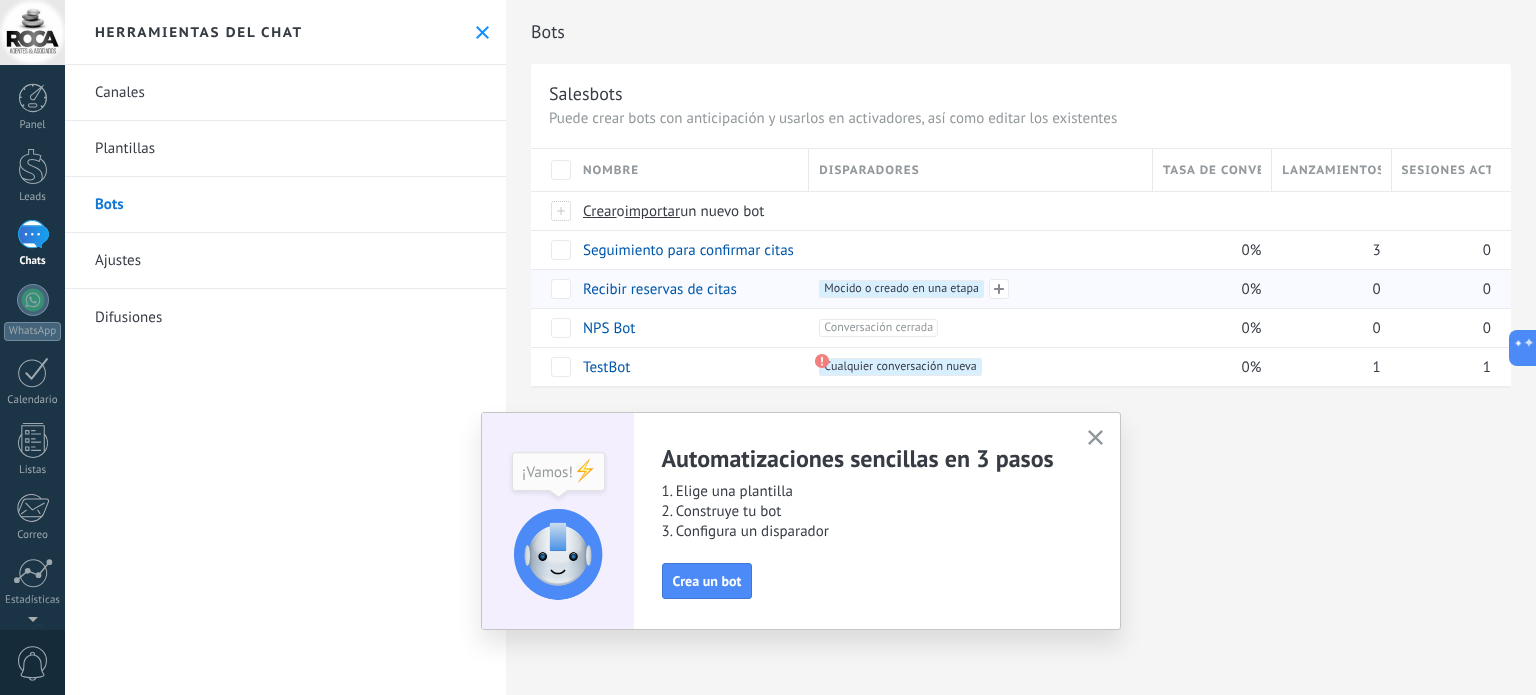 click on "Mocido o creado en una etapa +0" at bounding box center (901, 289) 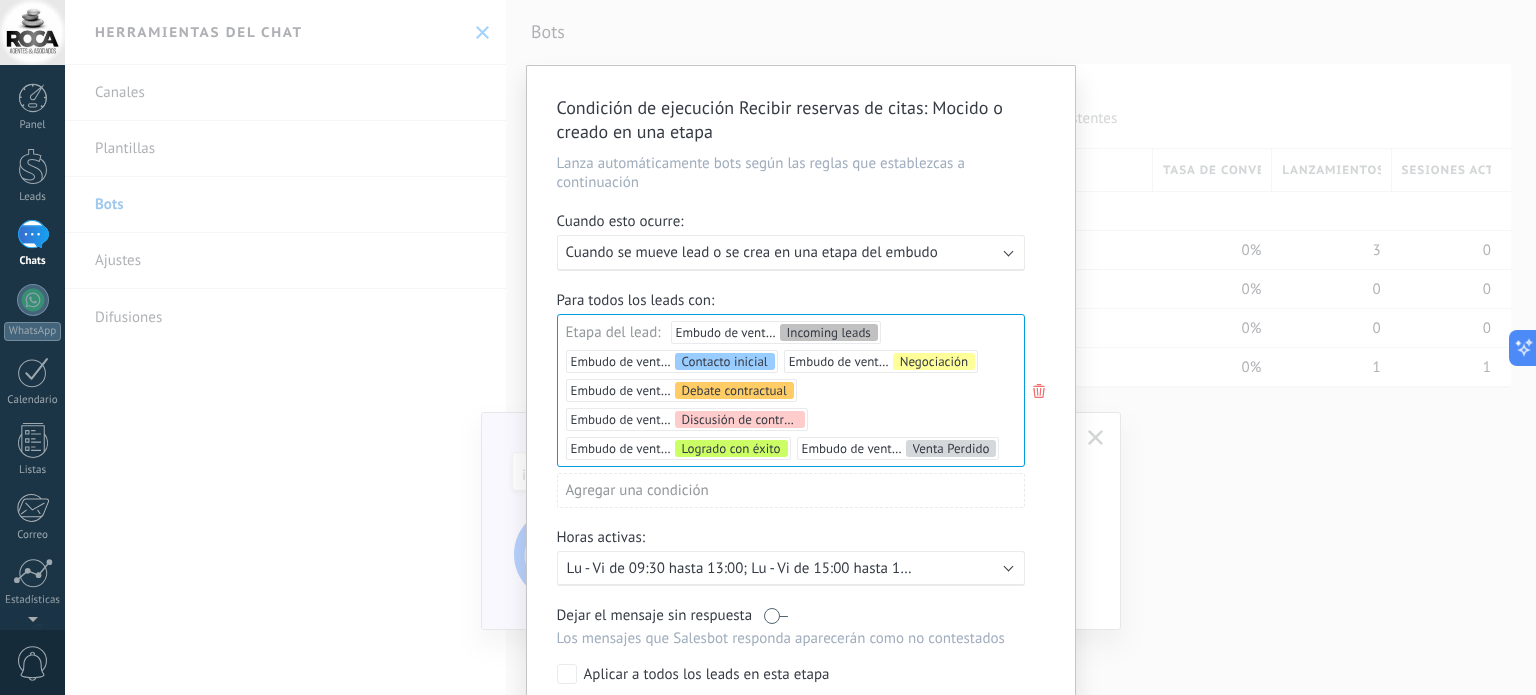 scroll, scrollTop: 112, scrollLeft: 0, axis: vertical 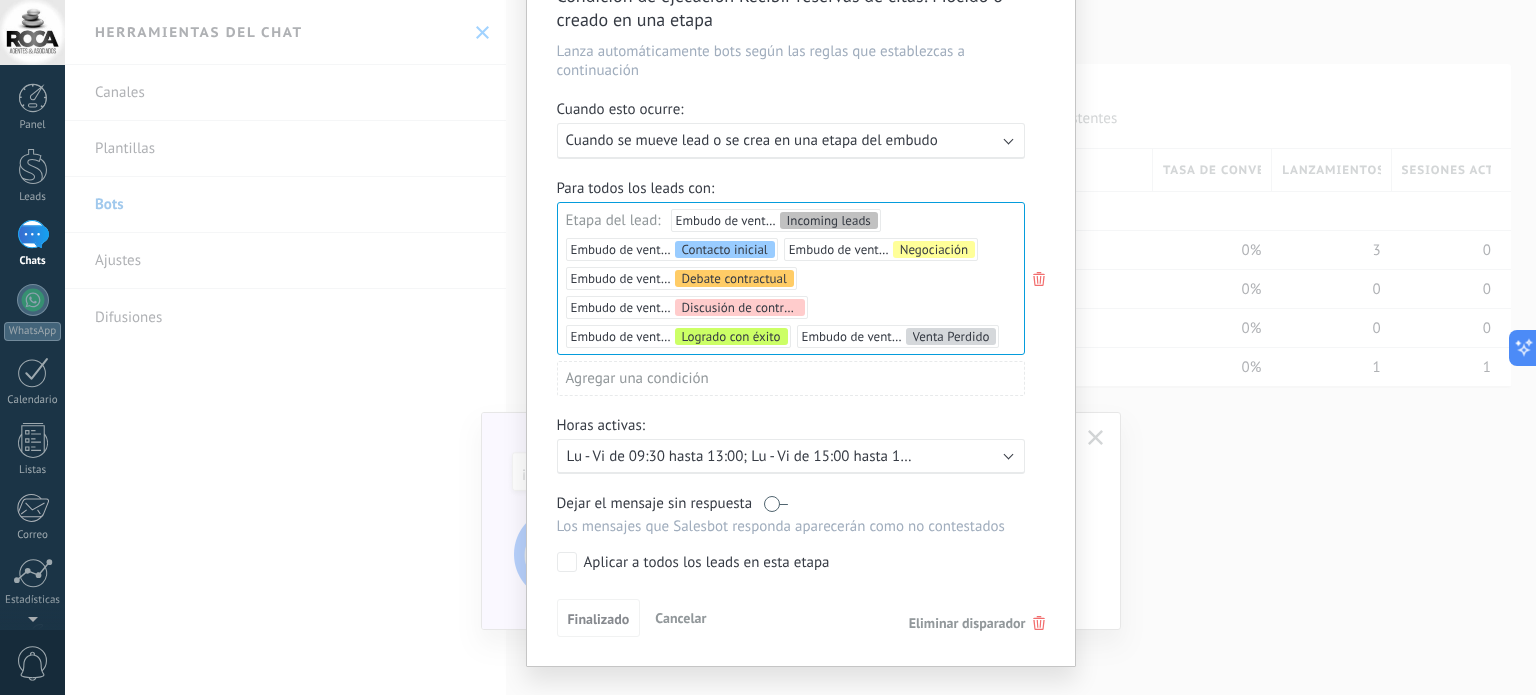 click on "Cuando se mueve lead o se crea en una etapa del embudo" at bounding box center [752, 140] 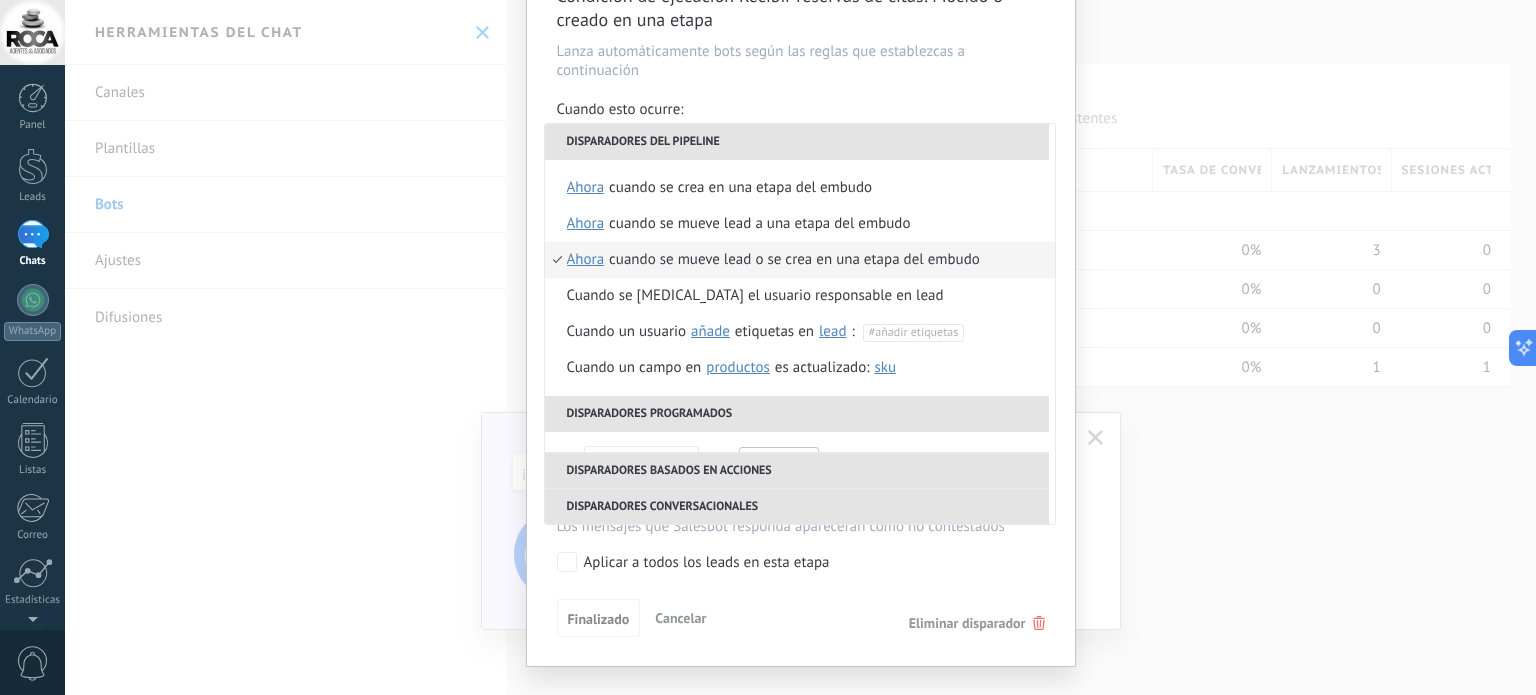 click on "Aplicar a todos los leads en esta etapa" at bounding box center [707, 563] 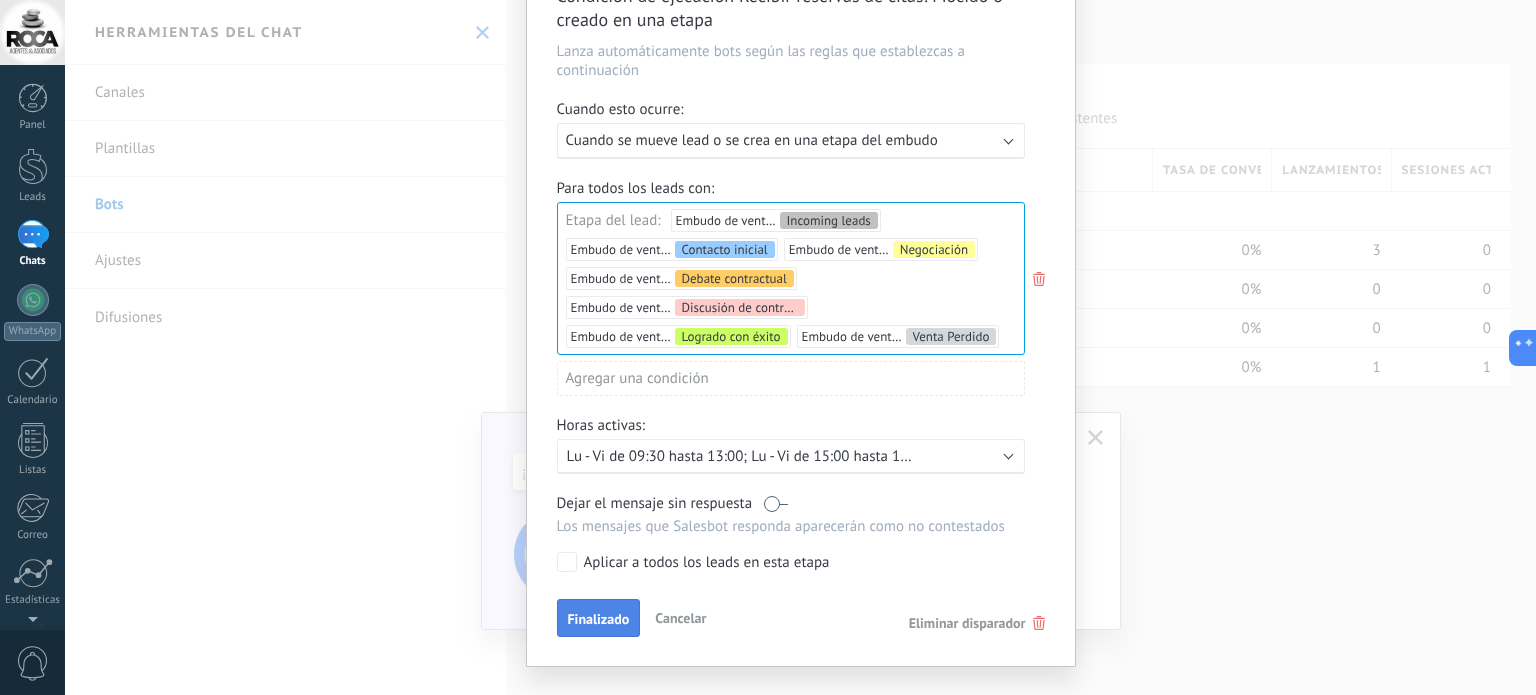 click on "Finalizado" at bounding box center (599, 619) 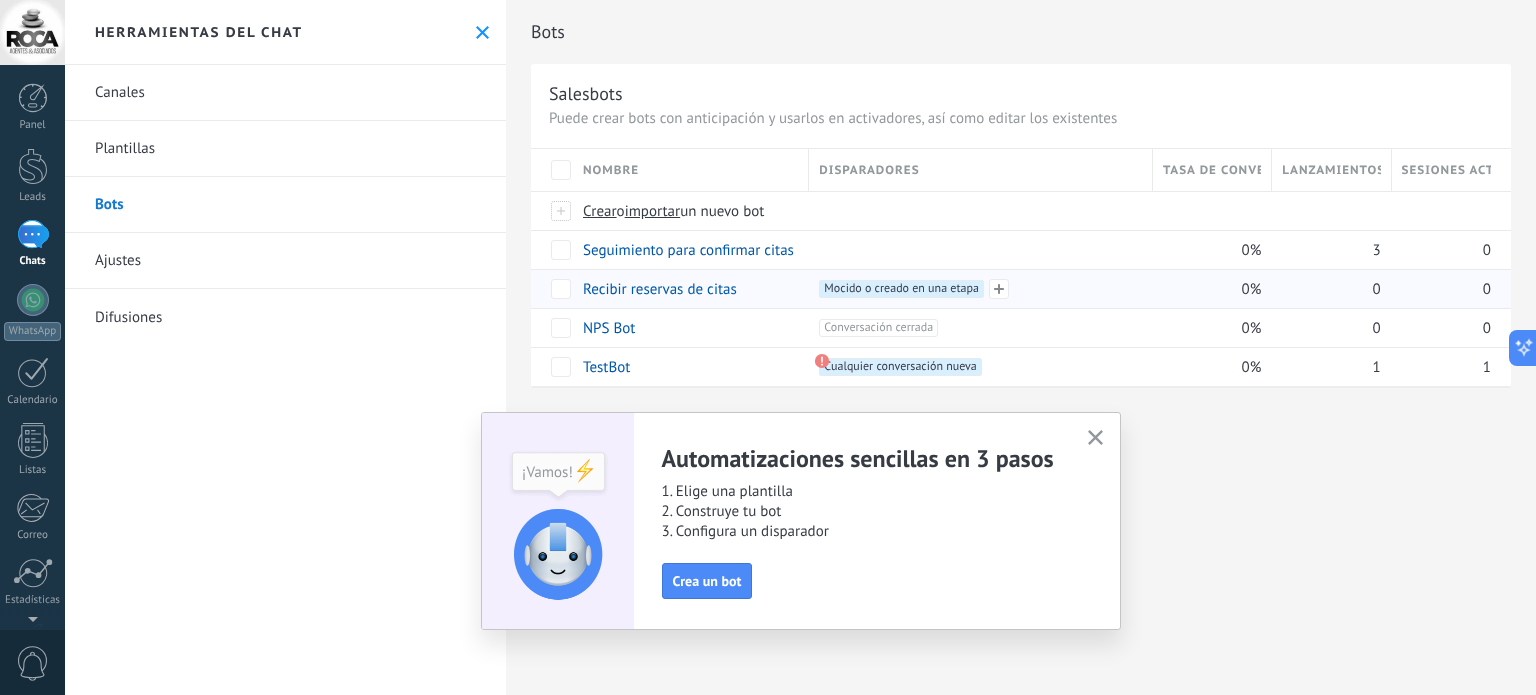 click on "+1 Mocido o creado en una etapa +0" at bounding box center (976, 289) 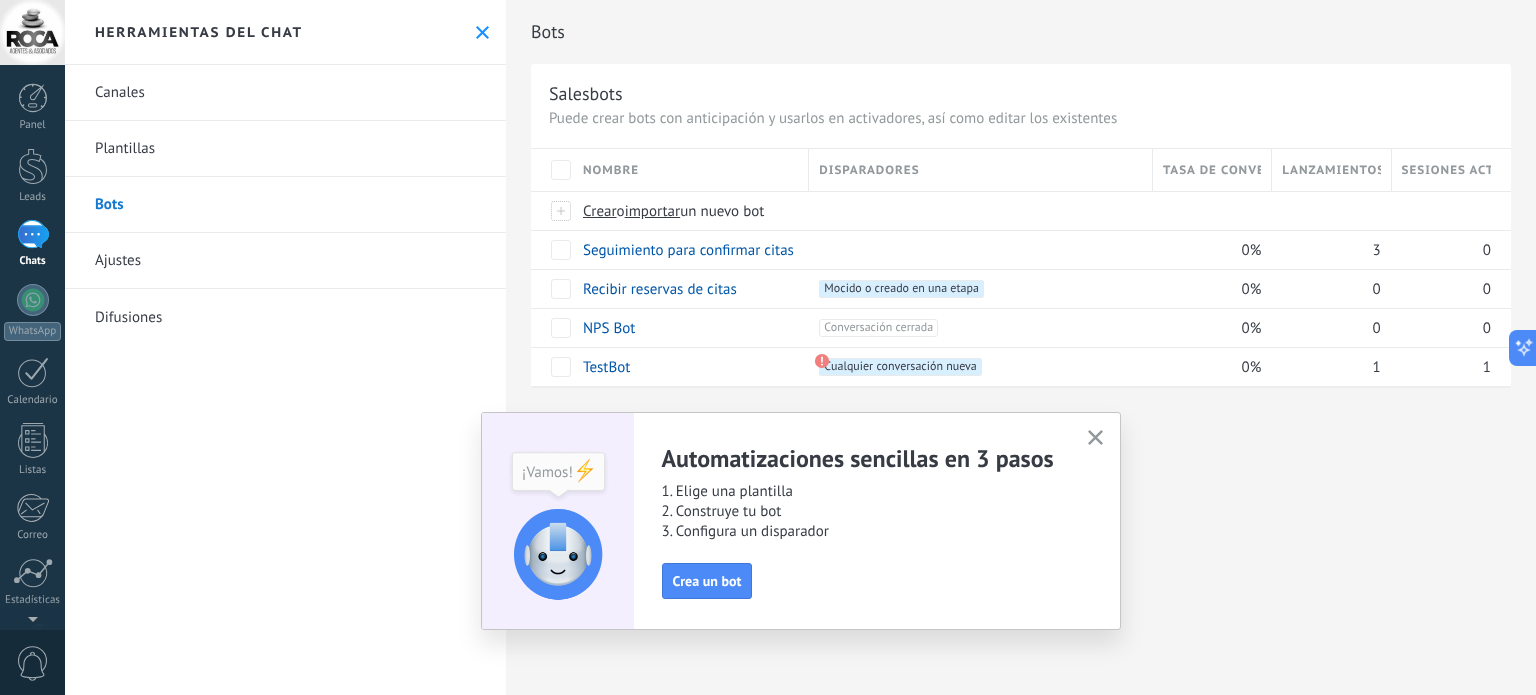 click 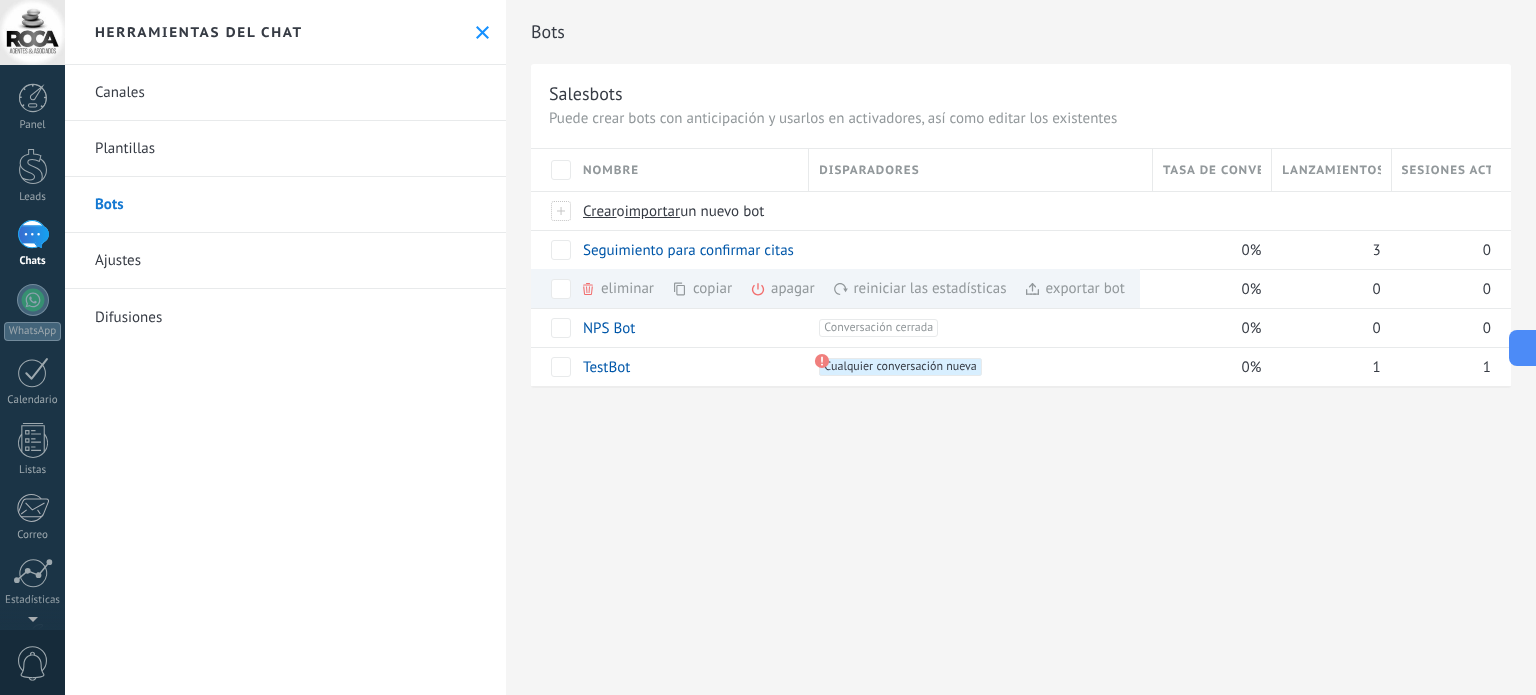 click on "Plantillas" at bounding box center [285, 149] 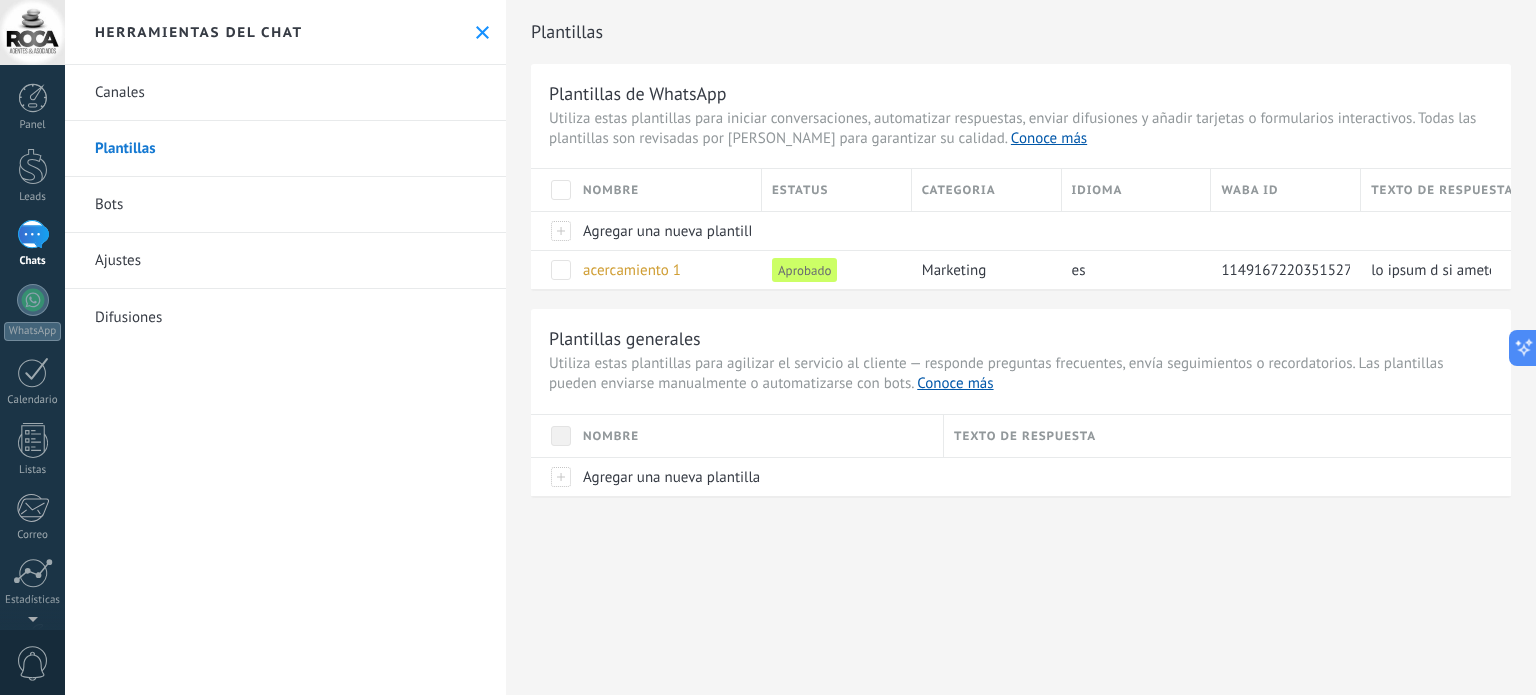 click on "Difusiones" at bounding box center (285, 317) 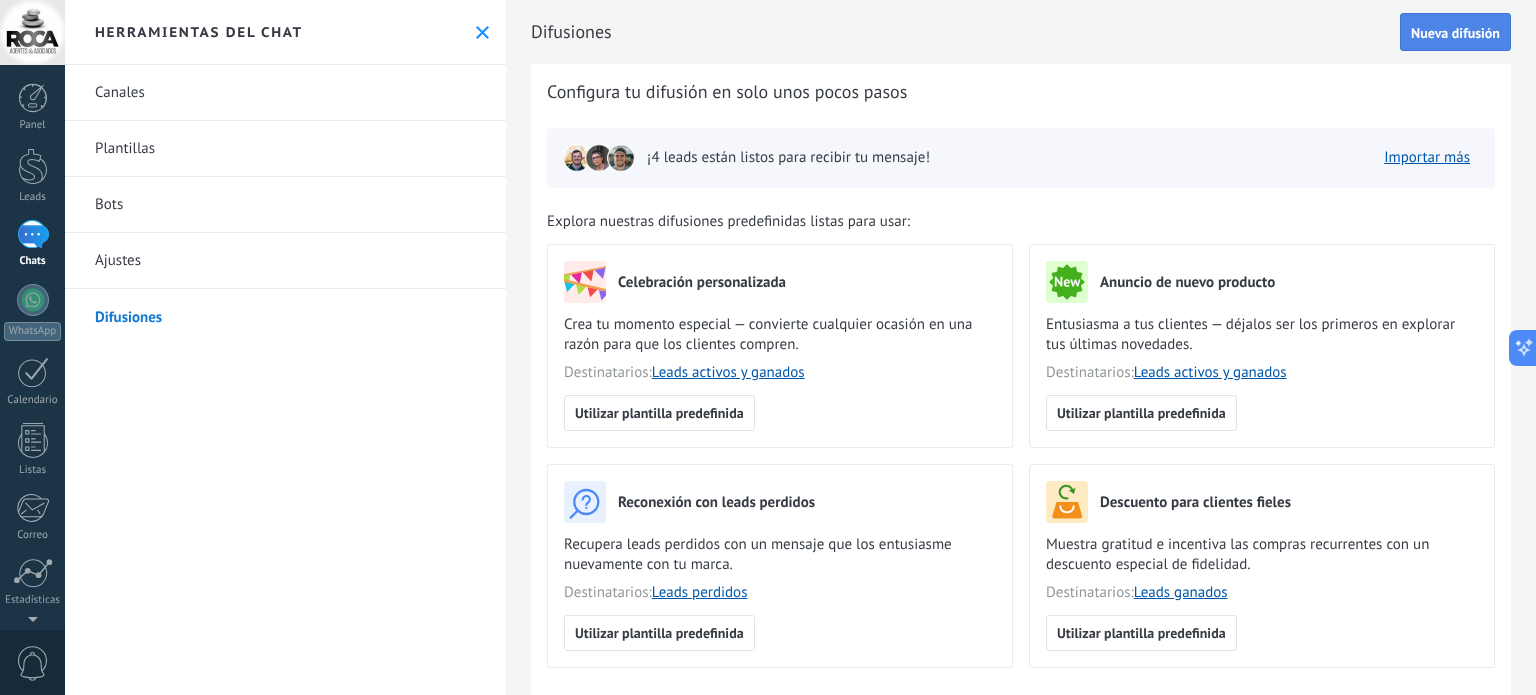click on "Nueva difusión" at bounding box center [1455, 32] 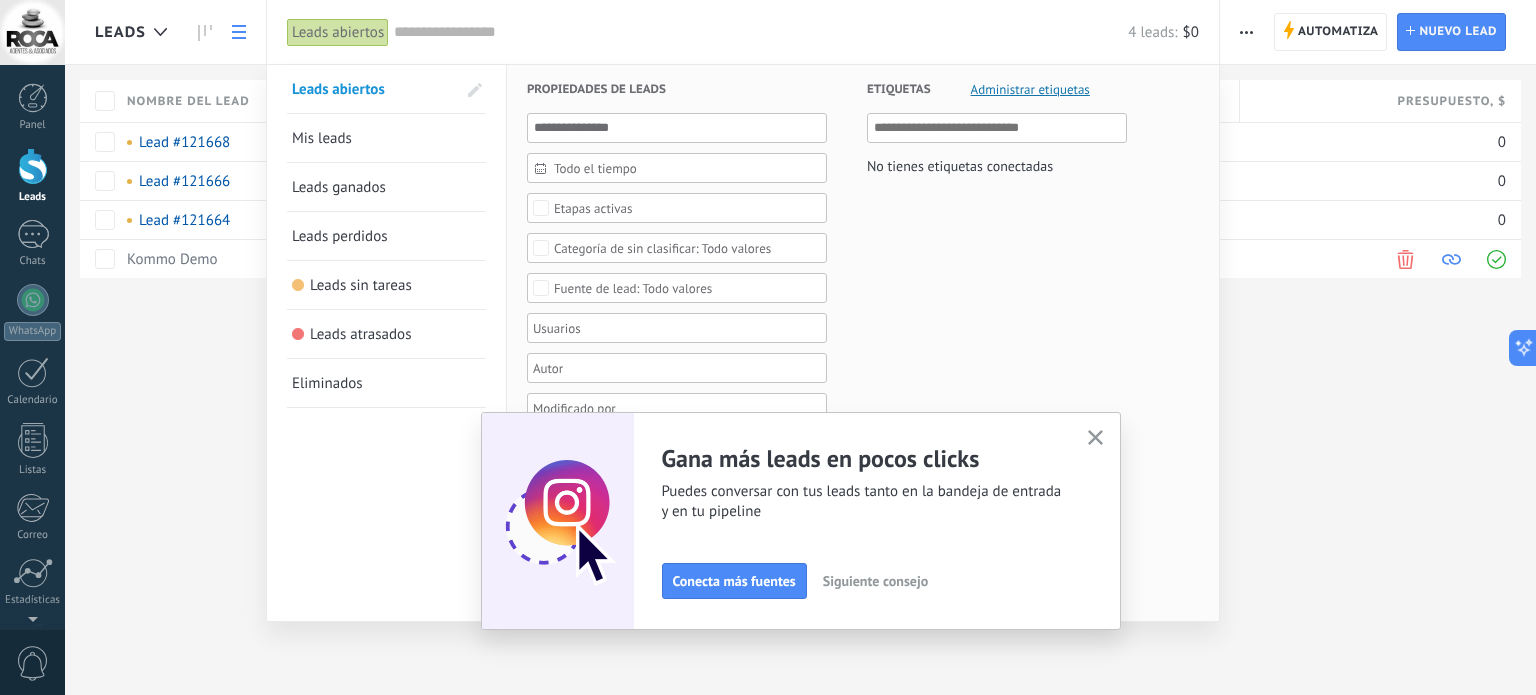 click on "Mis leads" at bounding box center [386, 138] 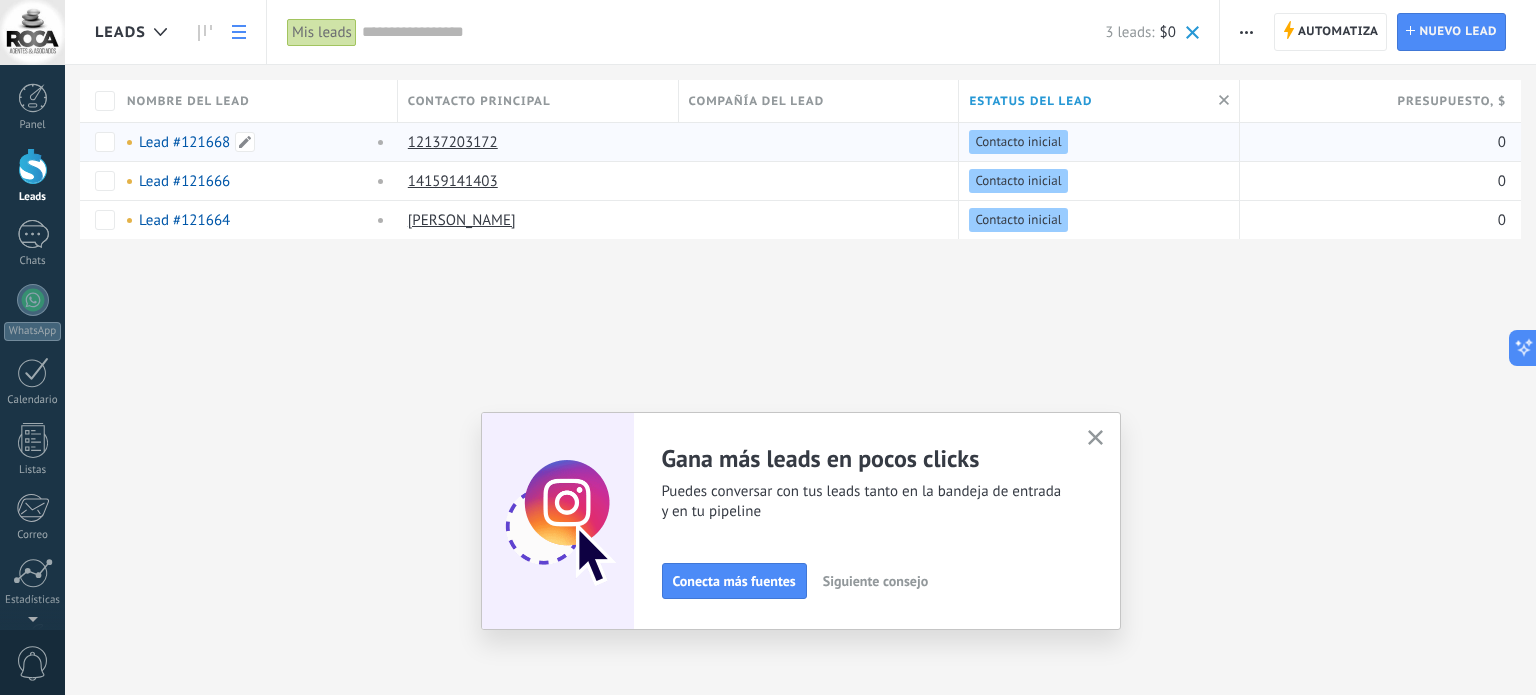 click at bounding box center (376, 142) 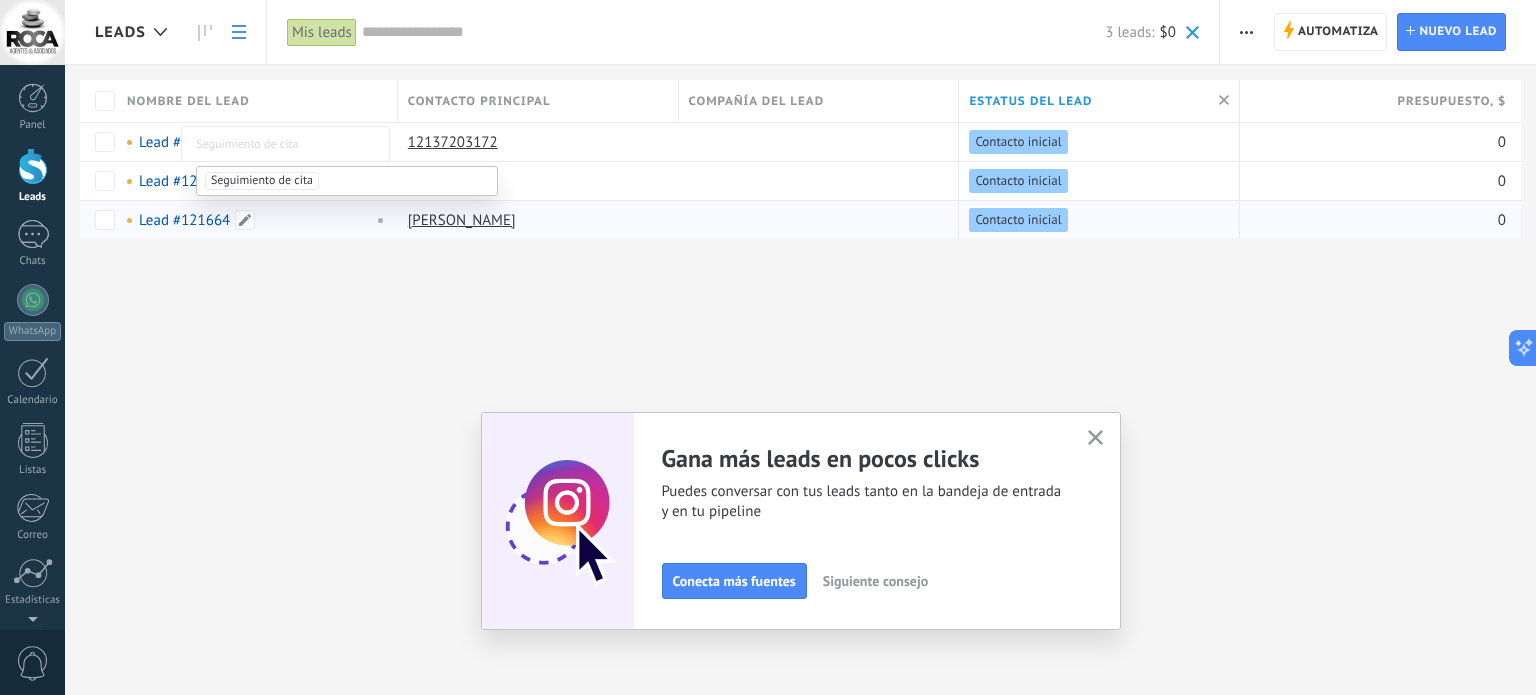 click on "Lead #121664" at bounding box center [252, 220] 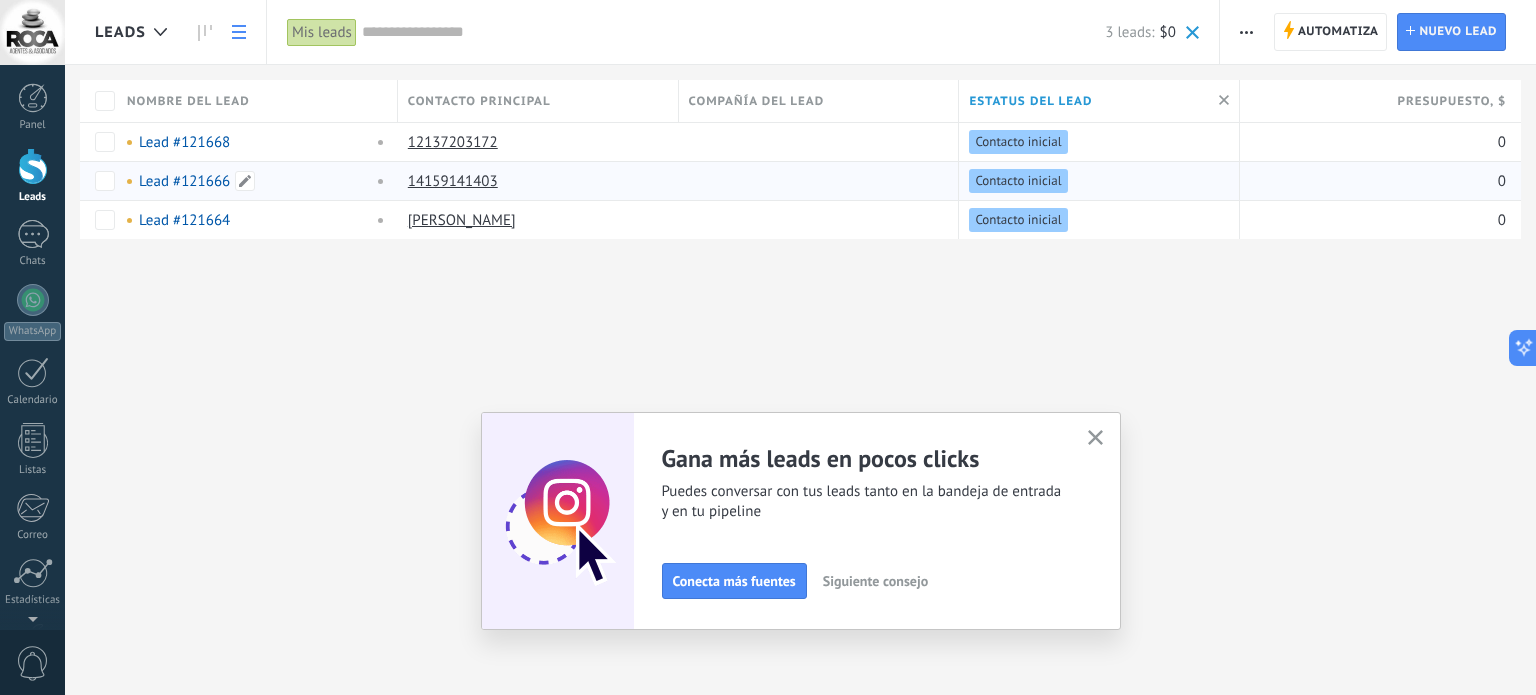 click on "Lead #121666" at bounding box center [184, 181] 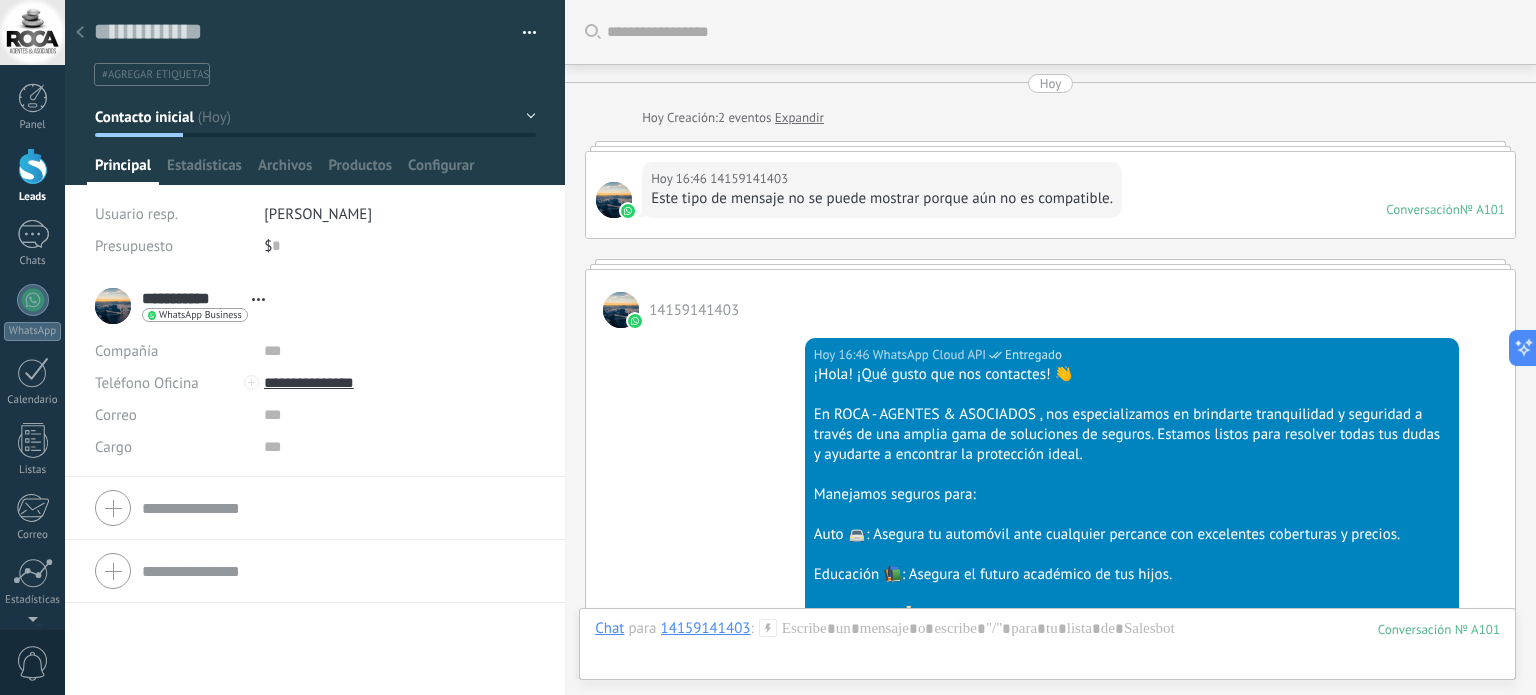 scroll, scrollTop: 902, scrollLeft: 0, axis: vertical 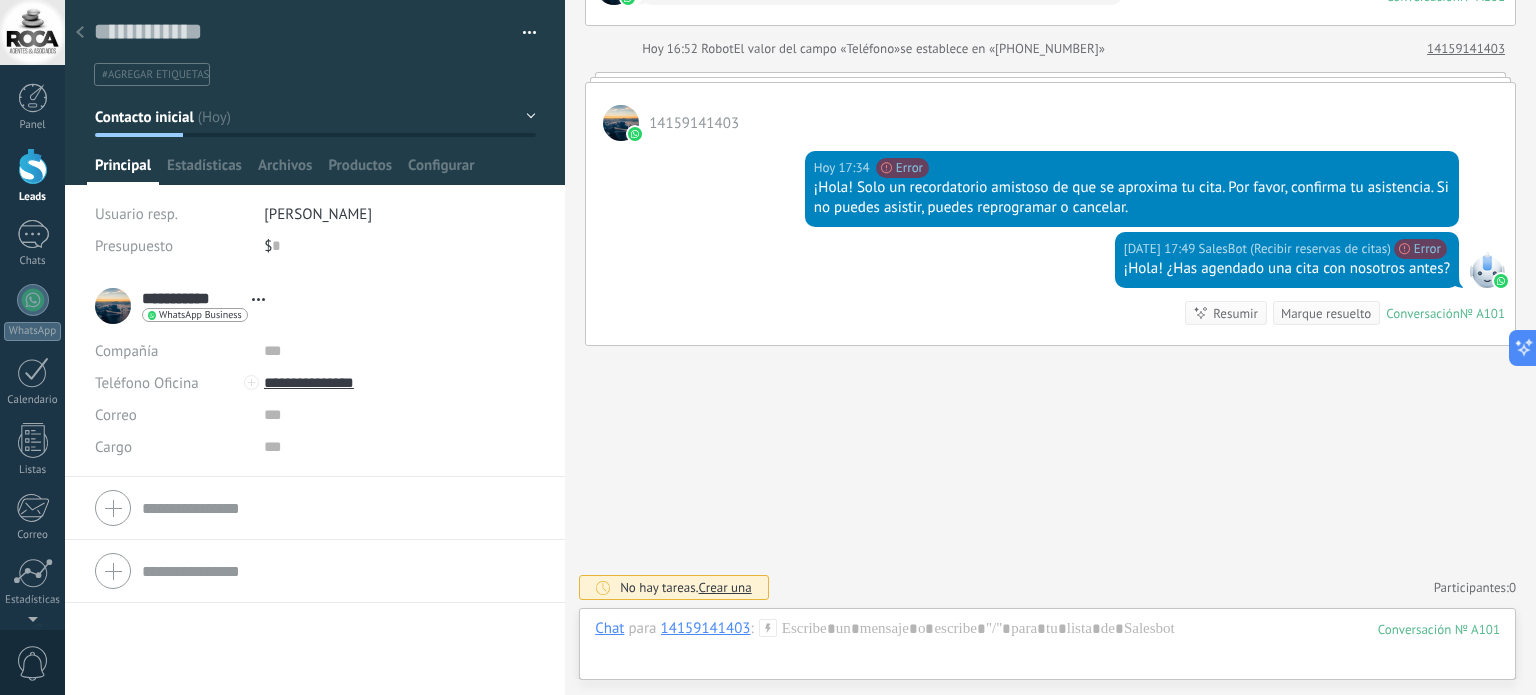 click at bounding box center (33, 166) 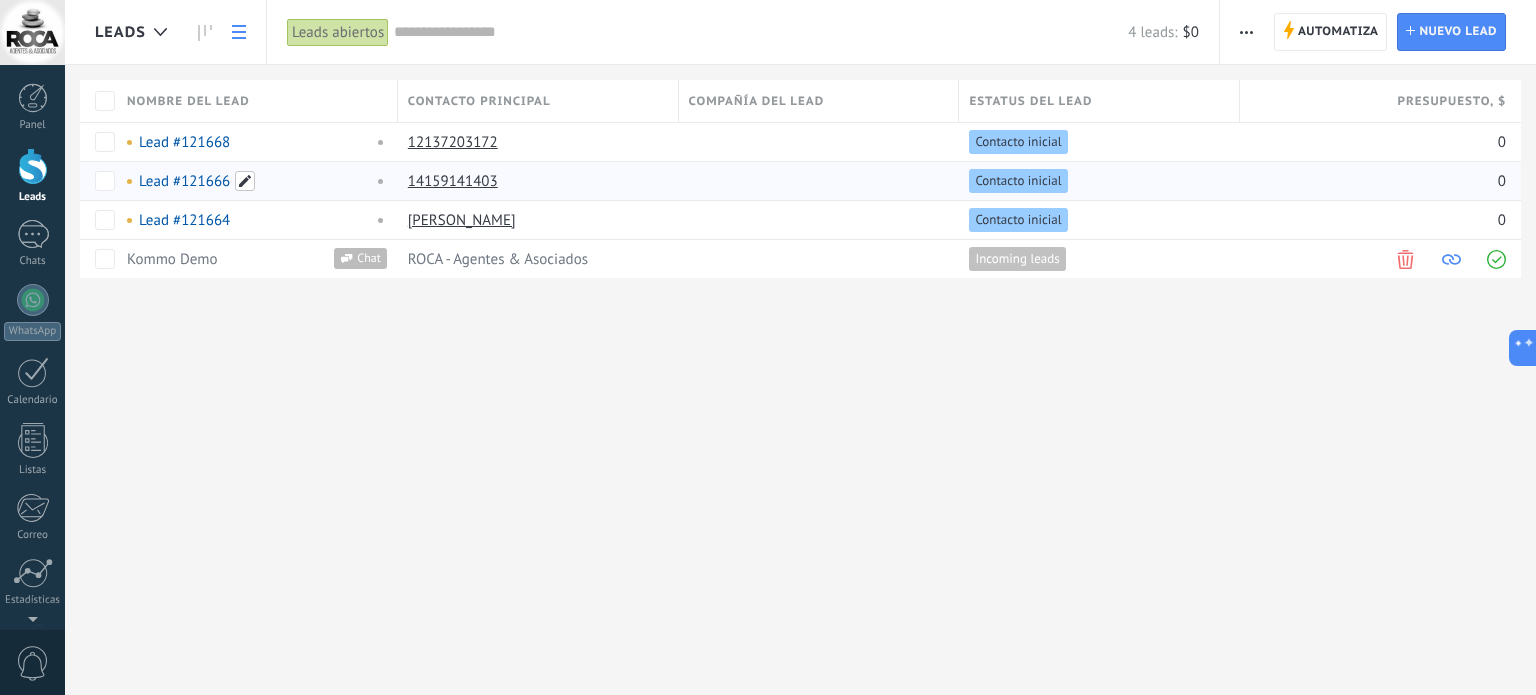 click at bounding box center [245, 181] 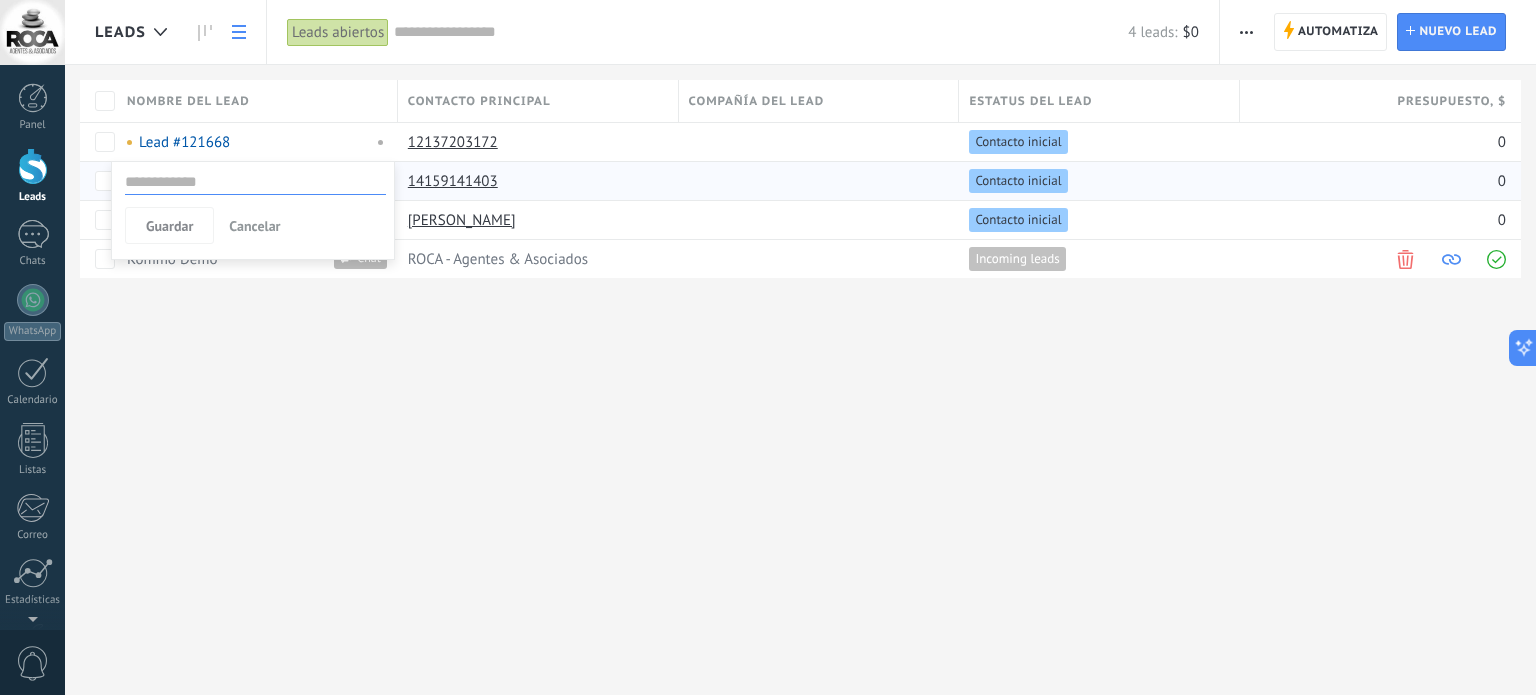 click on "Nombre del lead" at bounding box center (257, 101) 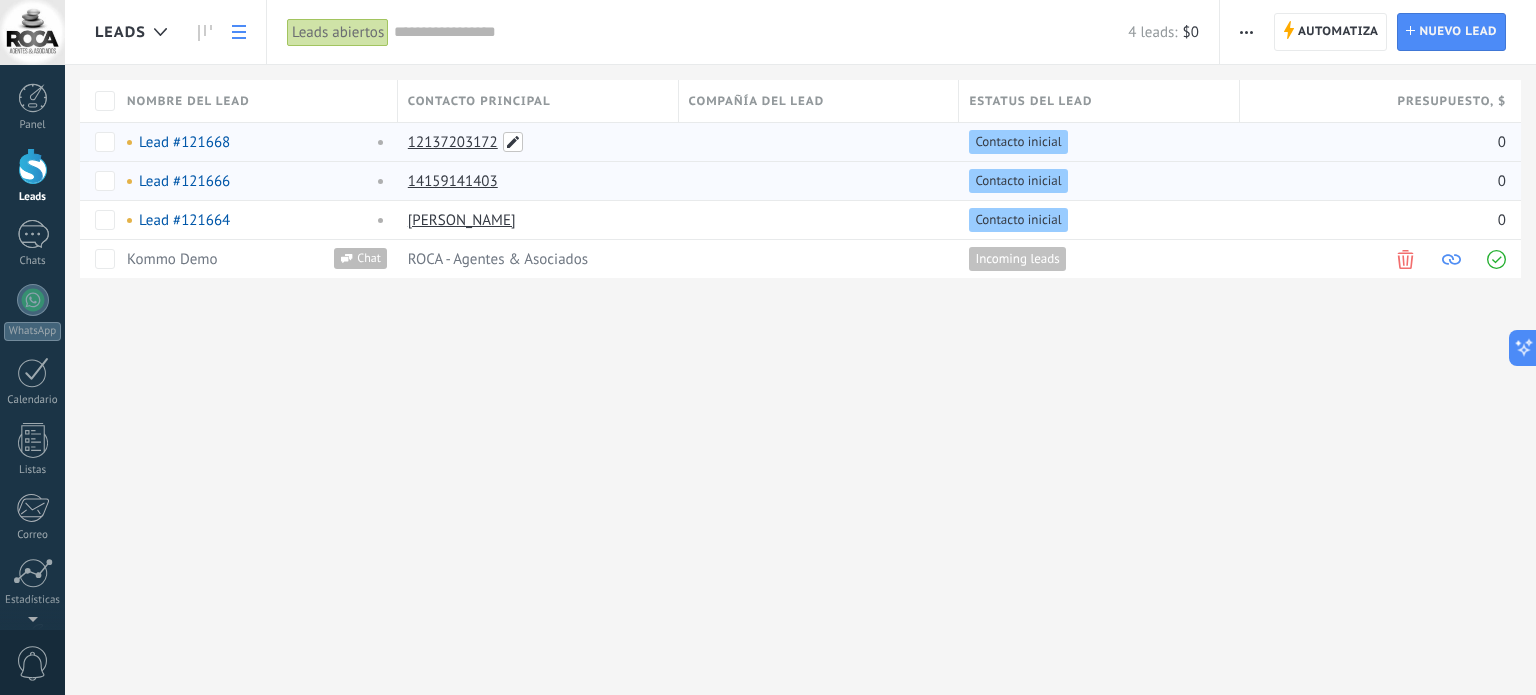click at bounding box center [513, 142] 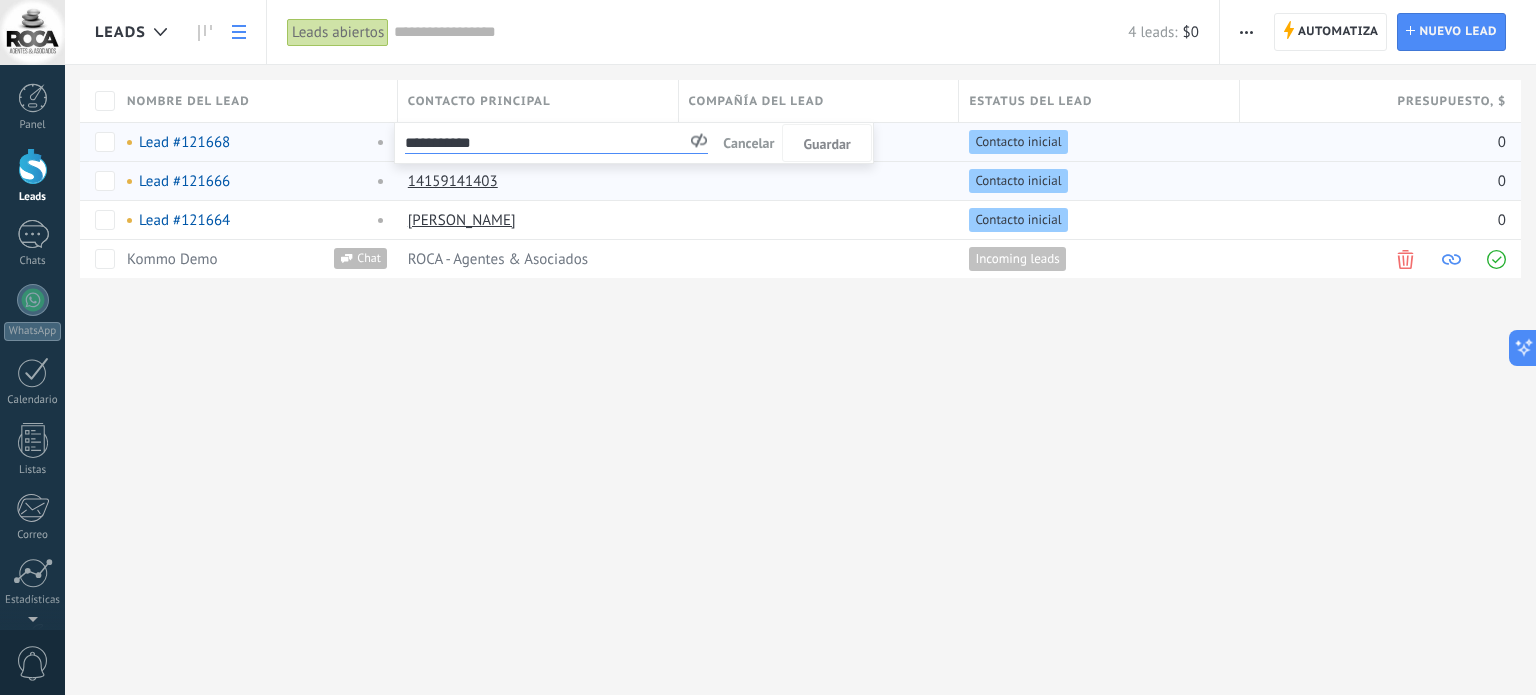 click on "Cancelar" at bounding box center [748, 143] 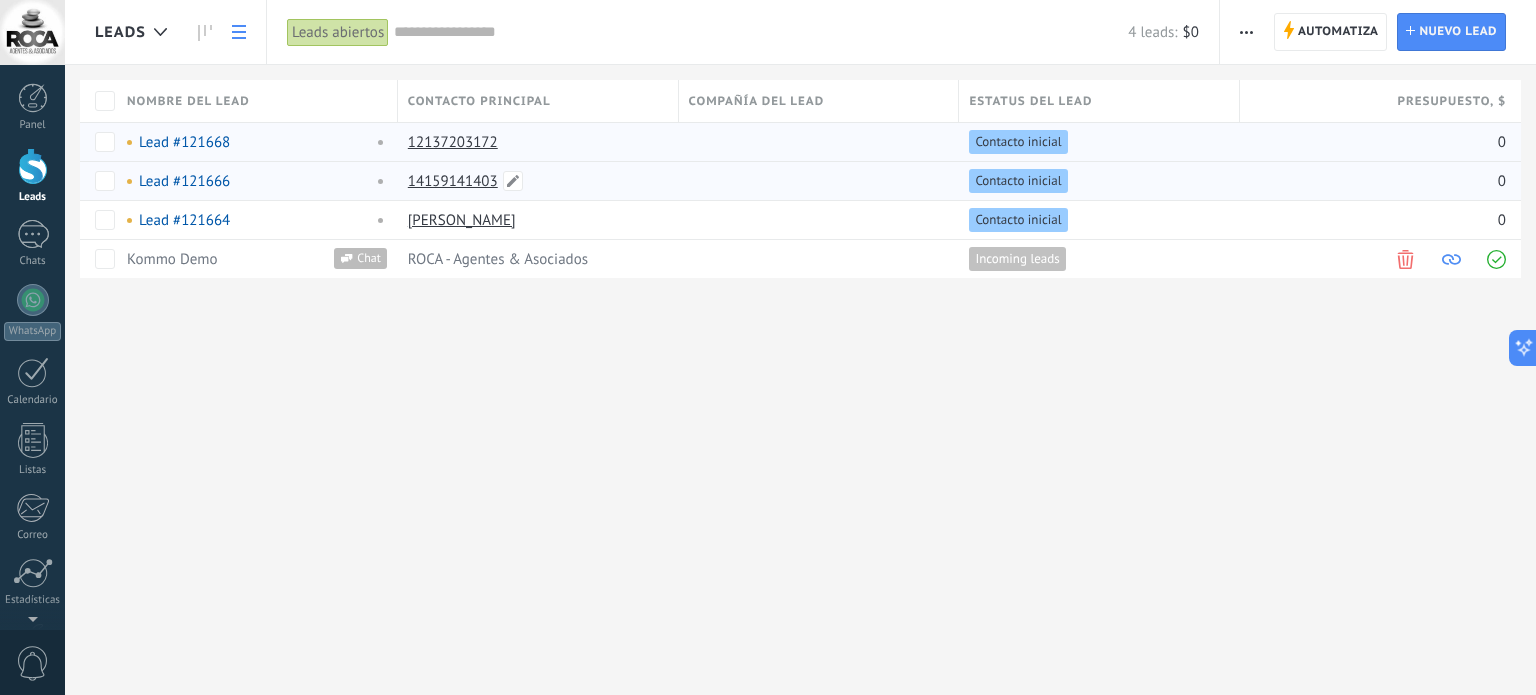 click on "14159141403" at bounding box center (453, 181) 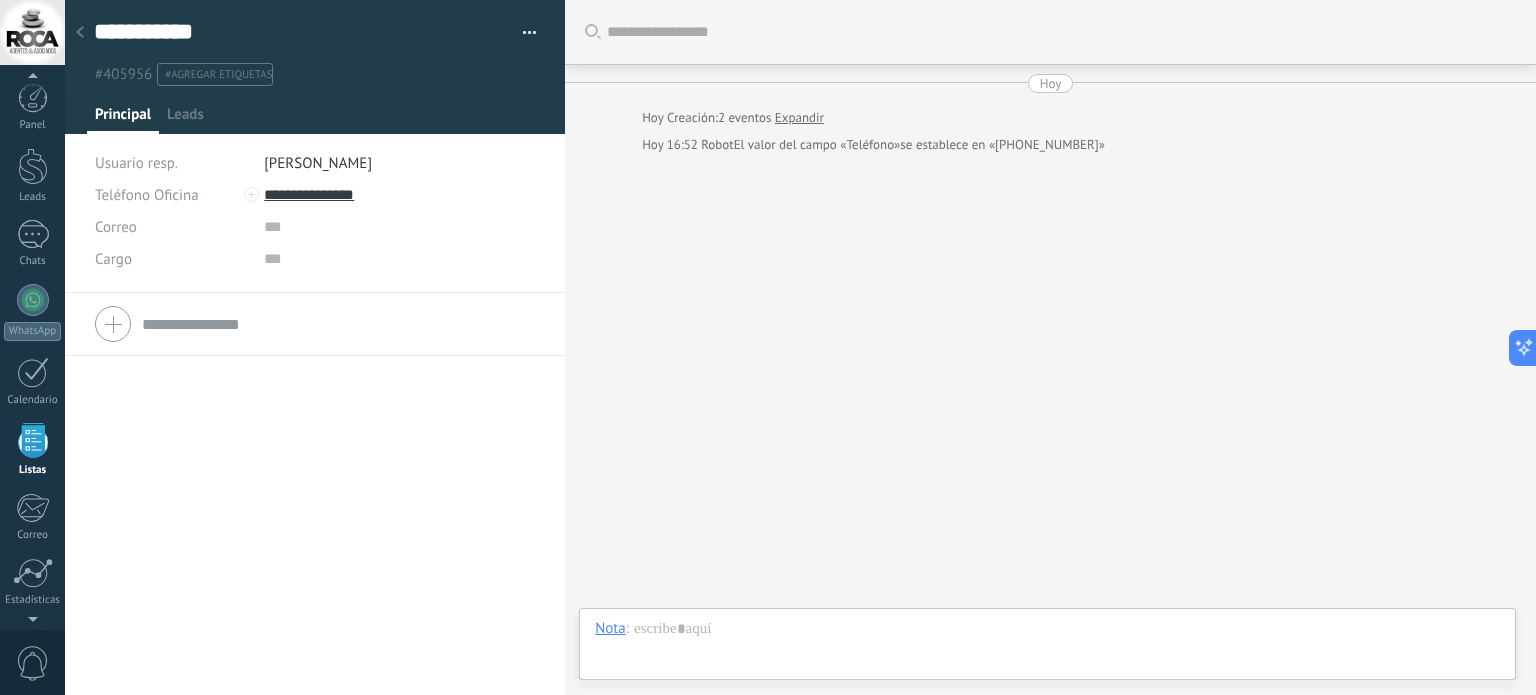 scroll, scrollTop: 123, scrollLeft: 0, axis: vertical 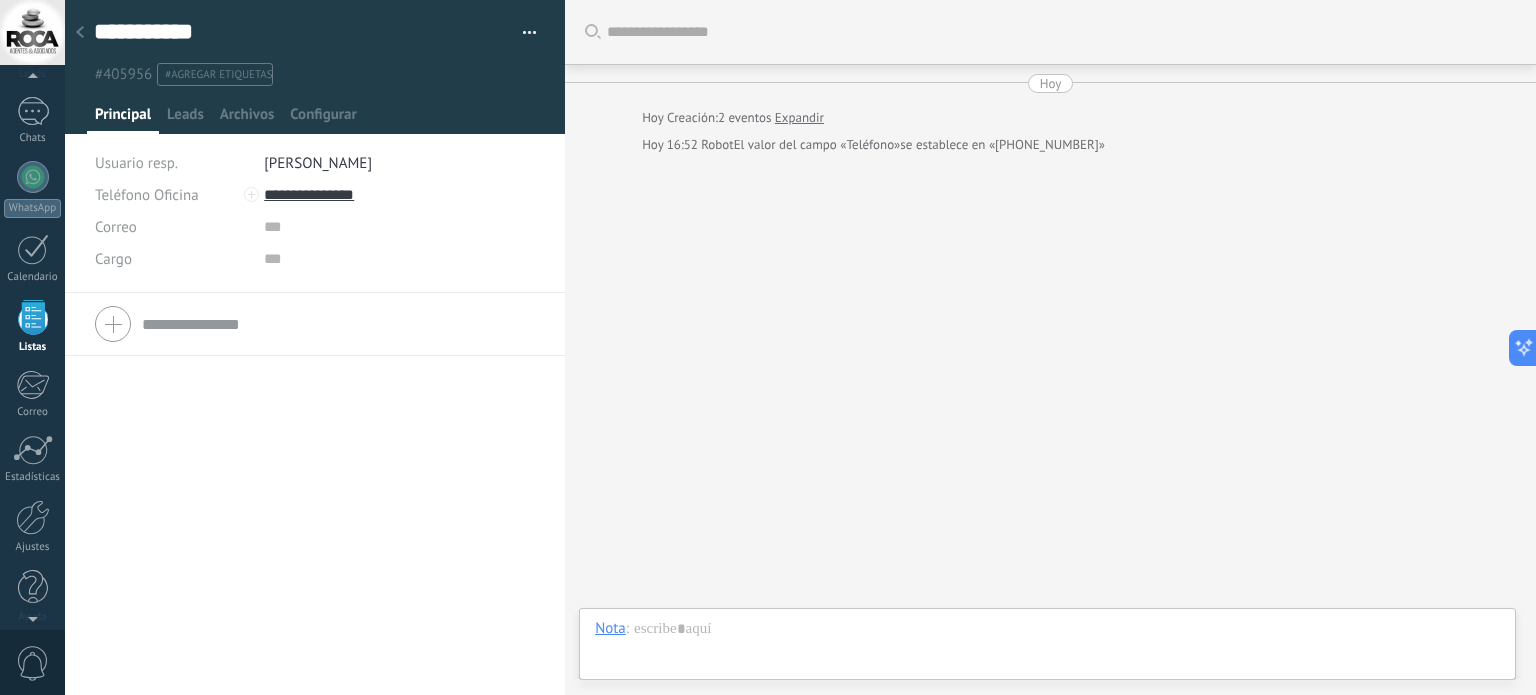 click at bounding box center (80, 33) 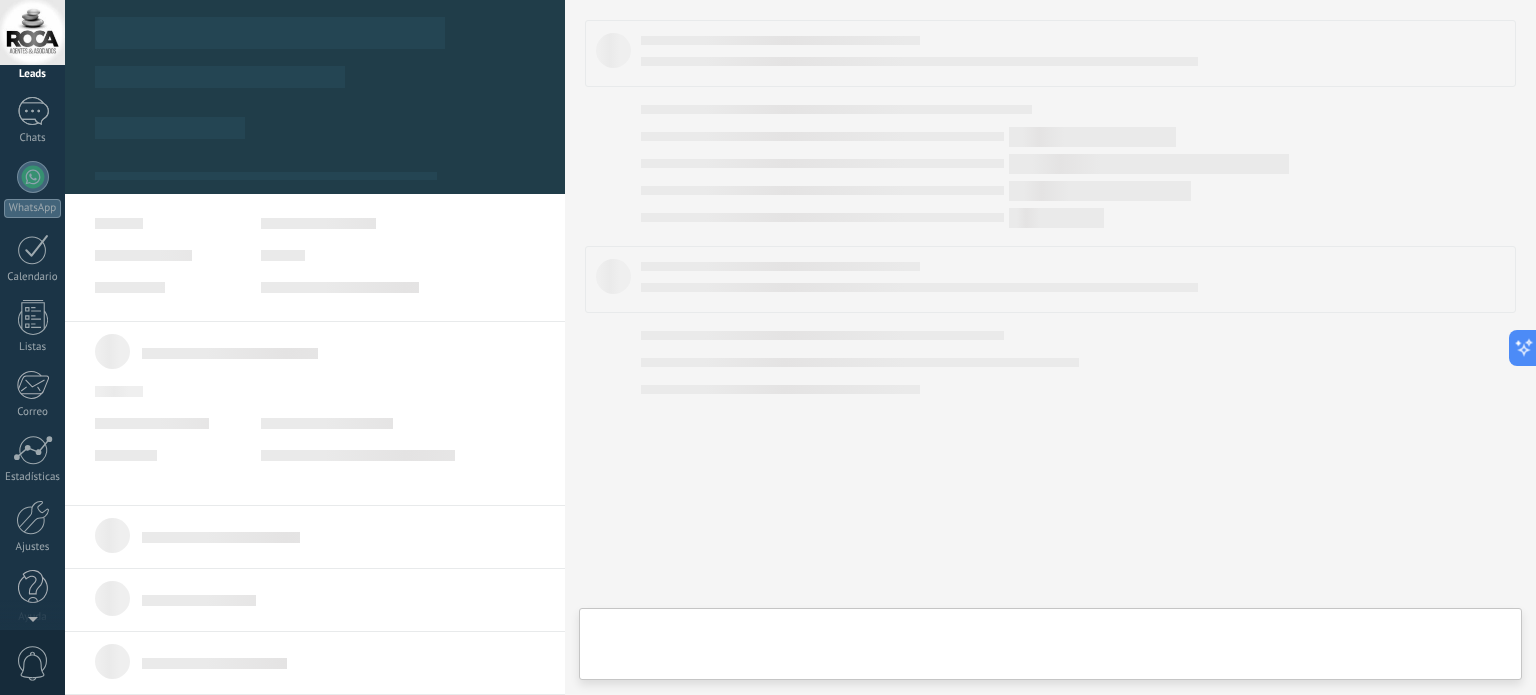 scroll, scrollTop: 0, scrollLeft: 0, axis: both 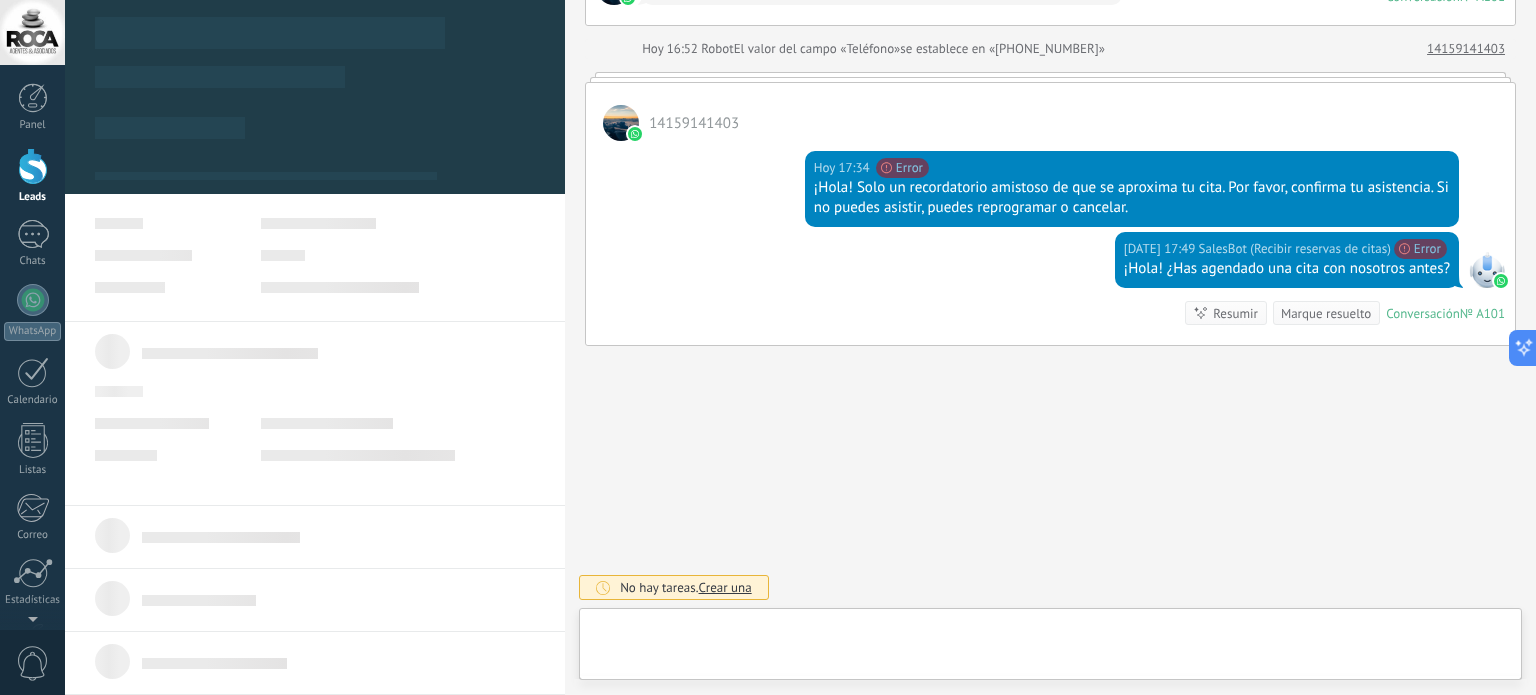 click at bounding box center (33, 166) 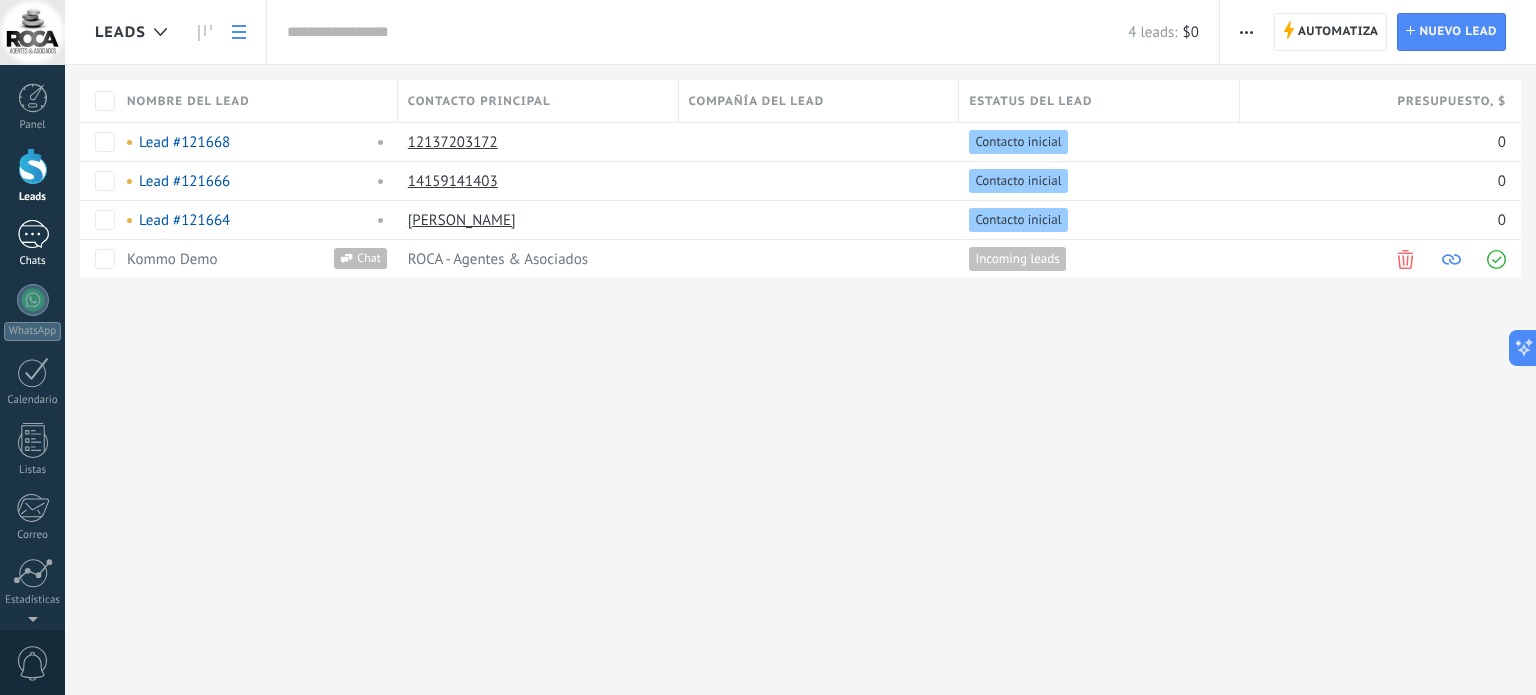 click on "1" at bounding box center (33, 234) 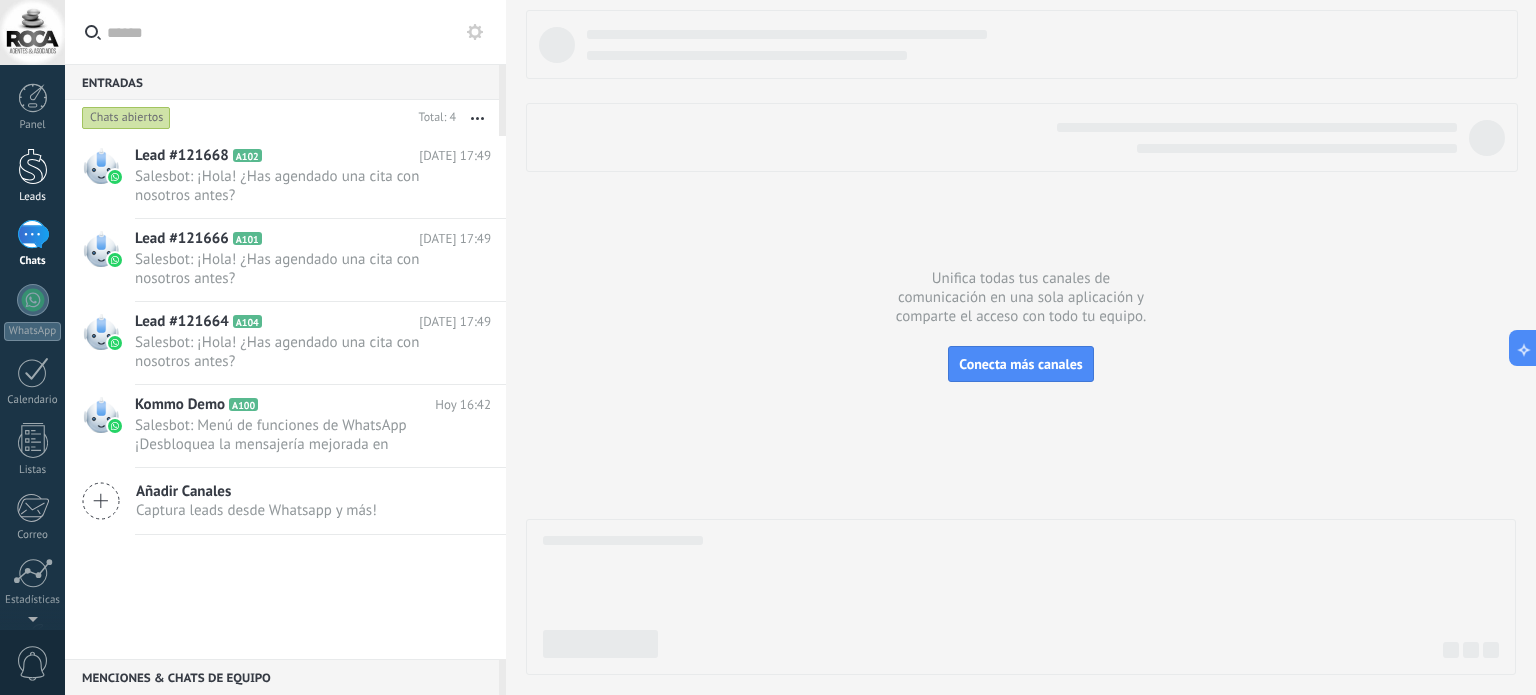 click at bounding box center [33, 166] 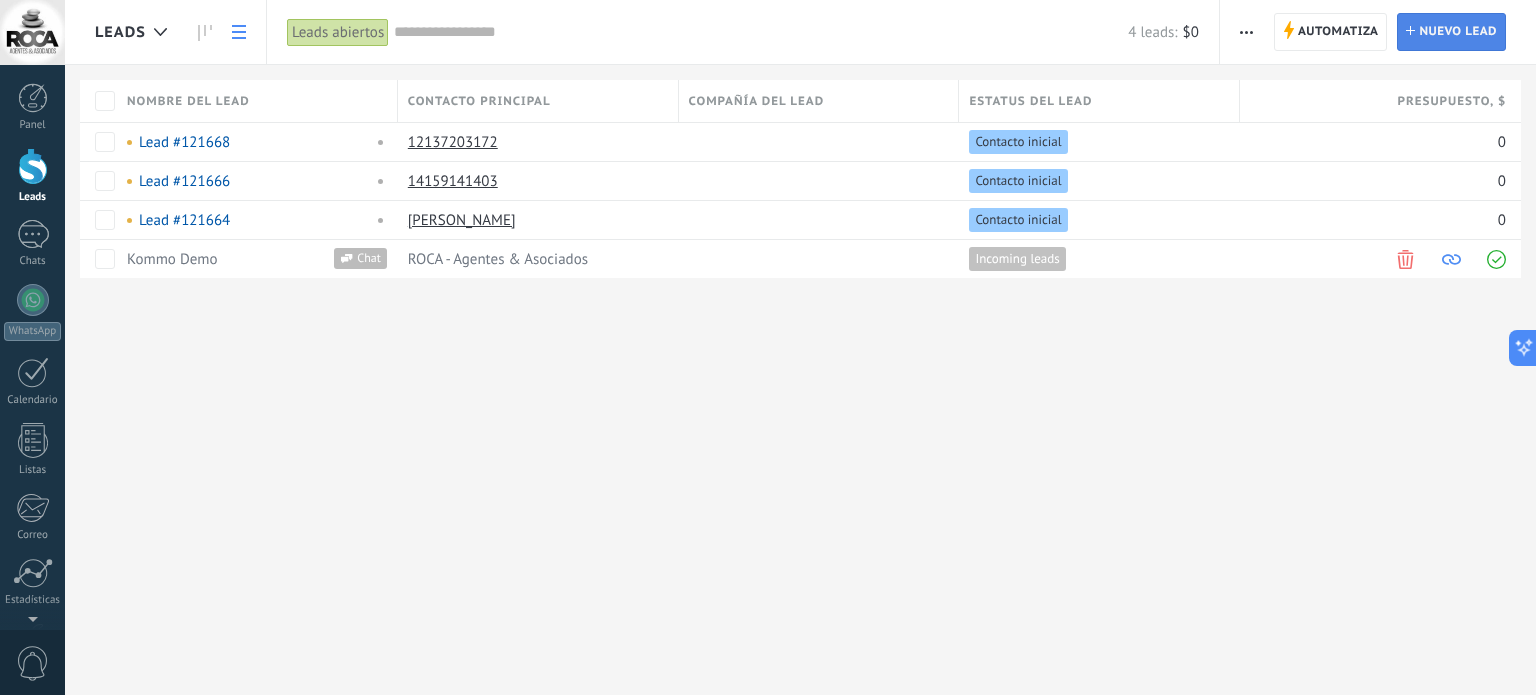 click on "Lead Nuevo lead" at bounding box center [1451, 32] 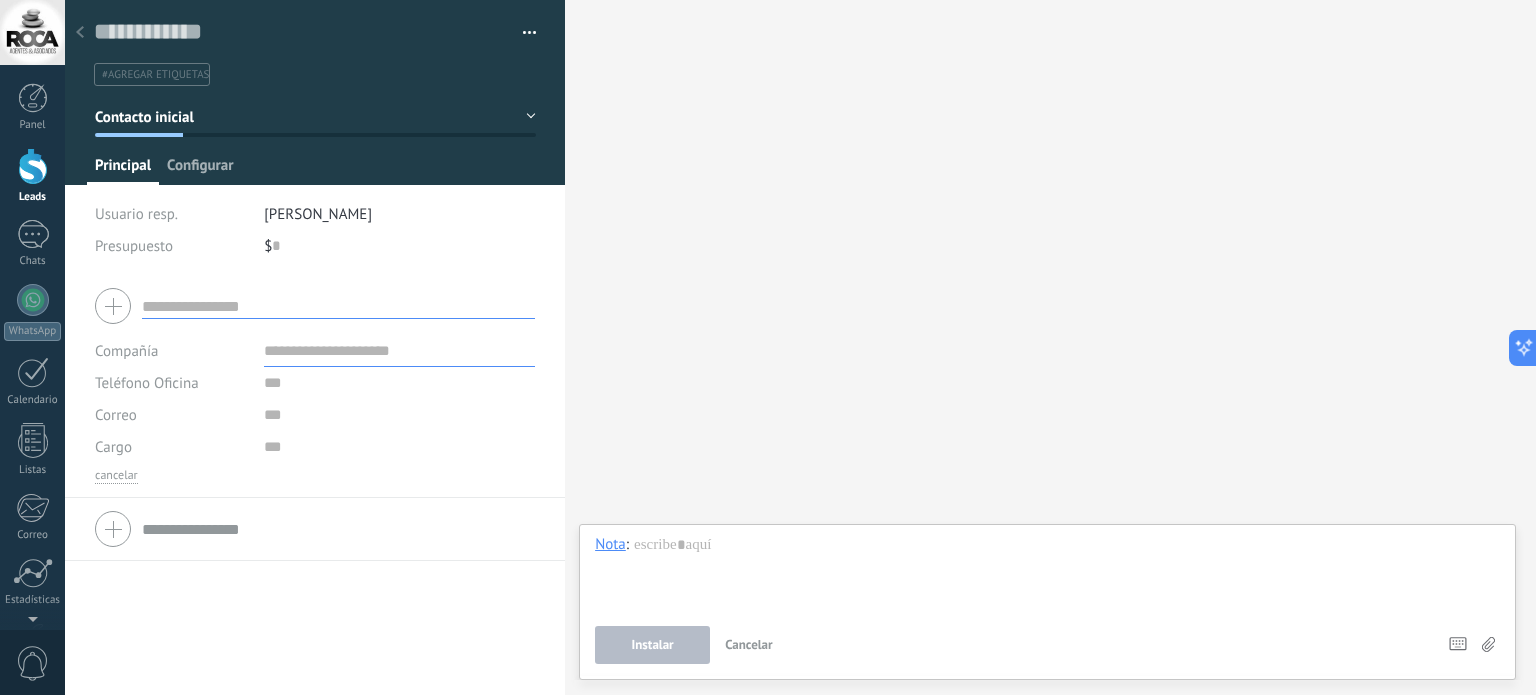click on "Configurar" at bounding box center [200, 170] 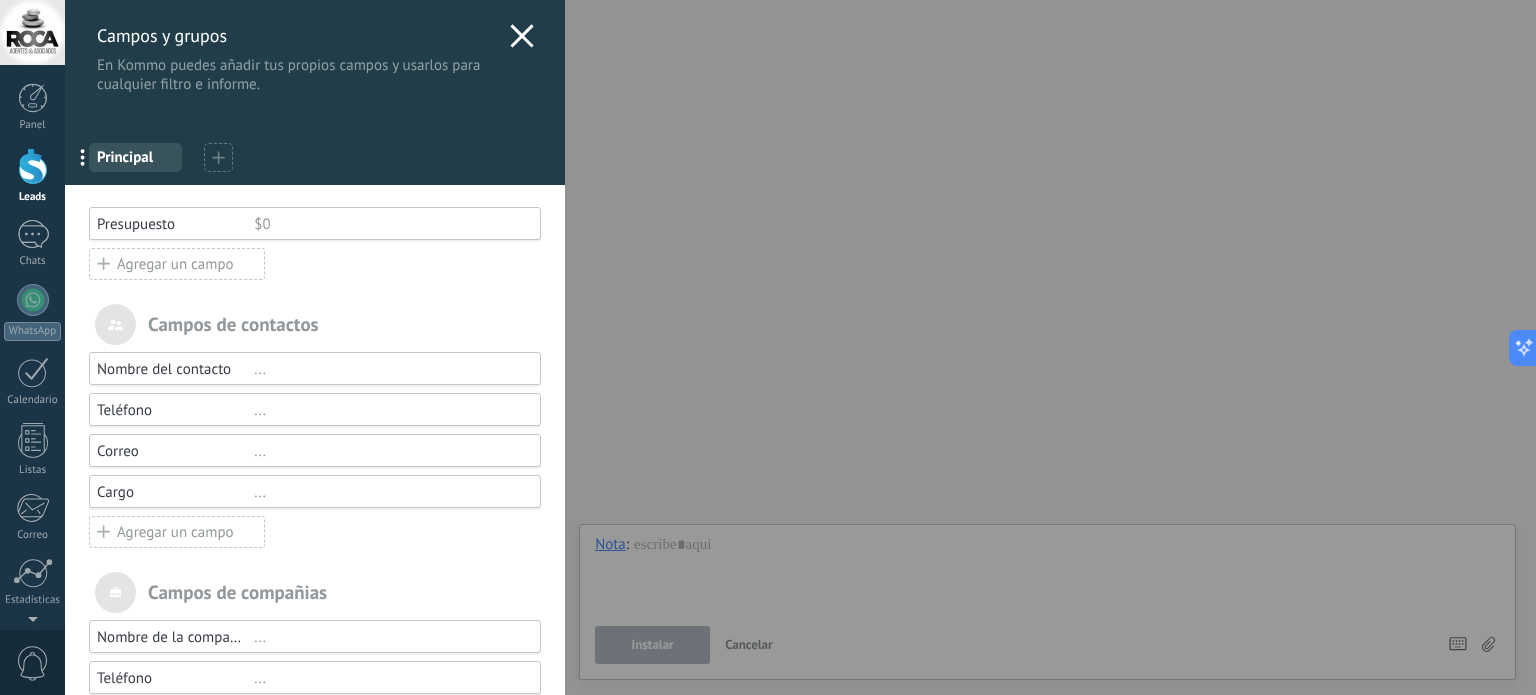 click 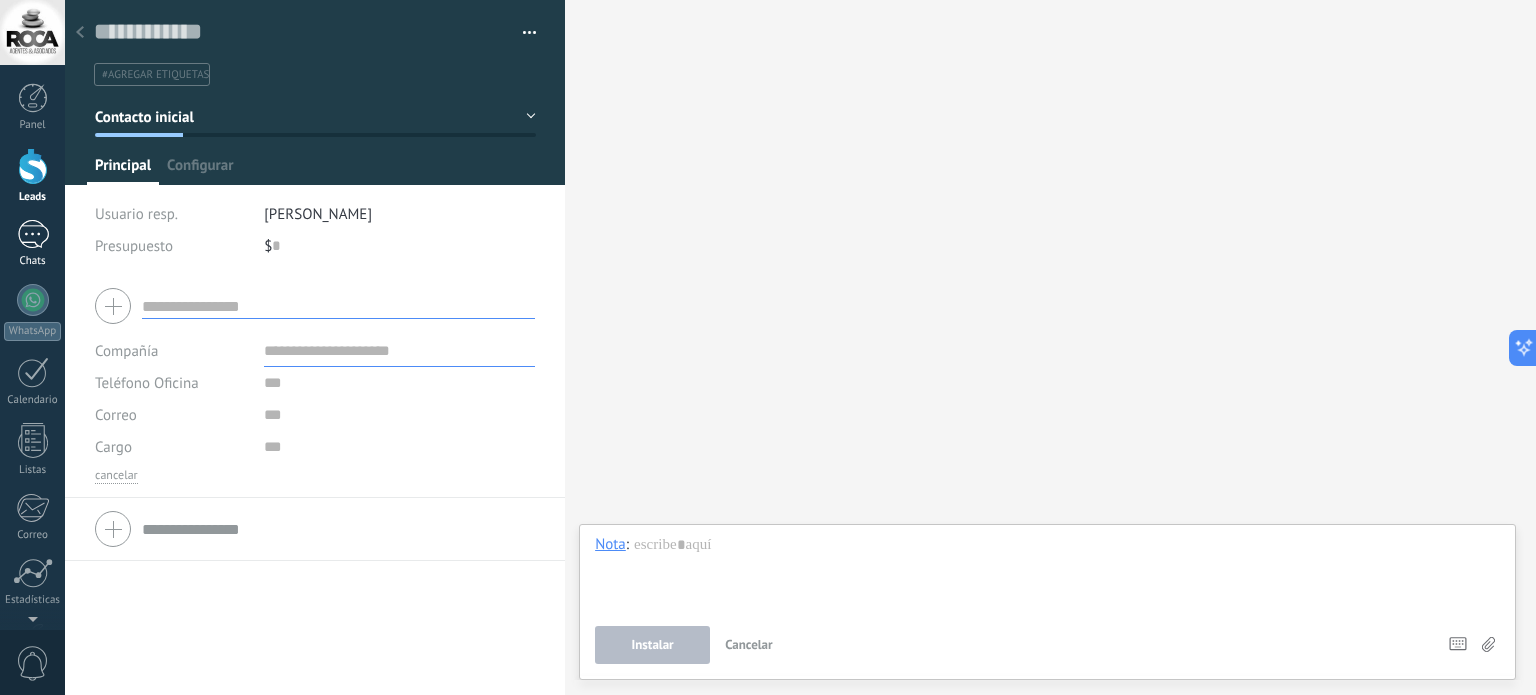 click on "Chats" at bounding box center (33, 261) 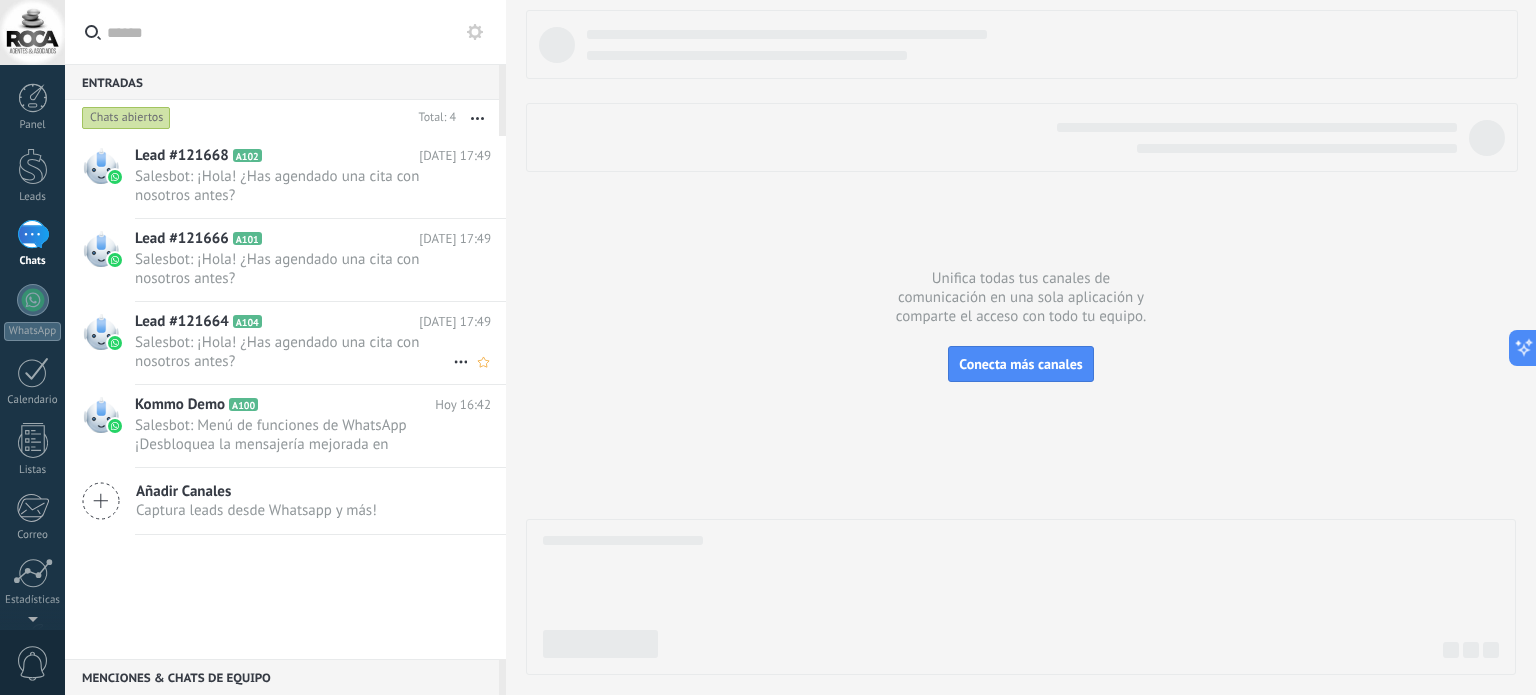 click on "Salesbot: ¡Hola! ¿Has agendado una cita con nosotros antes?" at bounding box center (294, 352) 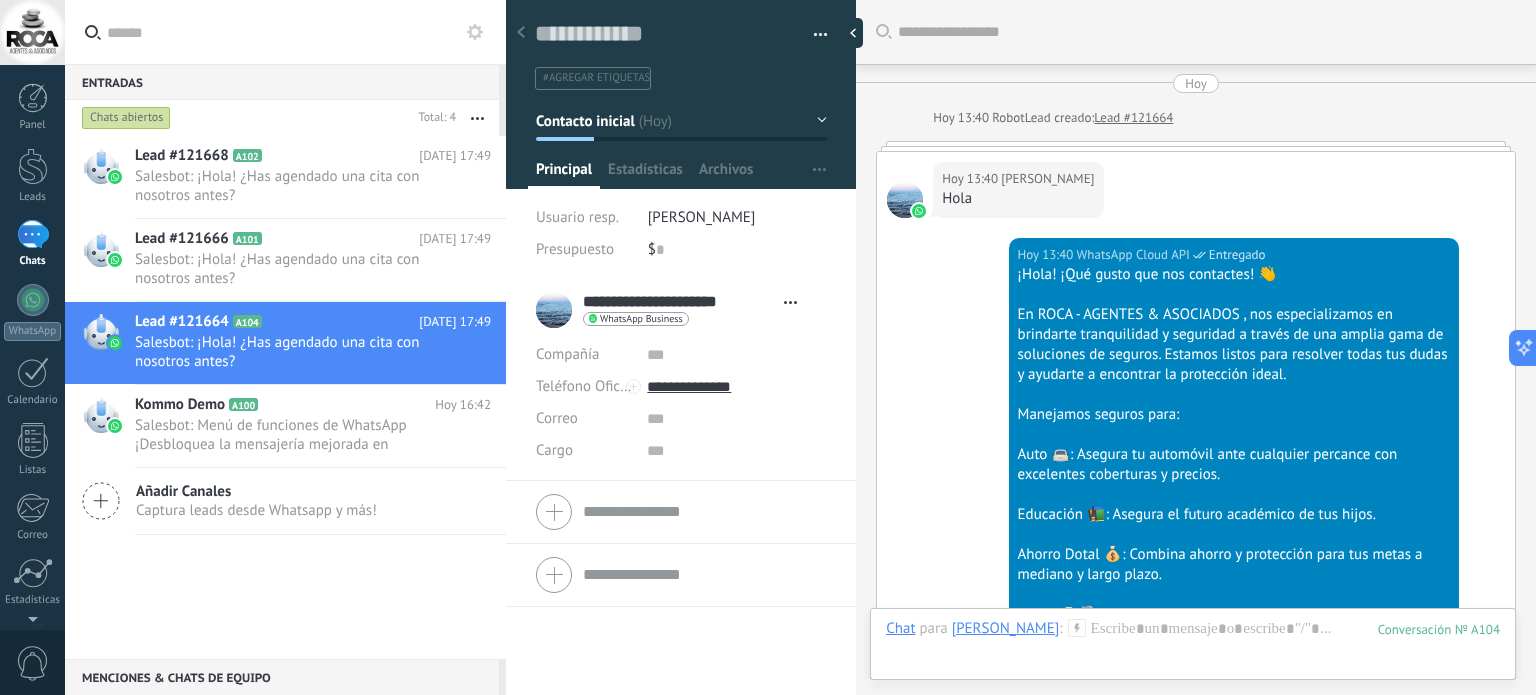 scroll, scrollTop: 29, scrollLeft: 0, axis: vertical 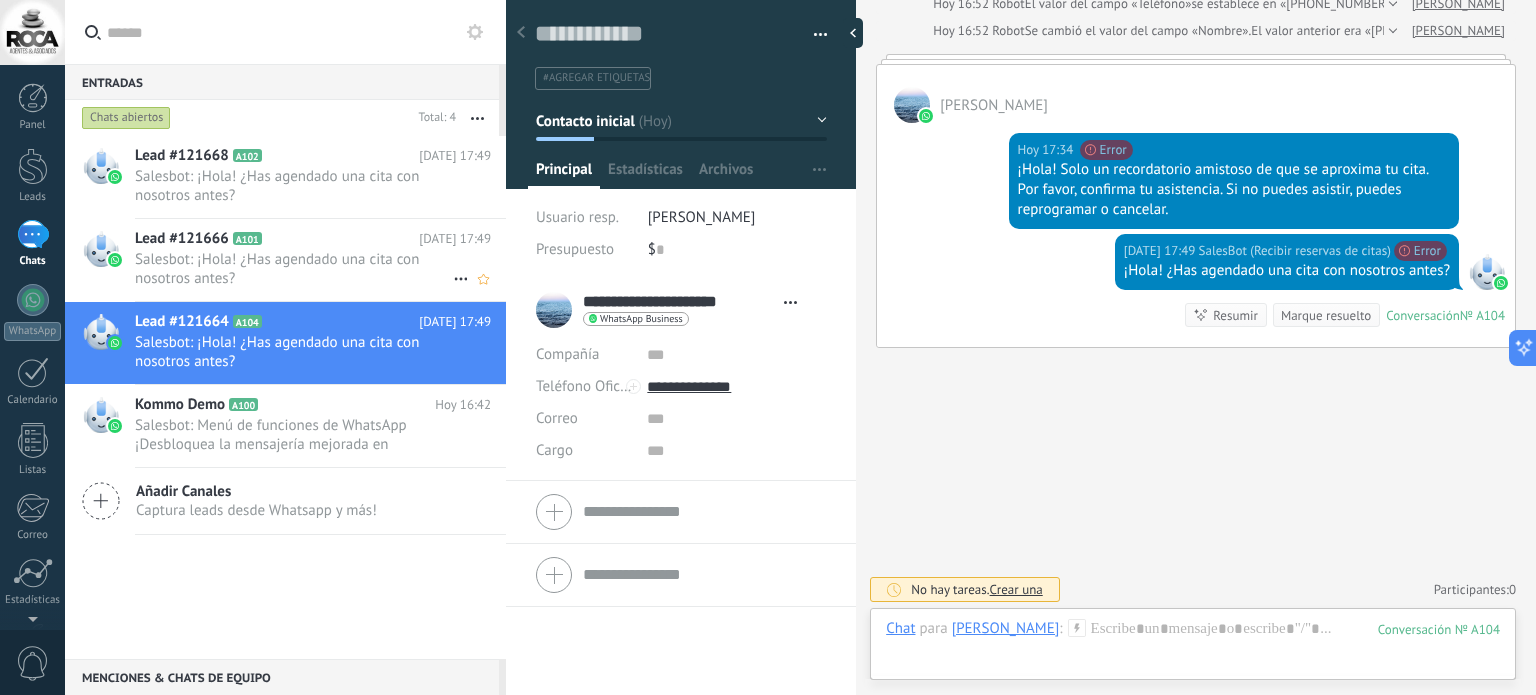 click on "Salesbot: ¡Hola! ¿Has agendado una cita con nosotros antes?" at bounding box center [294, 269] 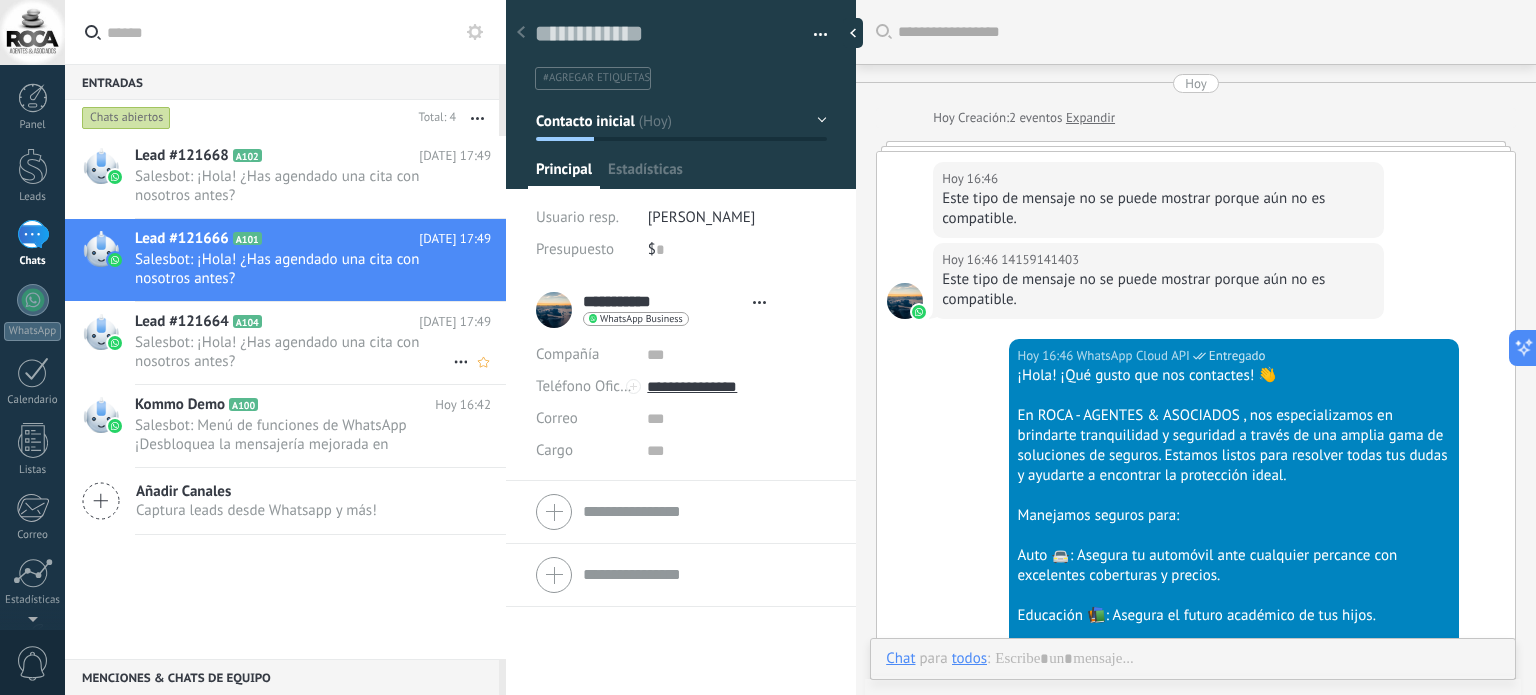 scroll, scrollTop: 906, scrollLeft: 0, axis: vertical 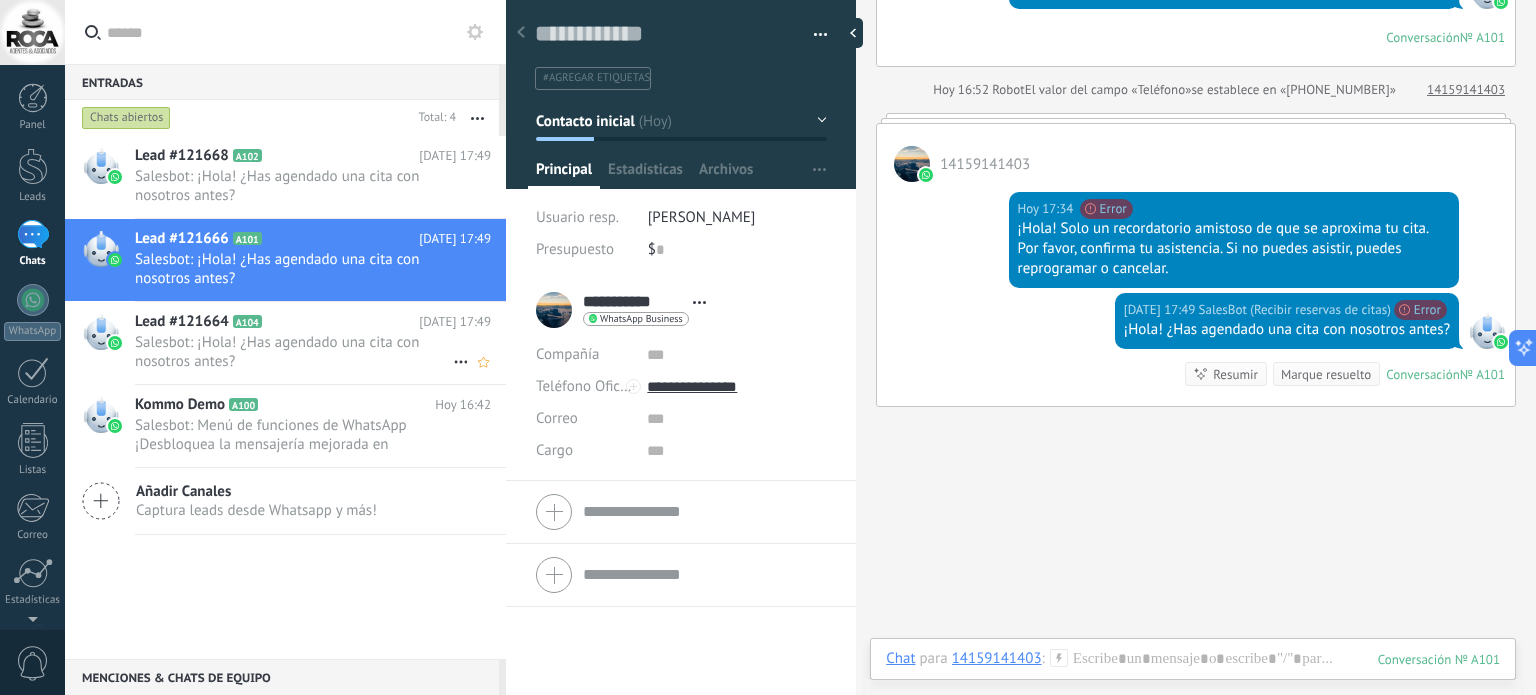 click on "Lead #121664
A104
[DATE] 17:49
Salesbot: ¡Hola! ¿Has agendado una cita con nosotros antes?" at bounding box center [320, 343] 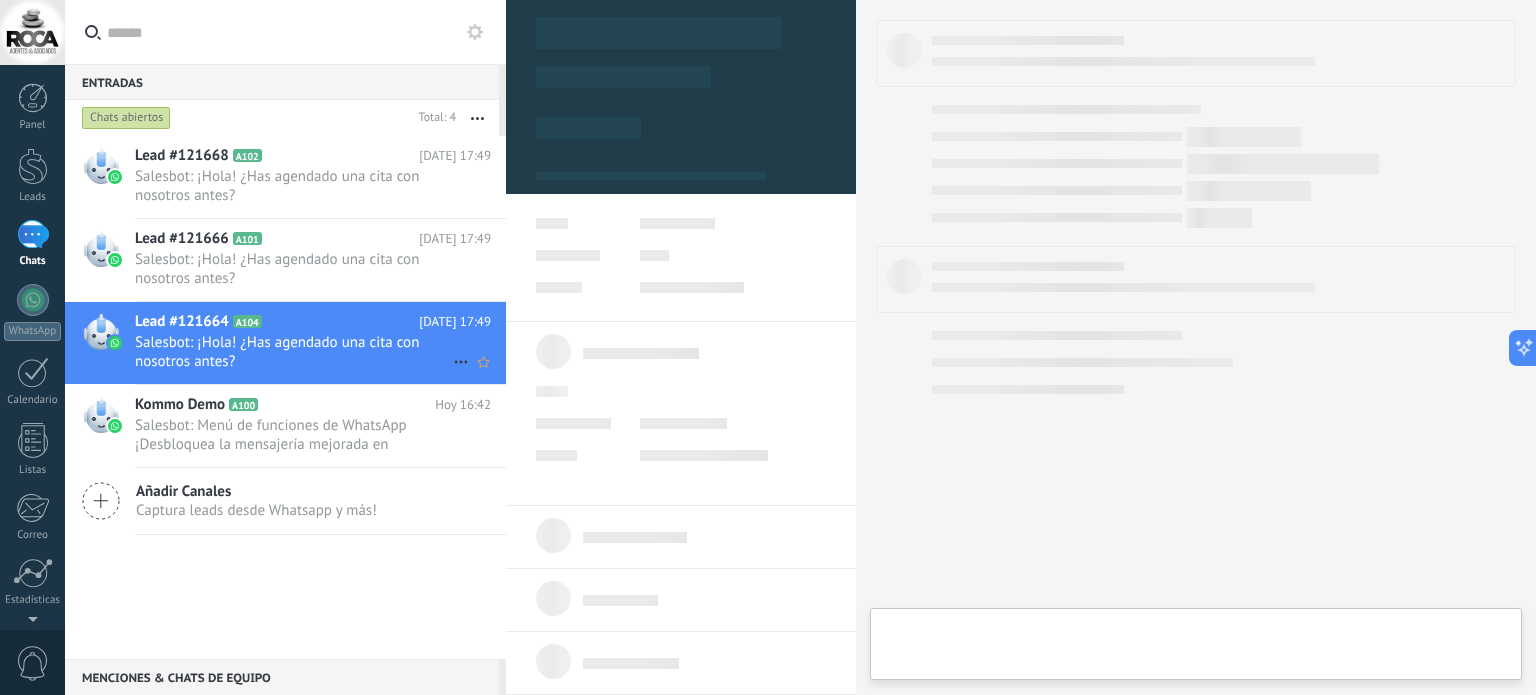 type on "**********" 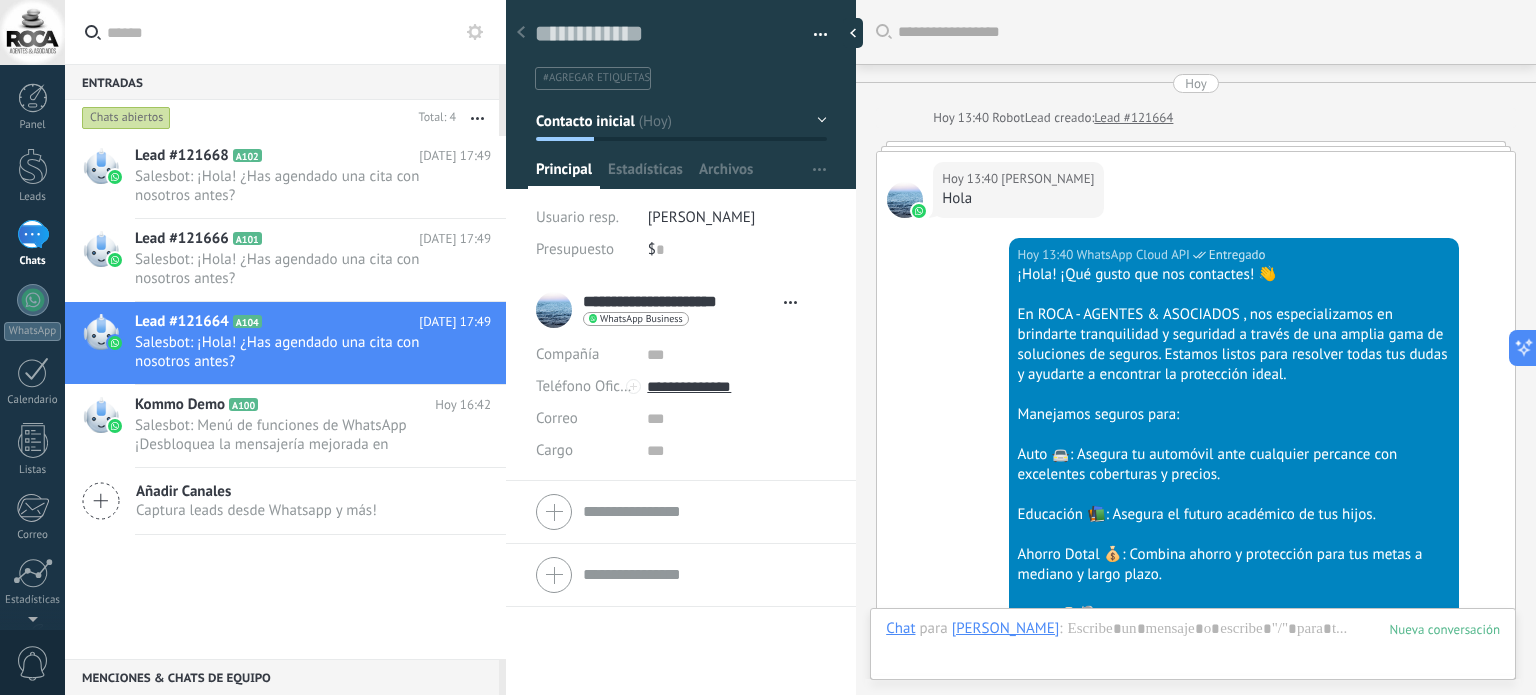 scroll, scrollTop: 29, scrollLeft: 0, axis: vertical 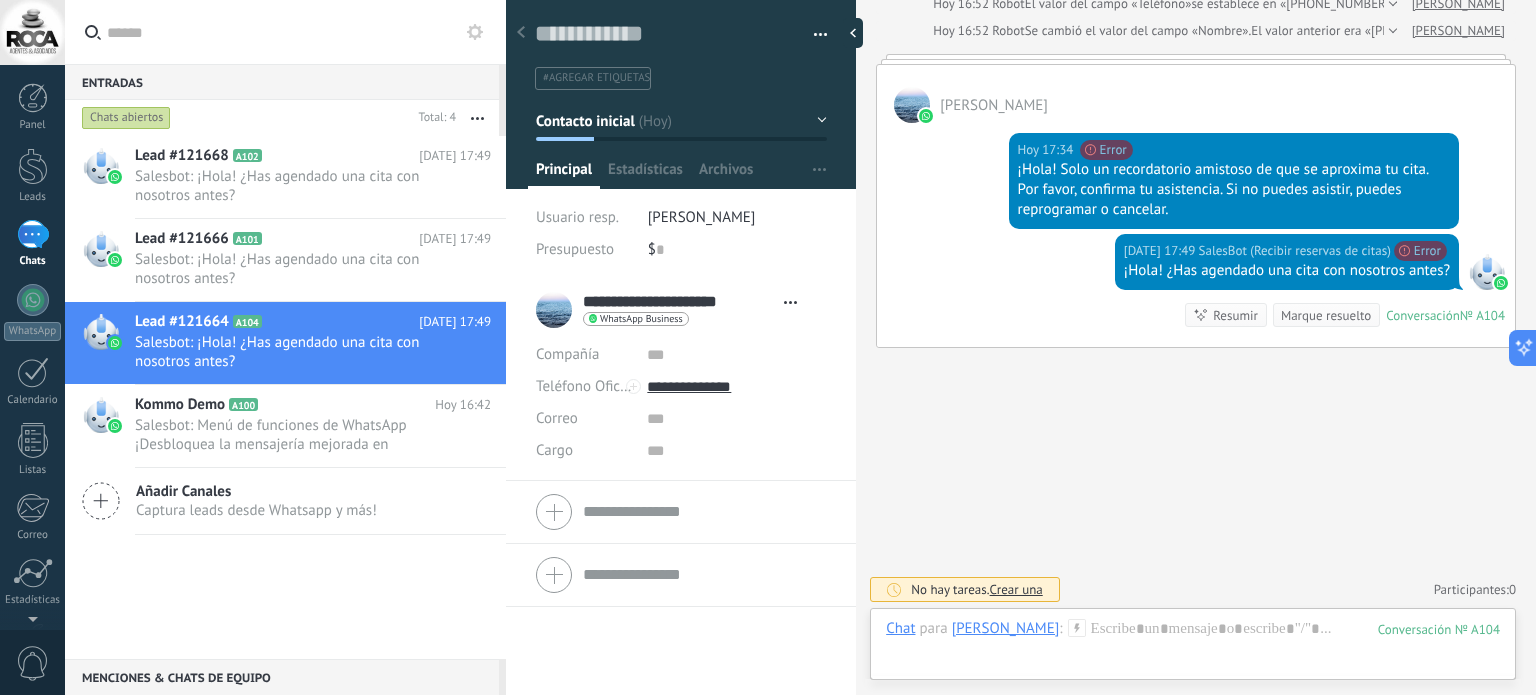 click on "Crear una" at bounding box center (1016, 589) 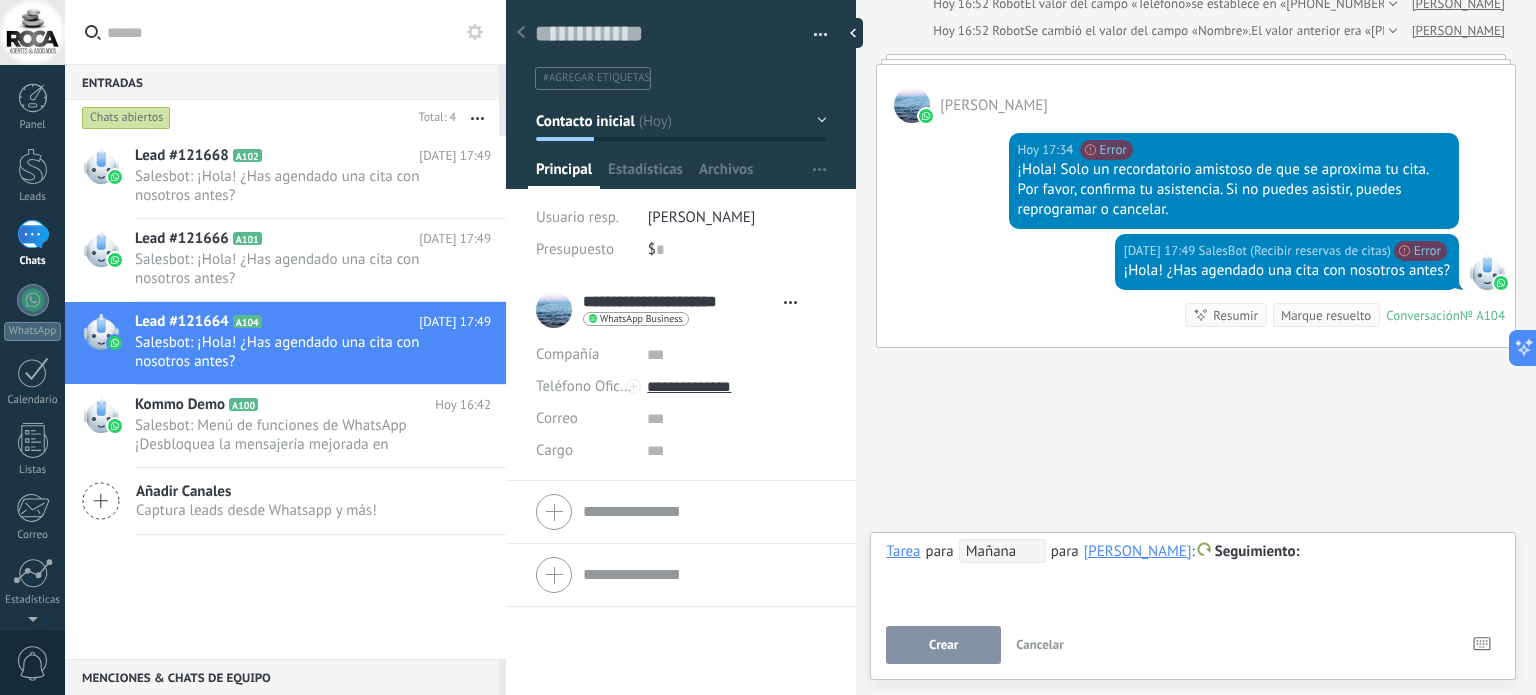 click on "Cancelar" at bounding box center [1040, 645] 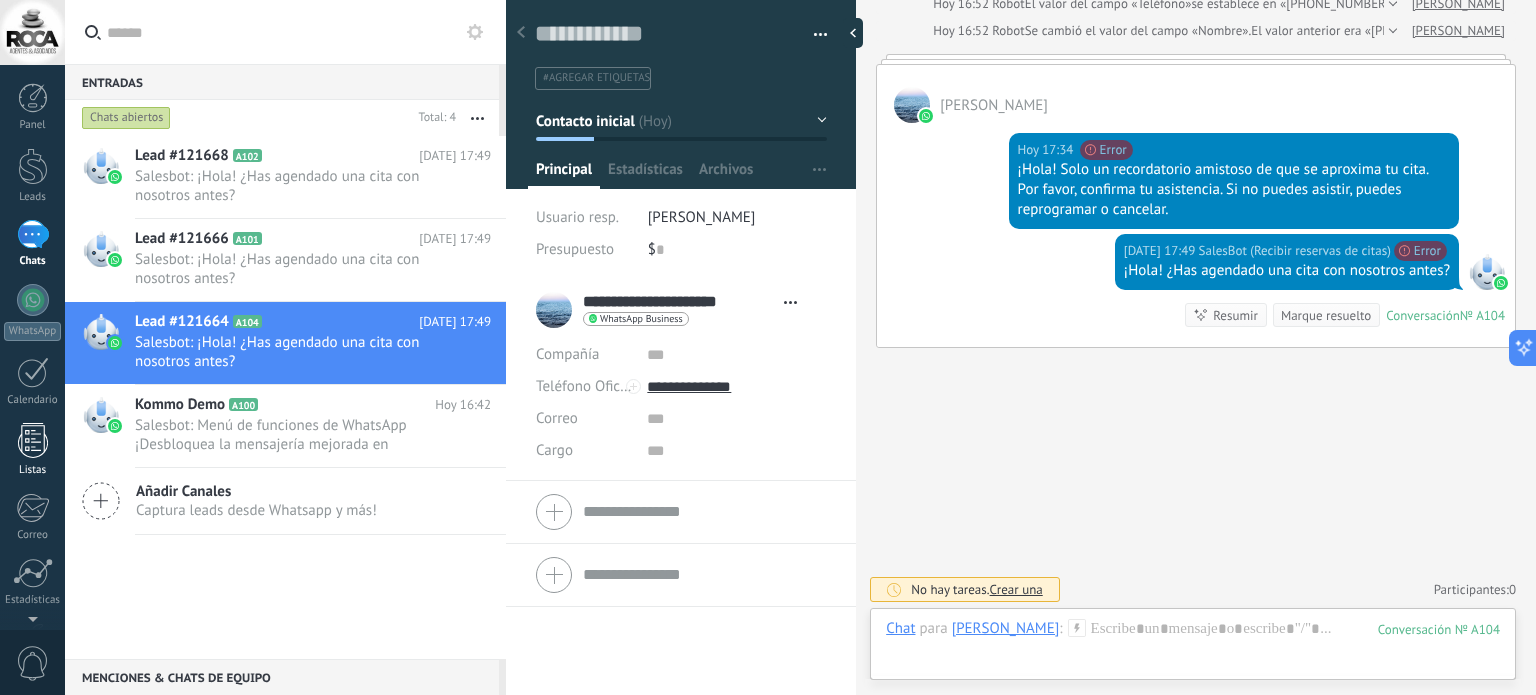 click at bounding box center [33, 440] 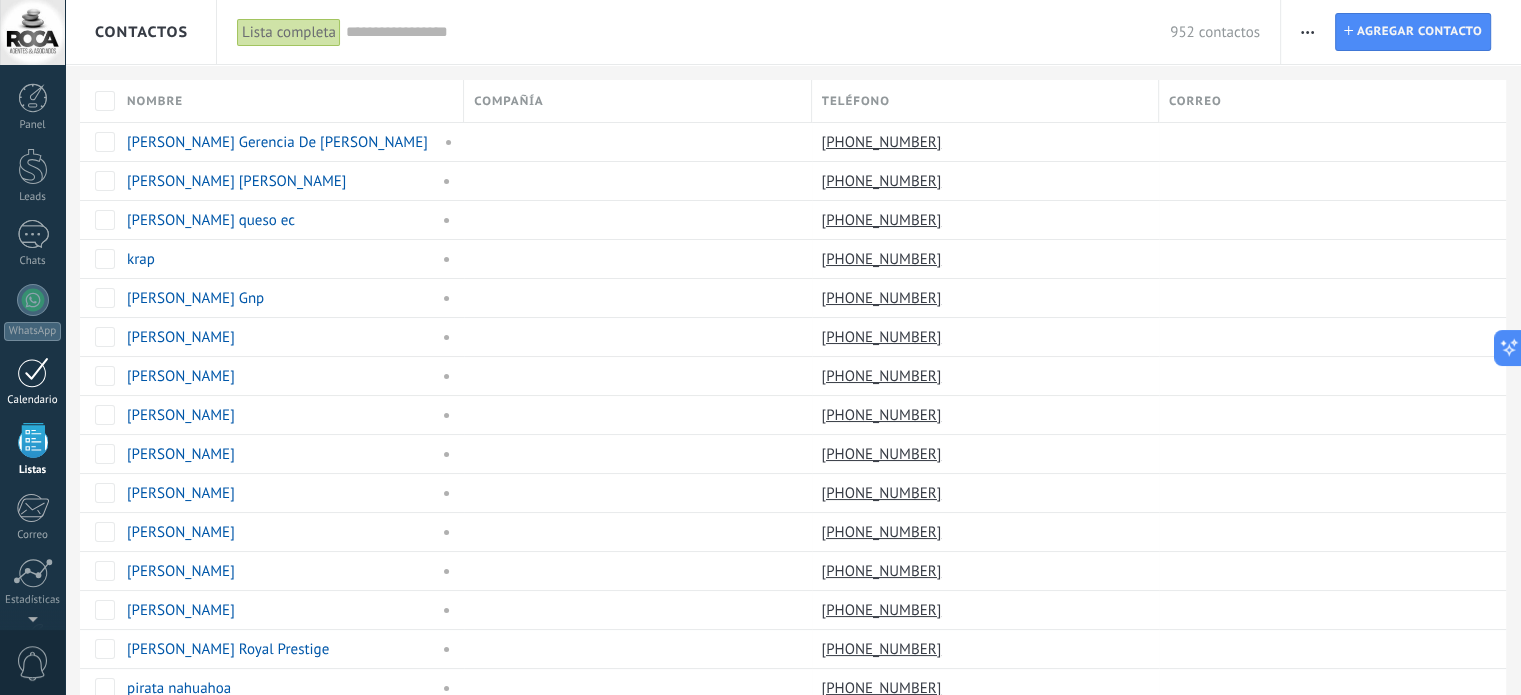 click on "Calendario" at bounding box center (33, 400) 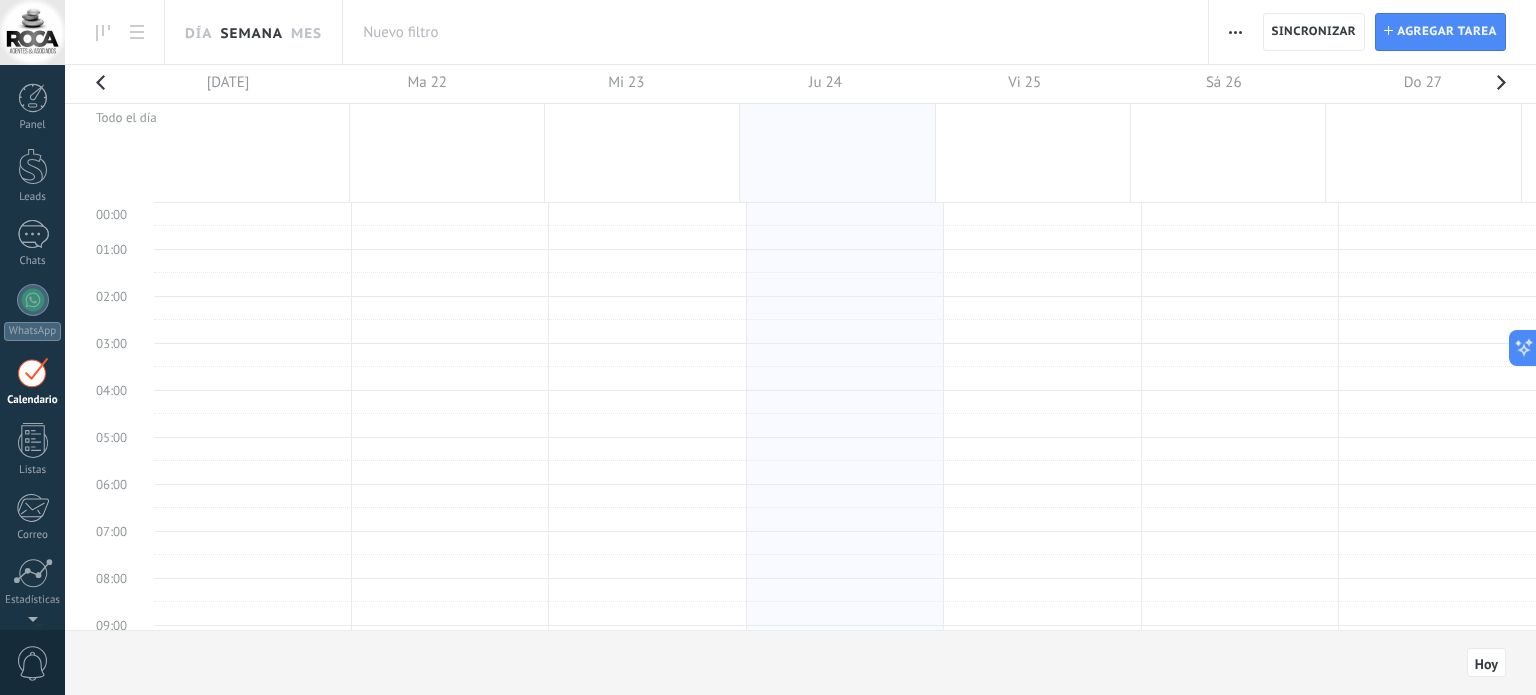 scroll, scrollTop: 374, scrollLeft: 0, axis: vertical 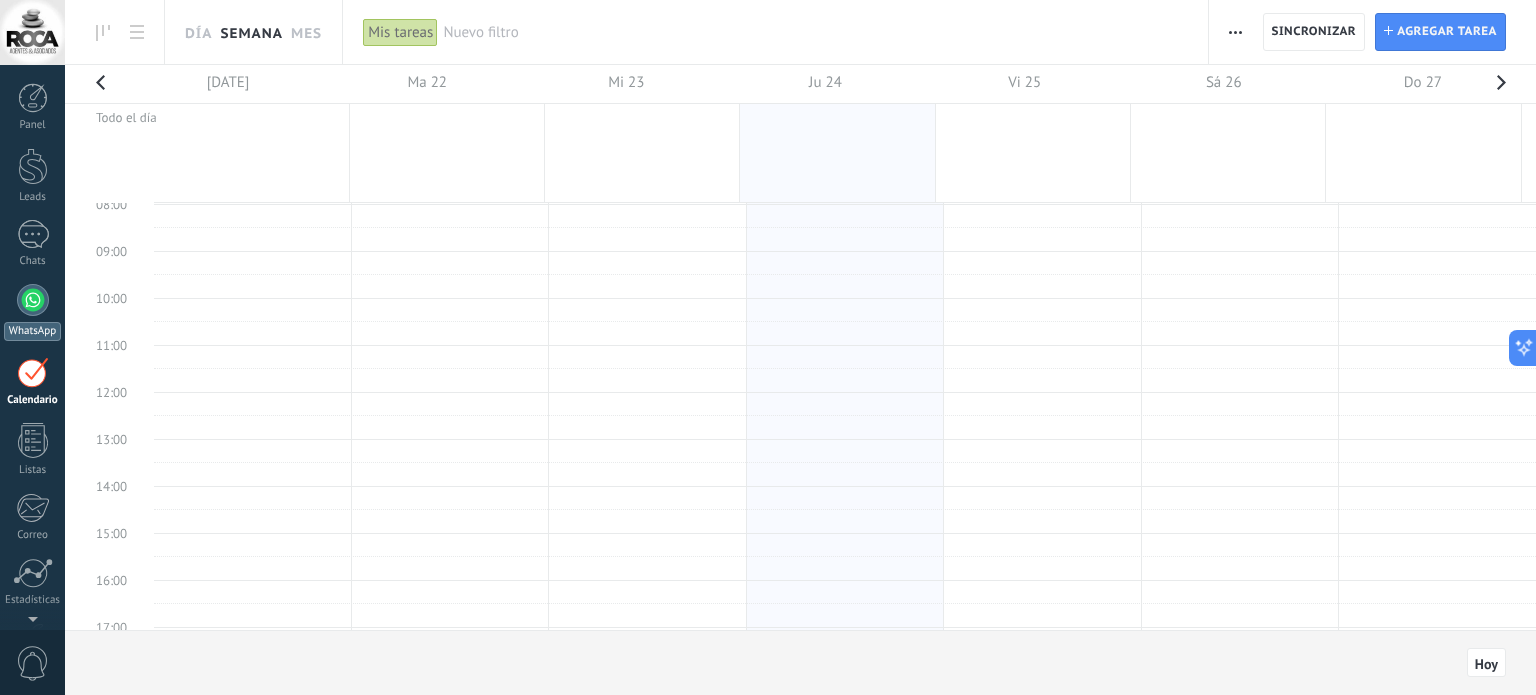 click at bounding box center [33, 300] 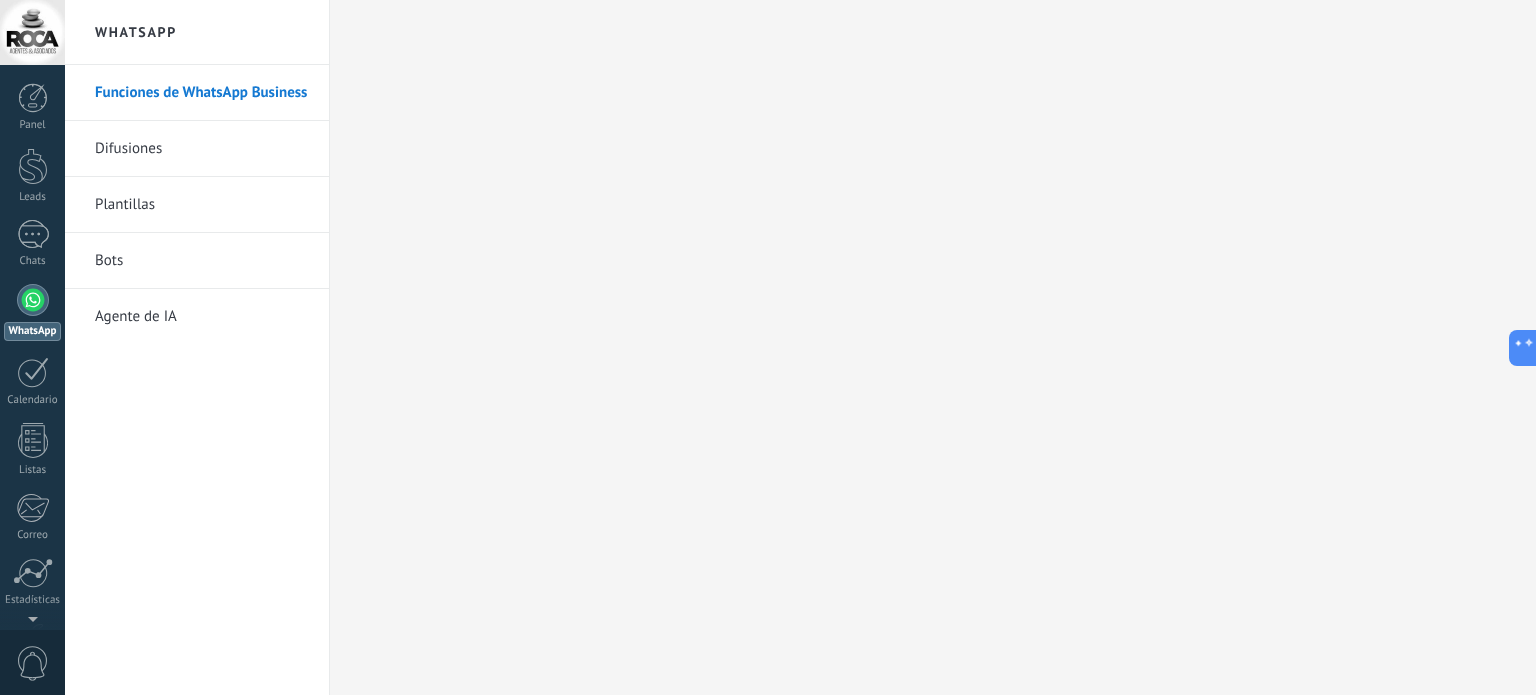 click on "Bots" at bounding box center [202, 261] 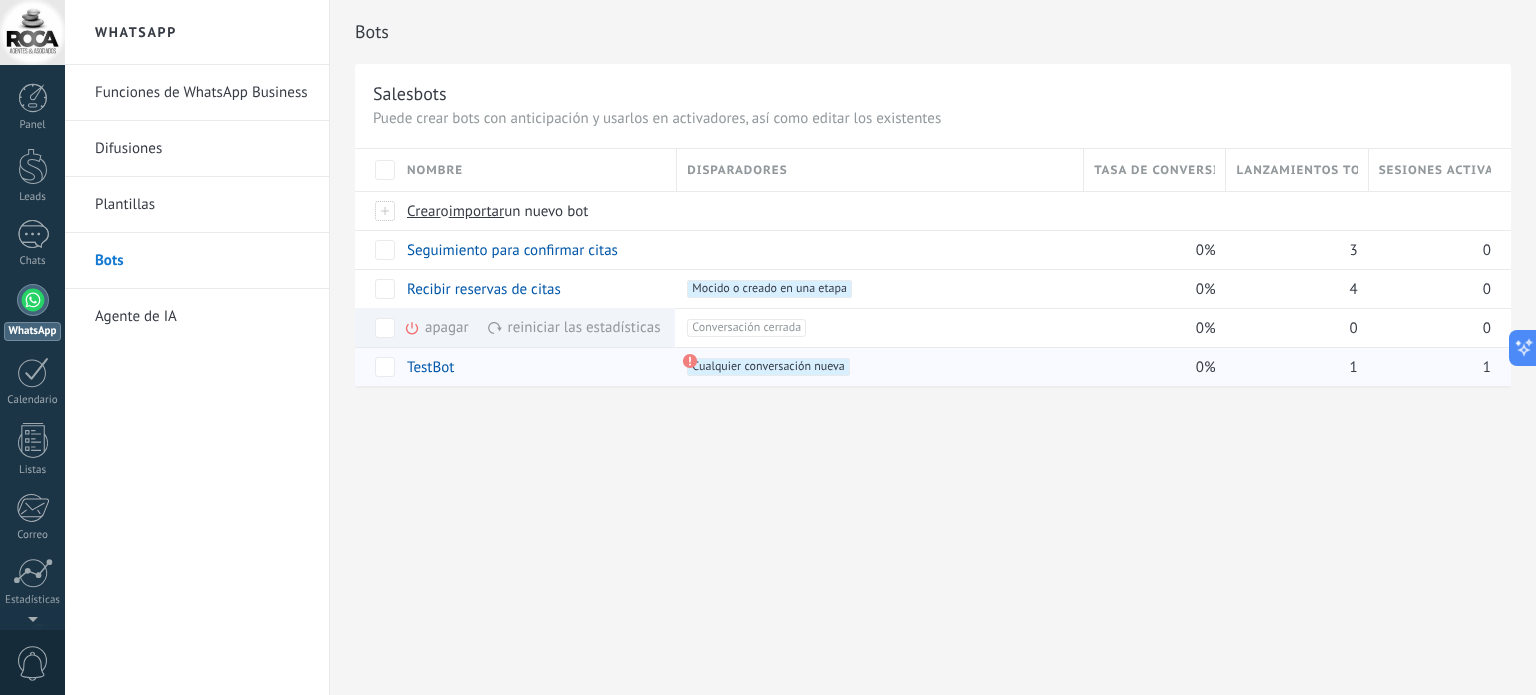 click at bounding box center [376, 366] 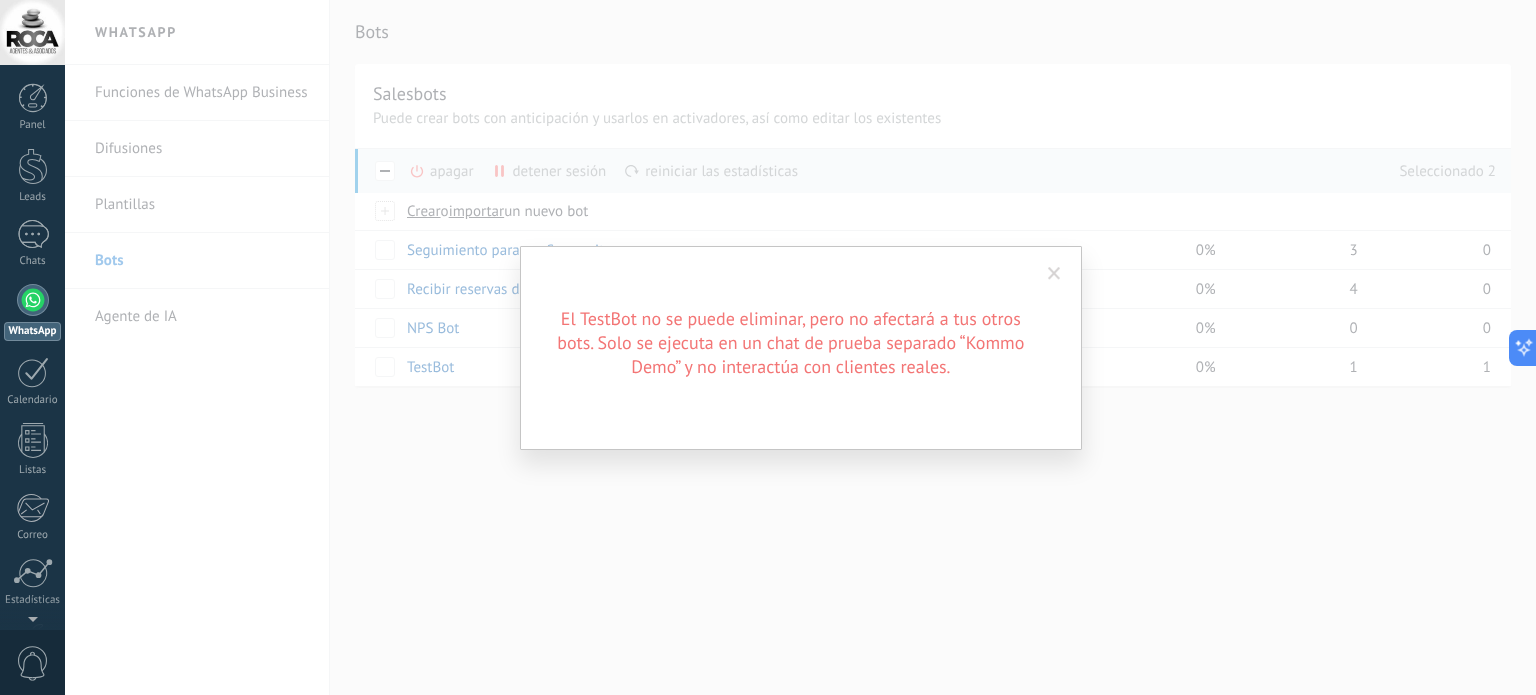 click at bounding box center (1054, 274) 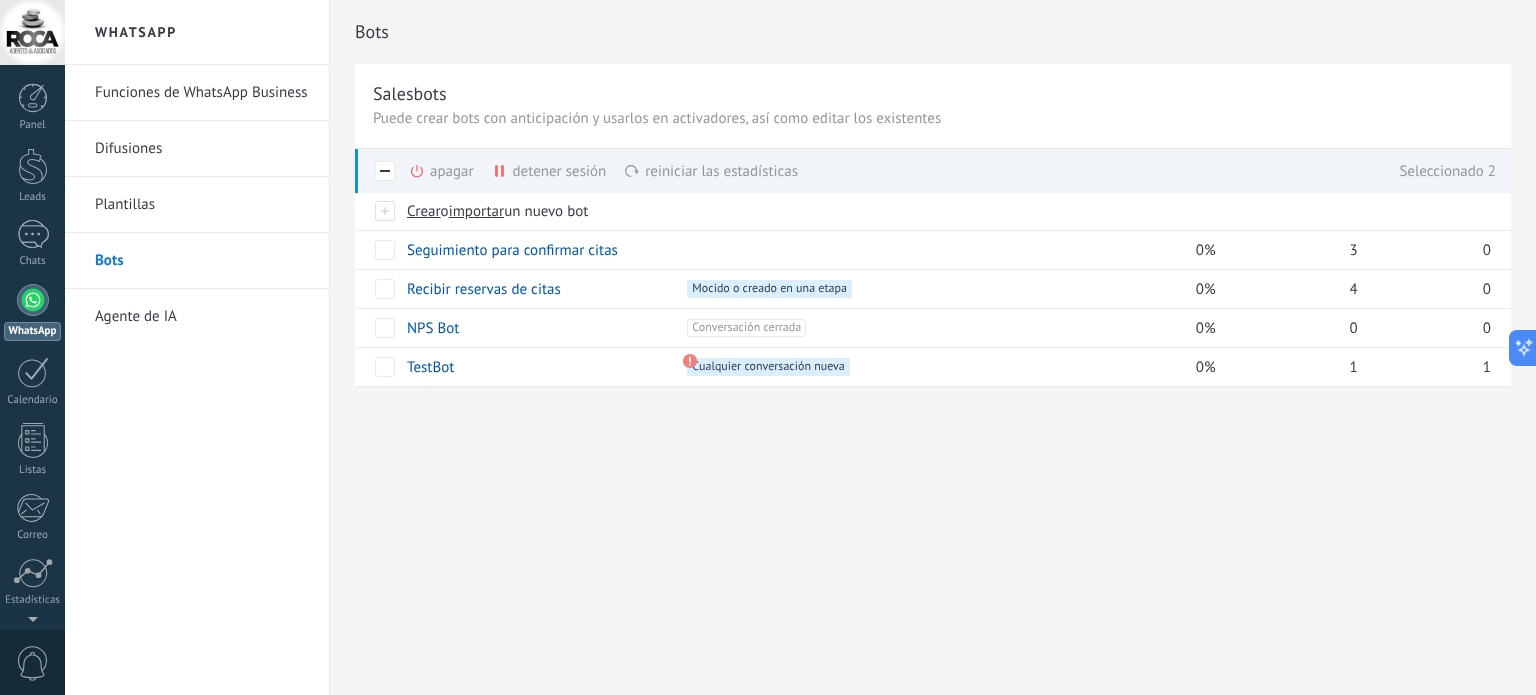 click on "detener sesión màs" at bounding box center (583, 171) 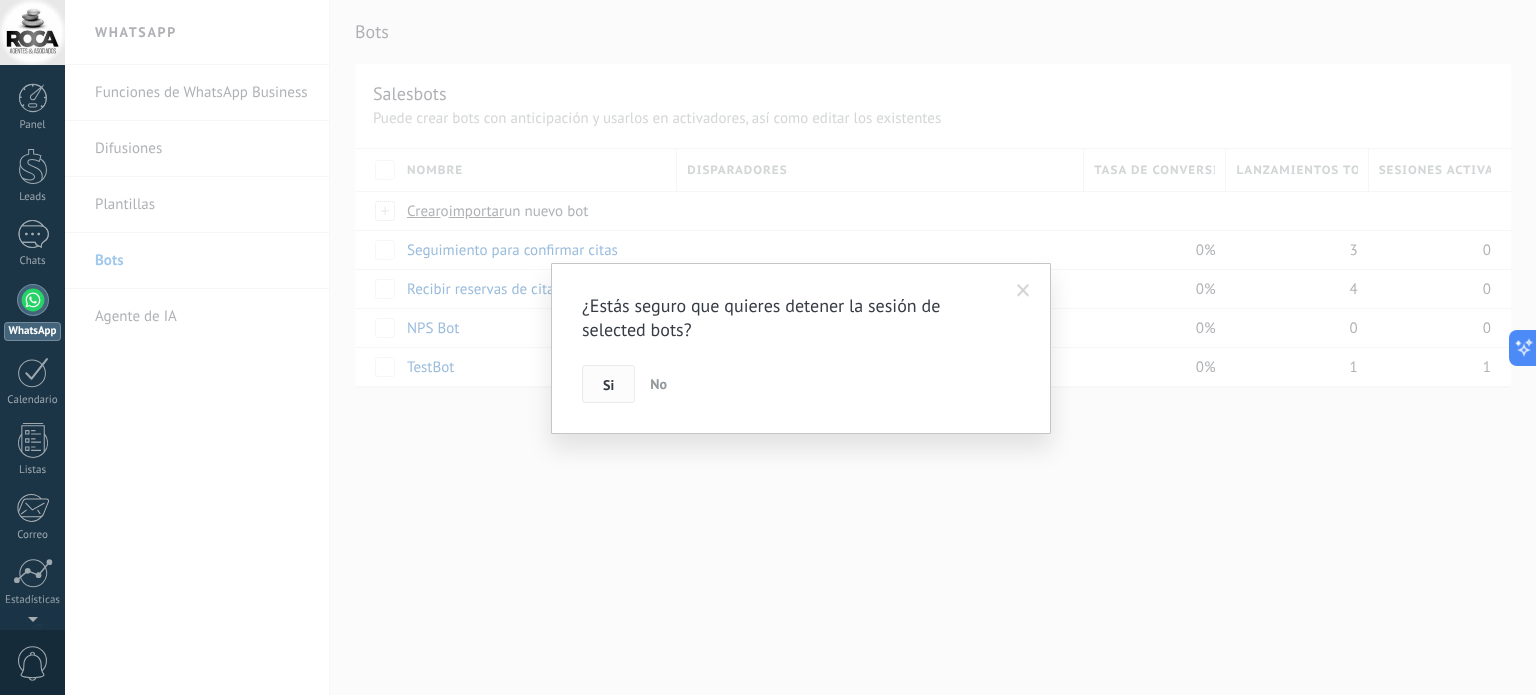 click on "Si" at bounding box center (608, 384) 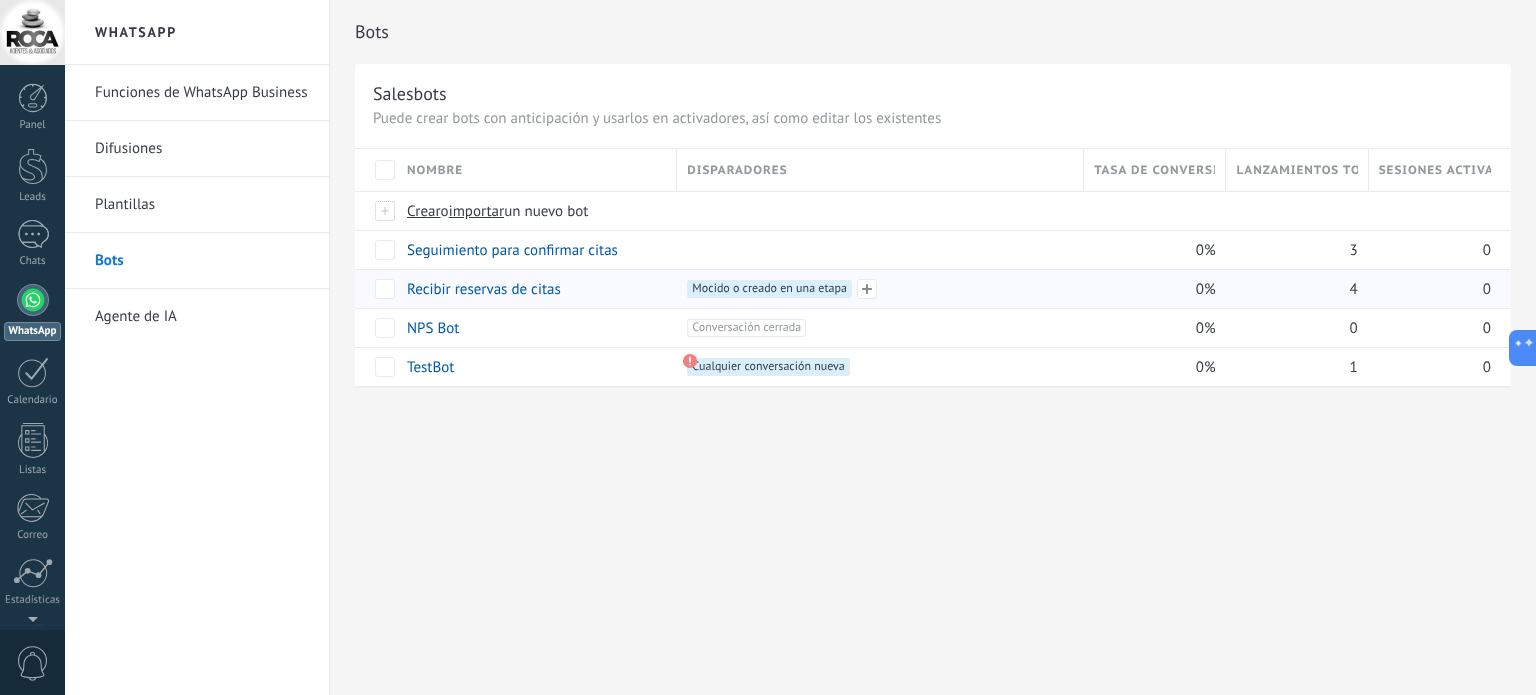click on "Mocido o creado en una etapa +0" at bounding box center (769, 289) 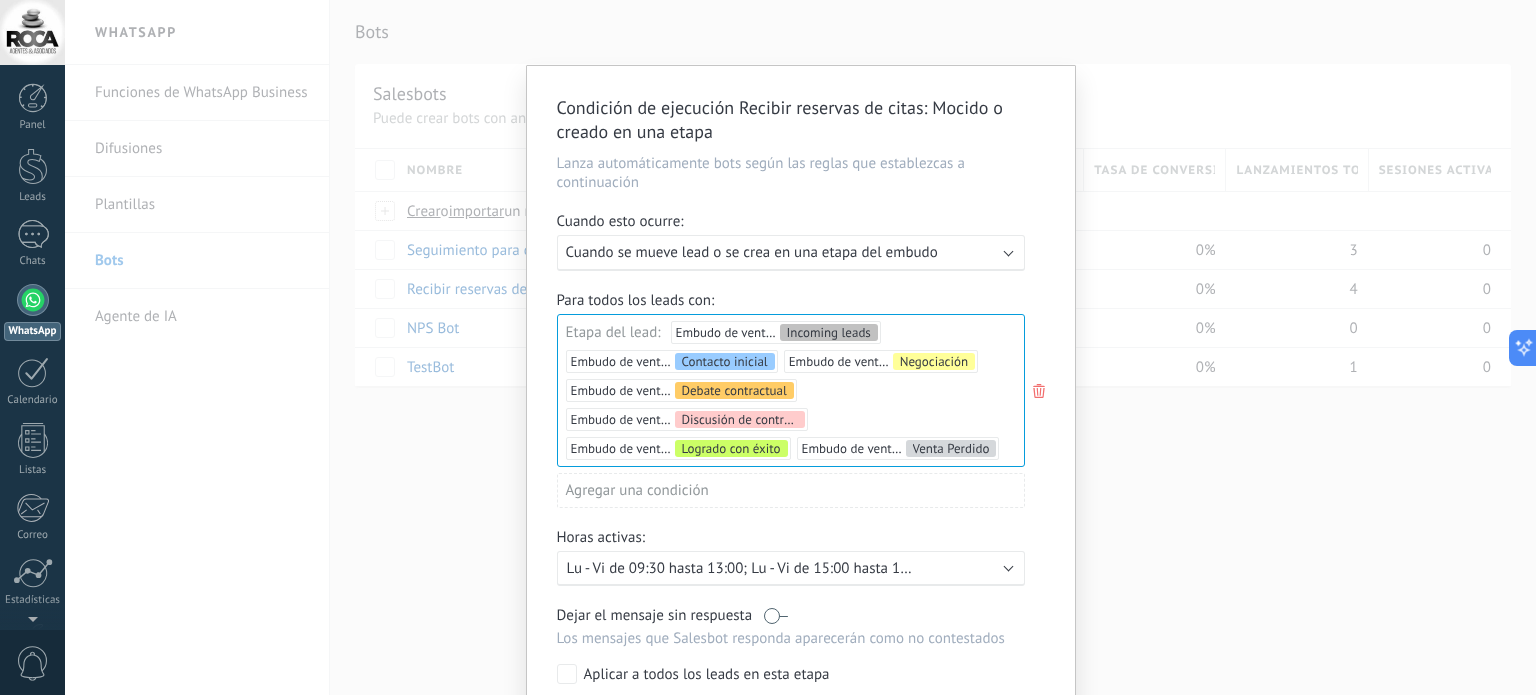 click on "Condición de ejecución Recibir reservas de citas : Mocido o creado en una etapa Lanza automáticamente bots según las reglas que establezcas a continuación Cuando esto ocurre: Ejecutar:  Cuando se mueve lead o se crea en una etapa del embudo Para todos los leads con: Etapa del lead: Embudo de ventas Incoming leads Embudo de ventas Contacto inicial Embudo de ventas Negociación Embudo de ventas Debate contractual Embudo de ventas Discusión de contrato Embudo de ventas Logrado con éxito Embudo de ventas Venta Perdido Incoming leads Contacto inicial Negociación Debate contractual Discusión de contrato Logrado con éxito Venta Perdido Agregar una condición Horas activas: Activo:  Lu - Vi de 09:30 hasta 13:00;
Lu - Vi de 15:00 hasta 19:00;
Dejar el mensaje sin respuesta Los mensajes que Salesbot responda aparecerán como no contestados Aplicar a todos los leads en esta etapa Finalizado Cancelar Eliminar disparador" at bounding box center [800, 347] 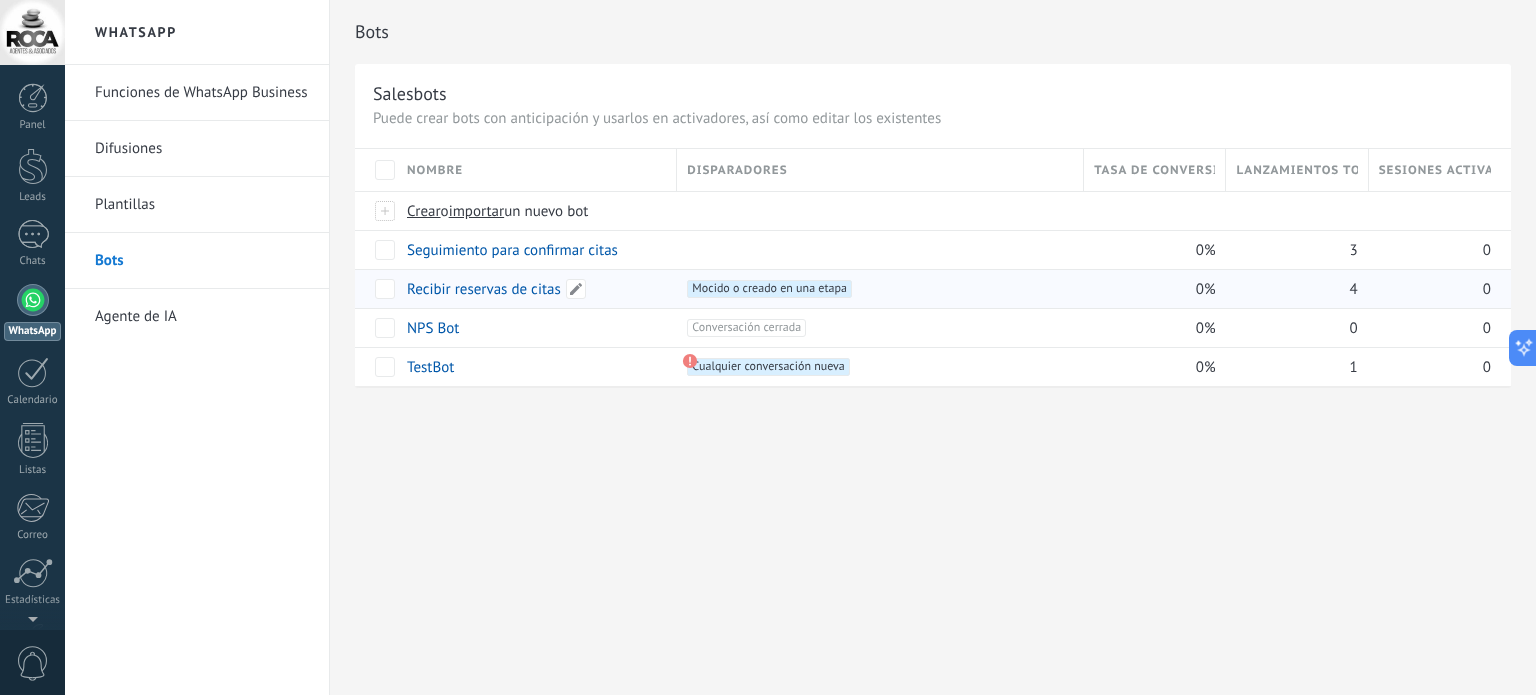 click on "Recibir reservas de citas" at bounding box center [484, 289] 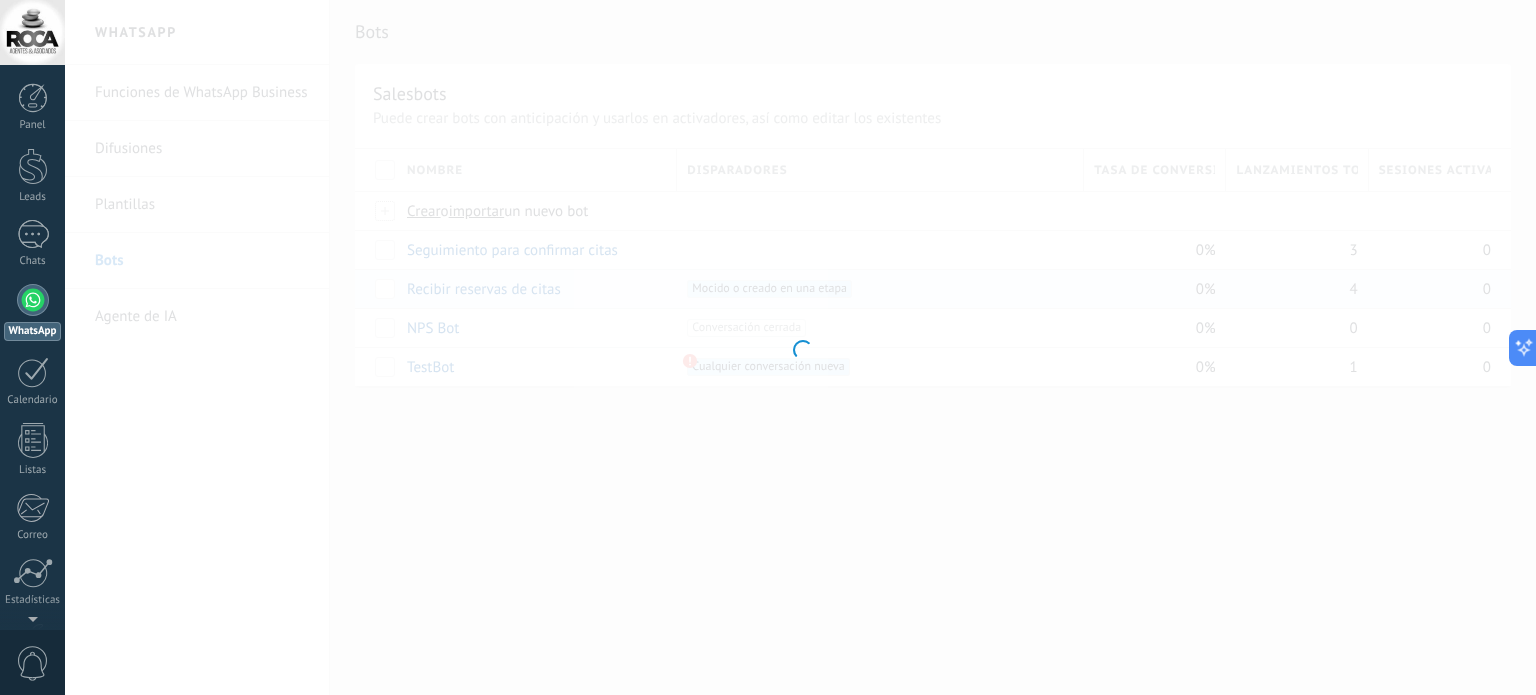 type on "**********" 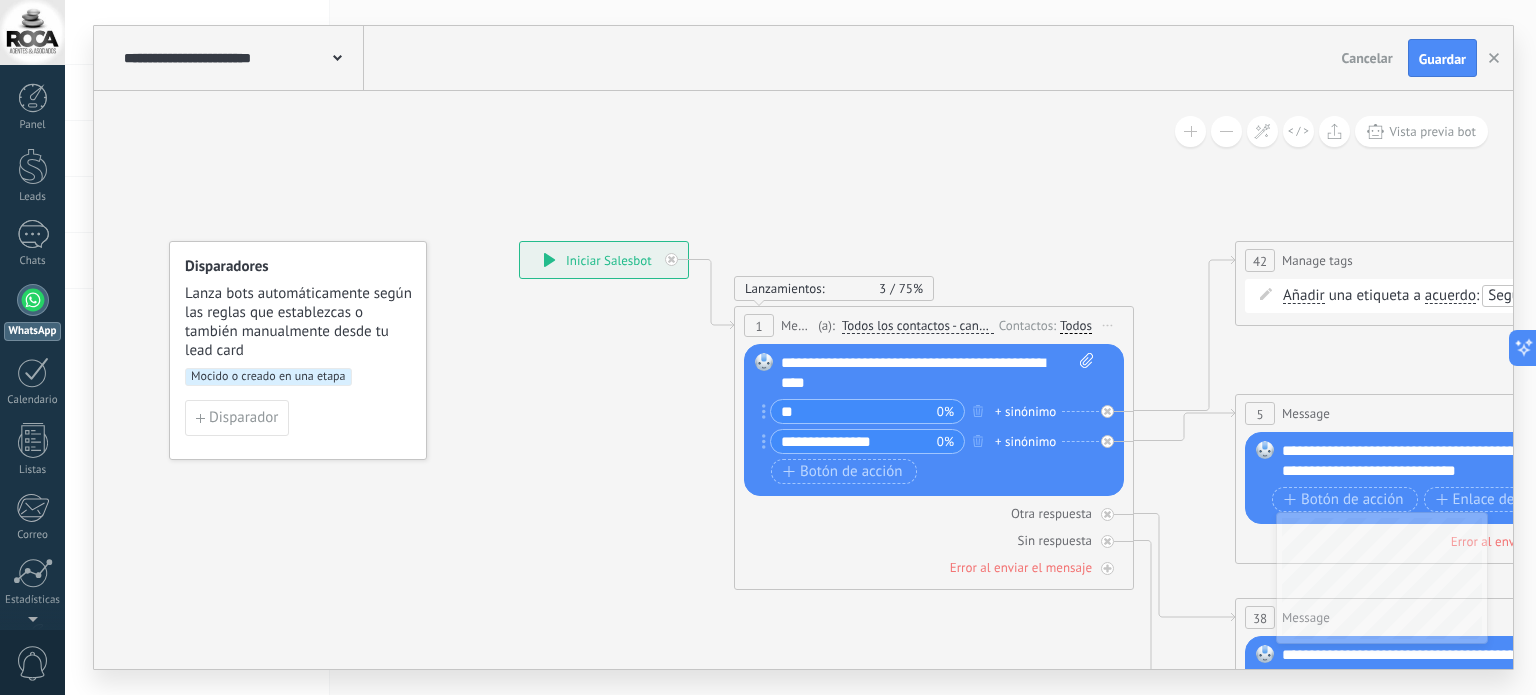 click on "**********" at bounding box center (604, 260) 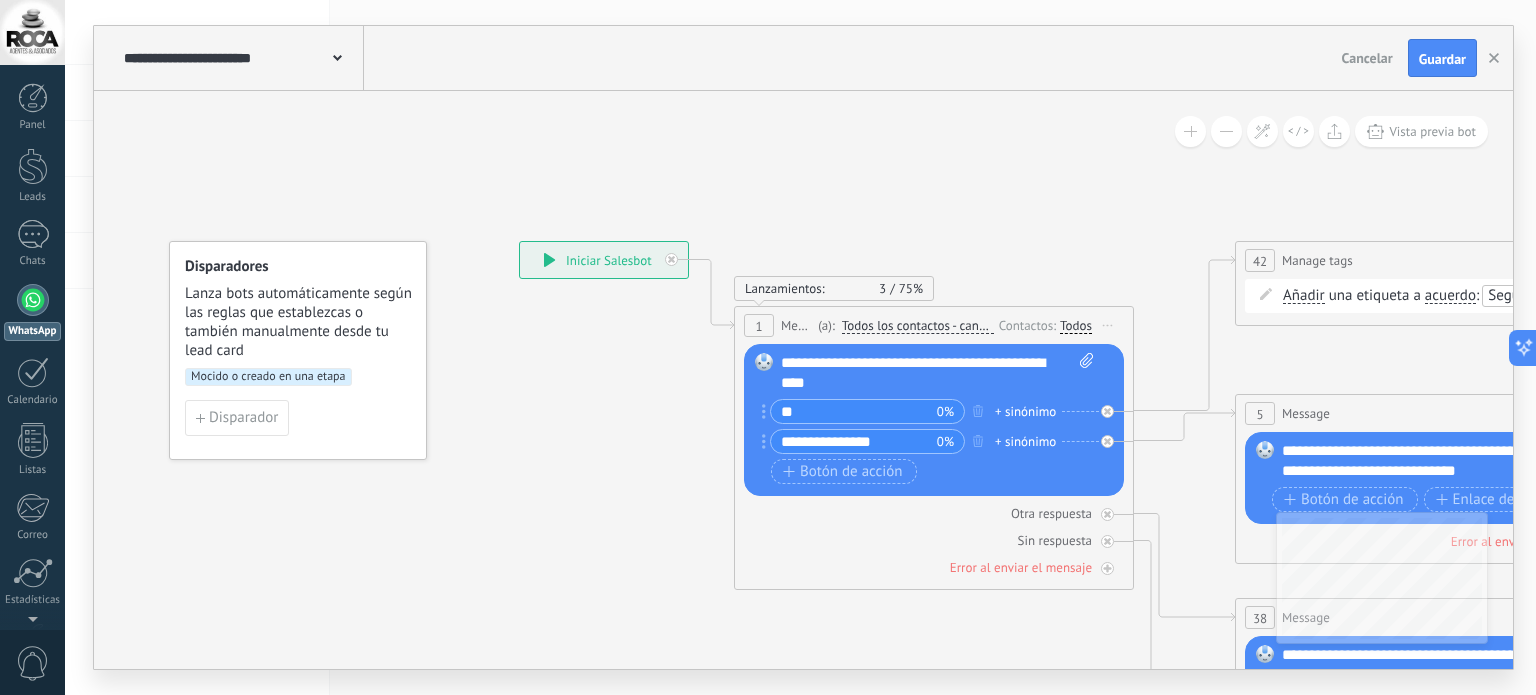 click 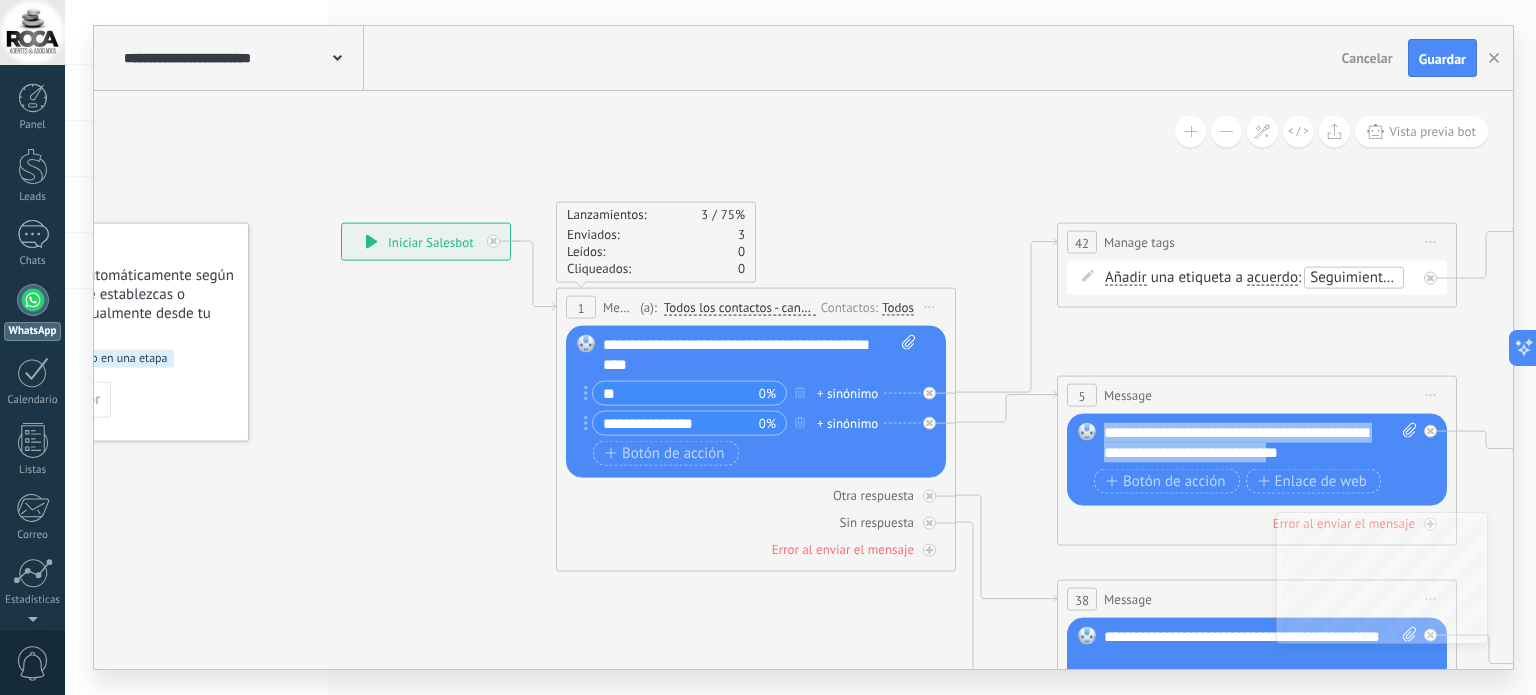 drag, startPoint x: 1303, startPoint y: 450, endPoint x: 1100, endPoint y: 426, distance: 204.4138 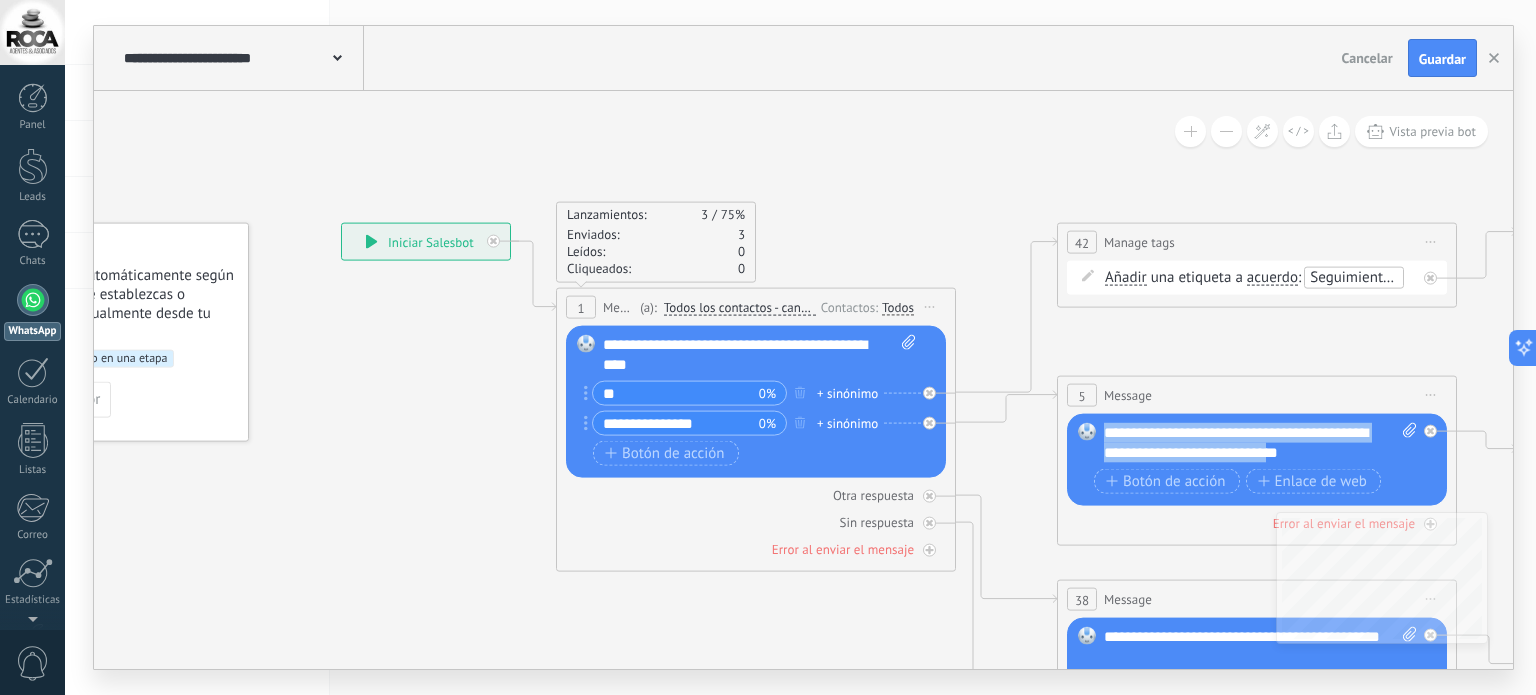 click on "Reemplazar
Quitar
Convertir a mensaje de voz
Arrastre la imagen aquí para adjuntarla.
Añadir imagen
Subir
Arrastrar y soltar
Archivo no encontrado
Escribe un mensaje o elige una  plantilla" at bounding box center [1257, 460] 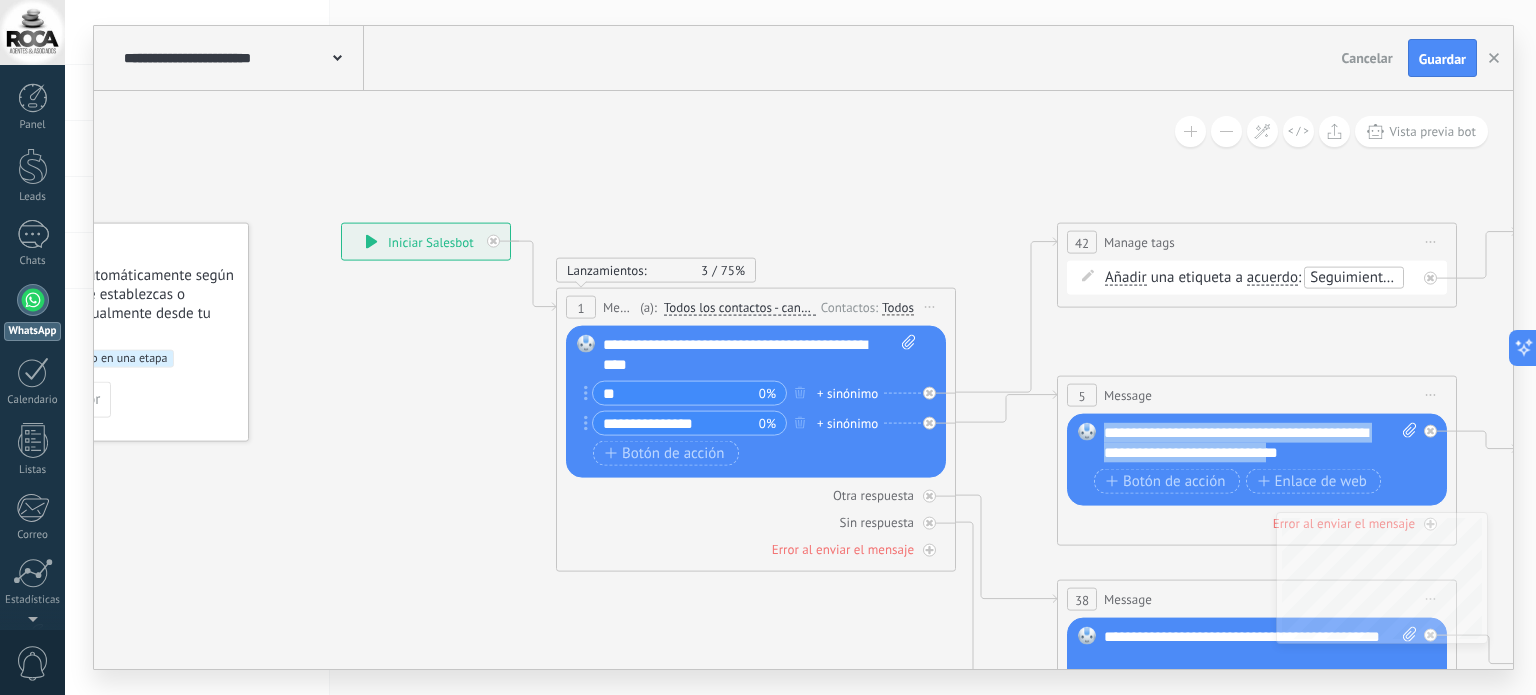 type 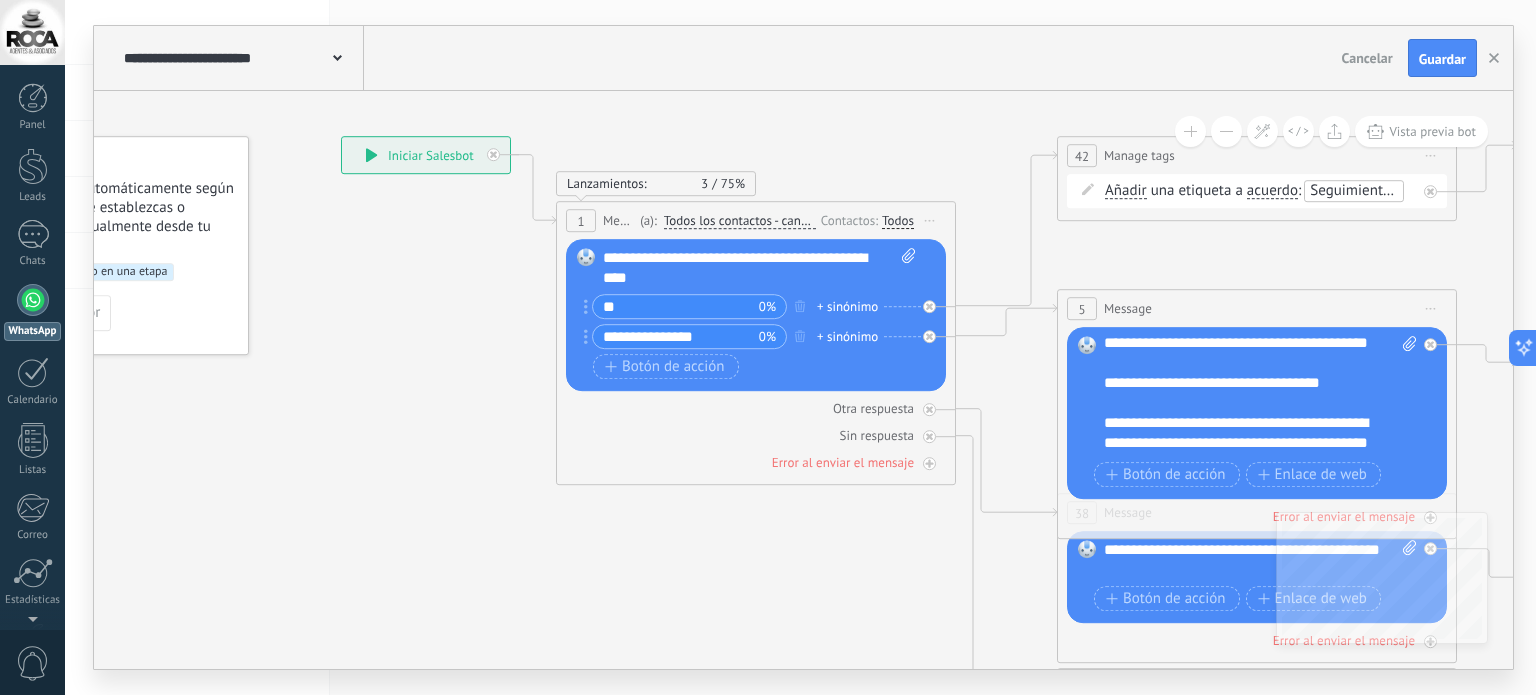 scroll, scrollTop: 484, scrollLeft: 0, axis: vertical 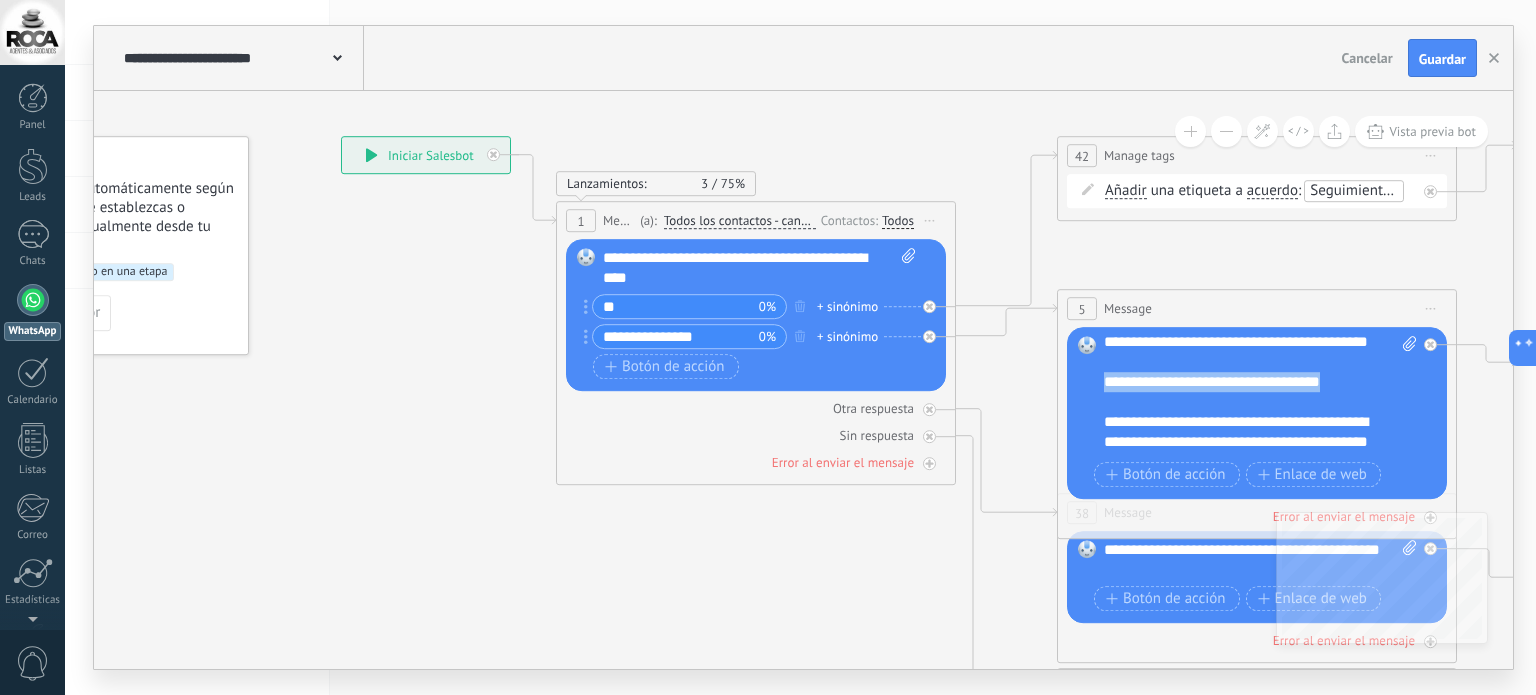 drag, startPoint x: 1350, startPoint y: 382, endPoint x: 1188, endPoint y: 366, distance: 162.78821 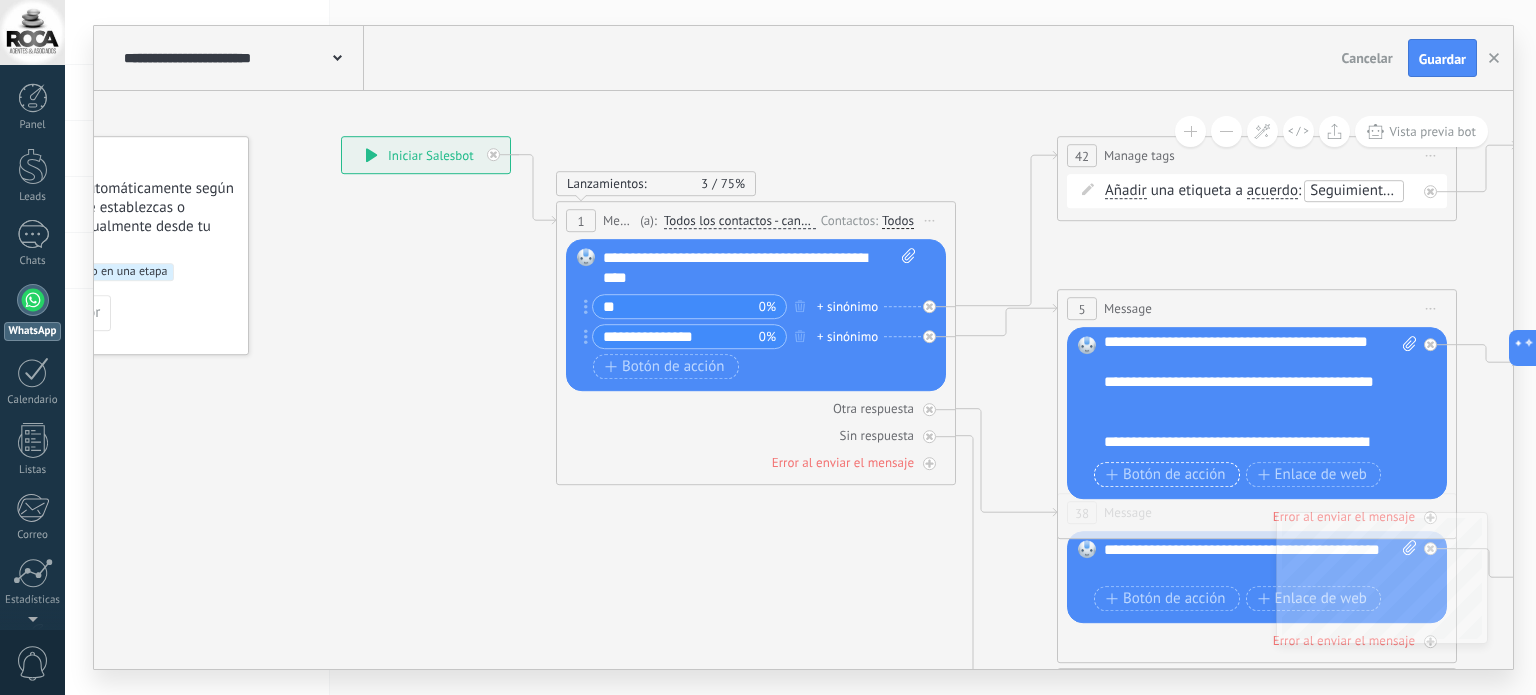 click on "Botón de acción" at bounding box center (1166, 475) 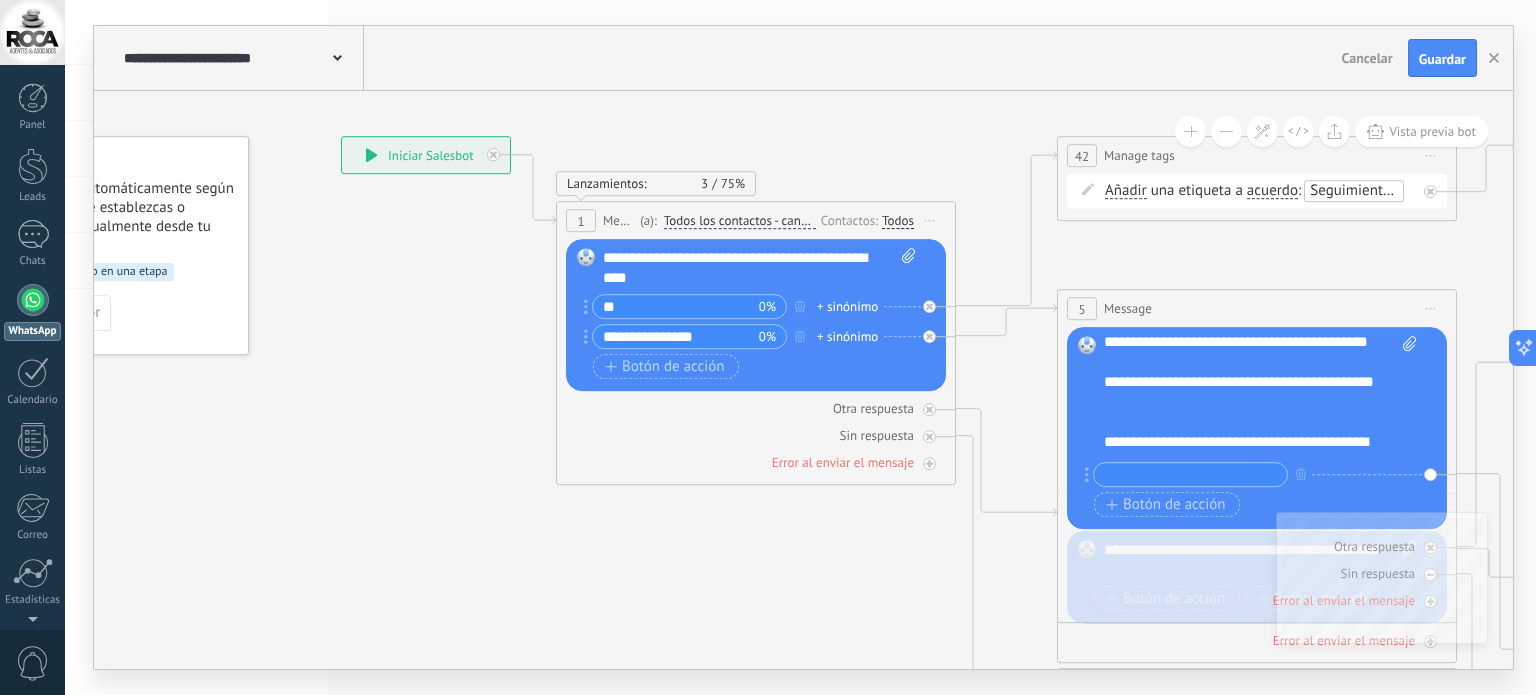 click on "**********" at bounding box center (426, 155) 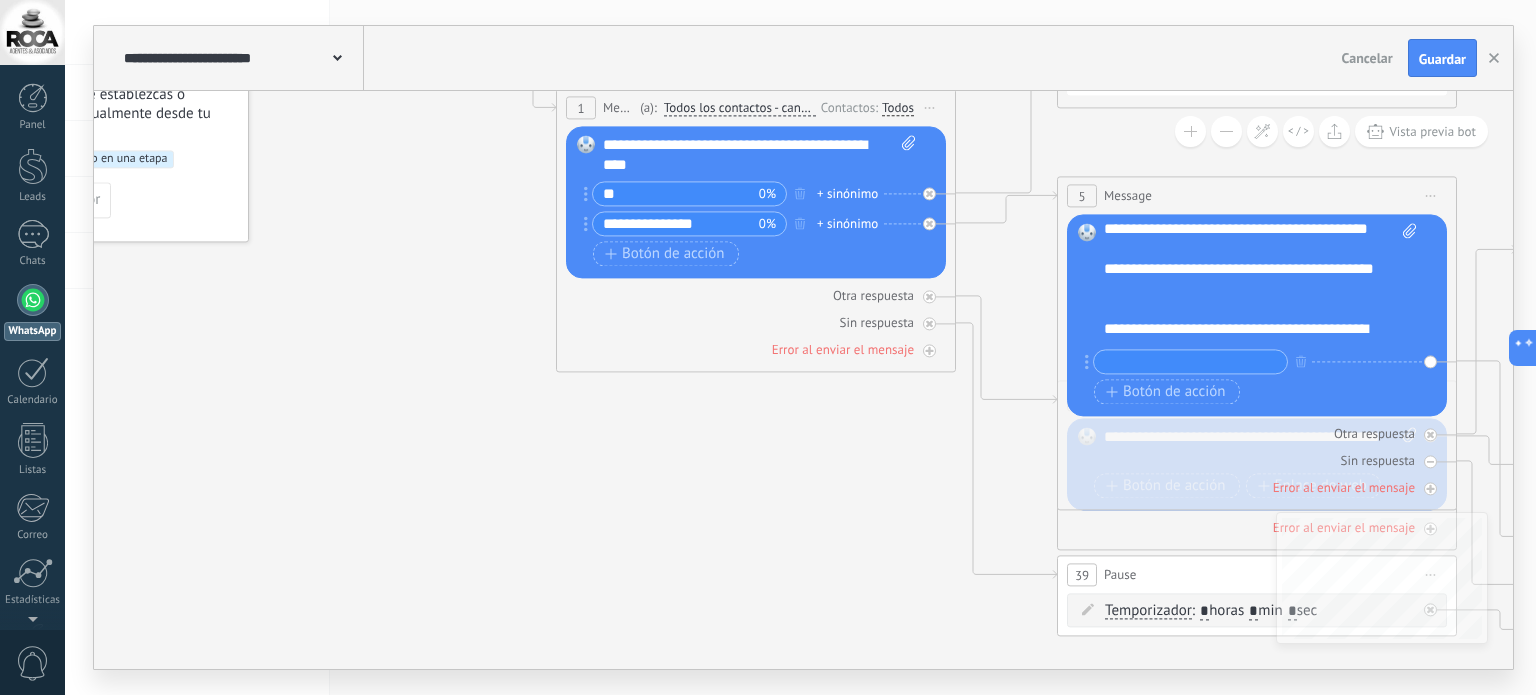 scroll, scrollTop: 560, scrollLeft: 0, axis: vertical 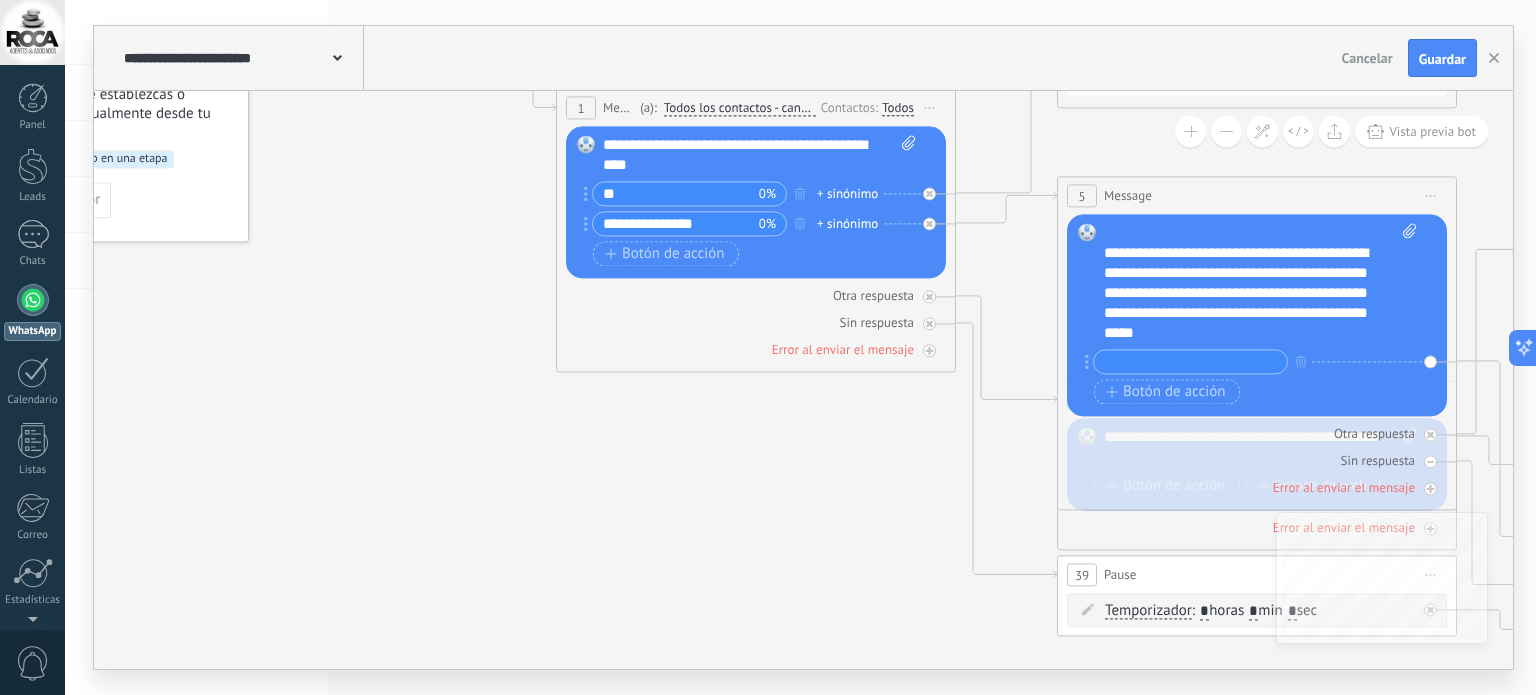 click on "**********" at bounding box center [1243, 294] 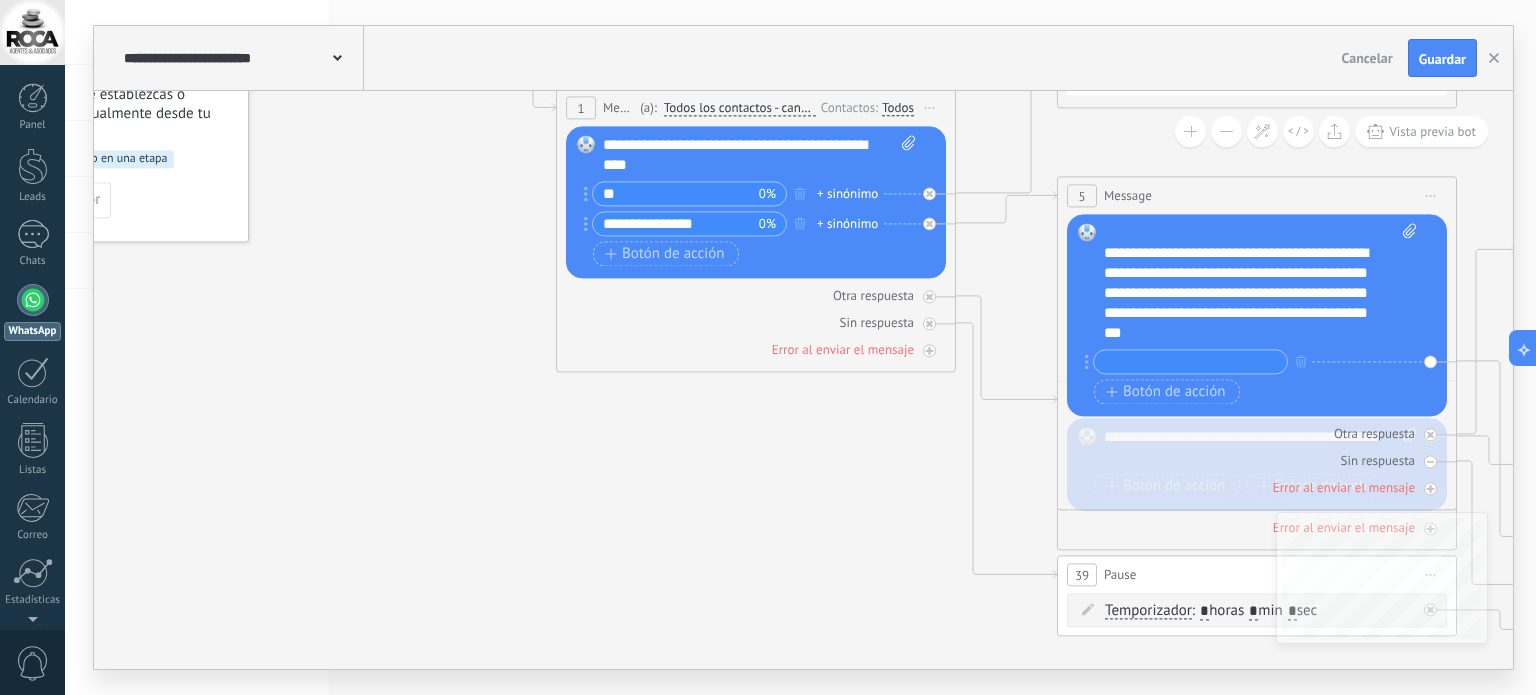 click 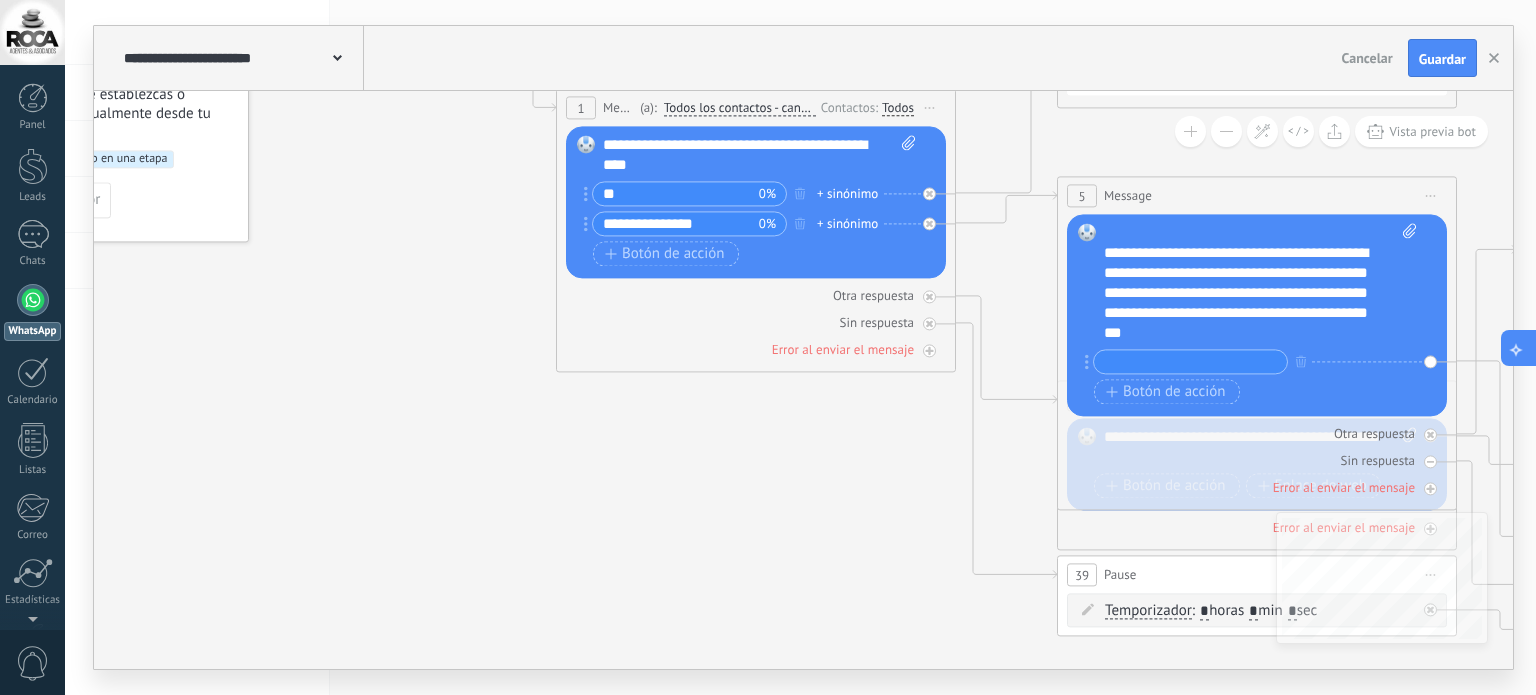 click 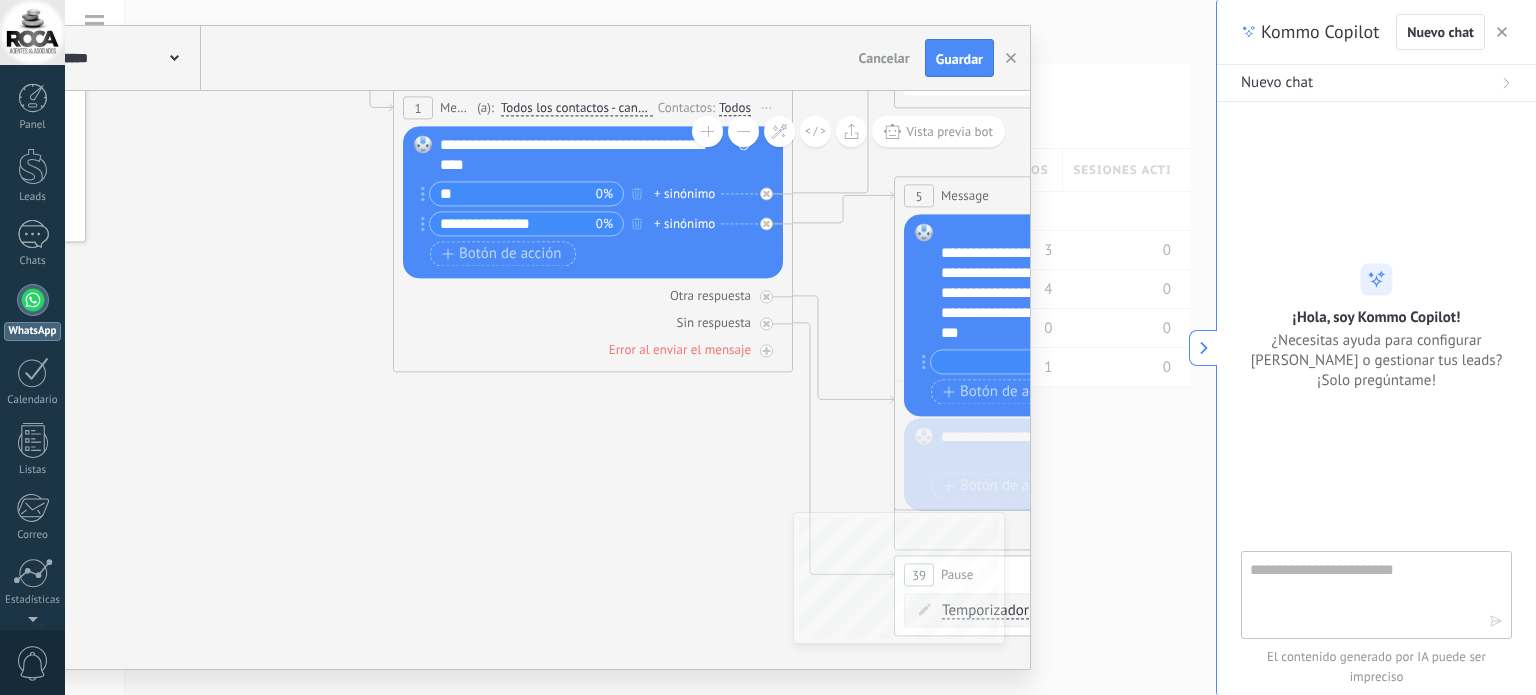 type on "**********" 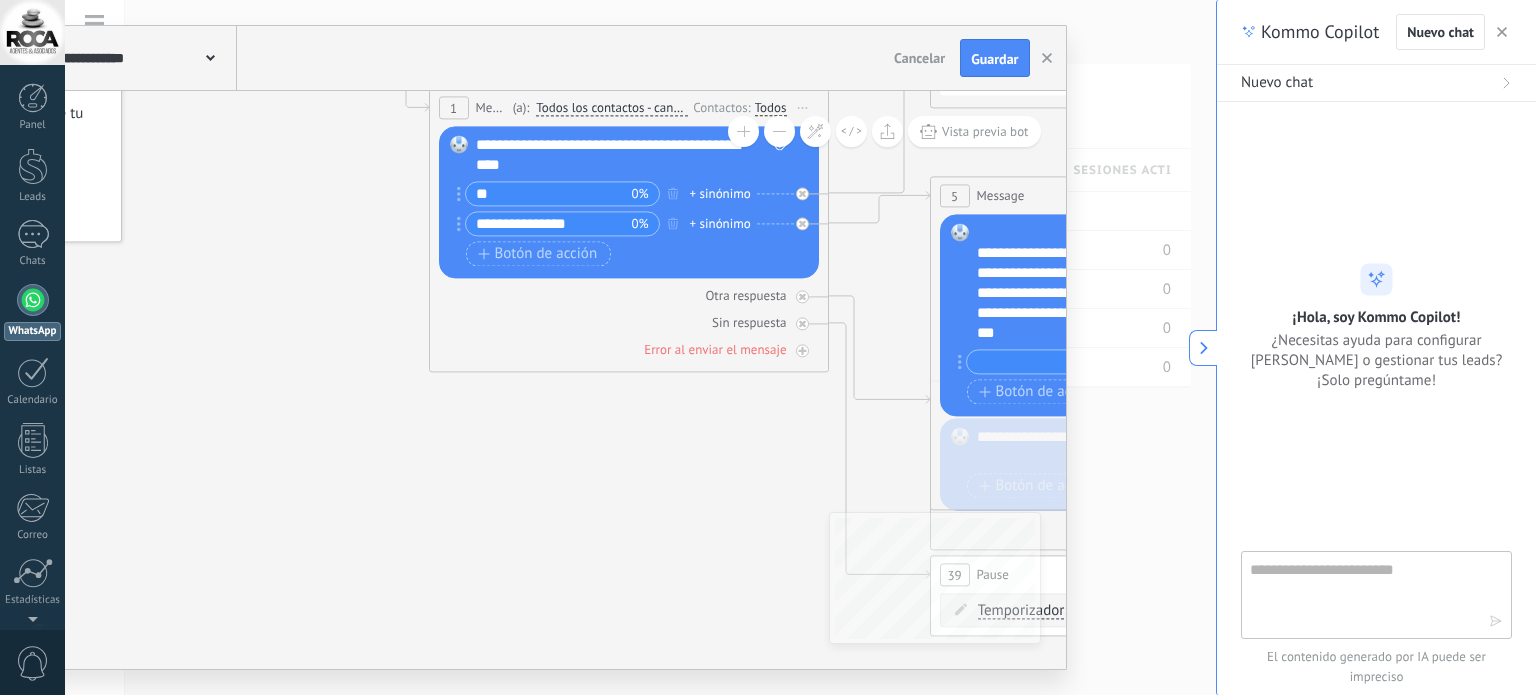 scroll, scrollTop: 19, scrollLeft: 0, axis: vertical 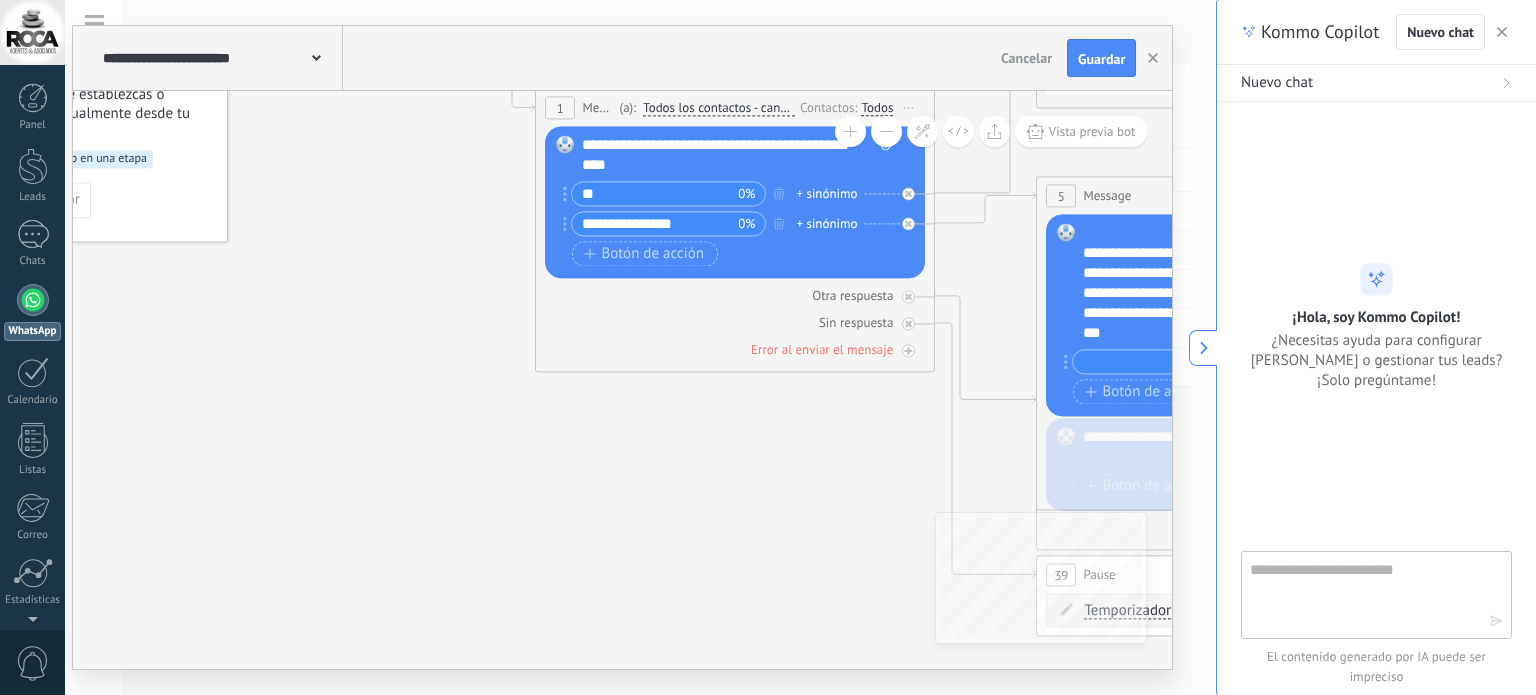 click at bounding box center [1169, 362] 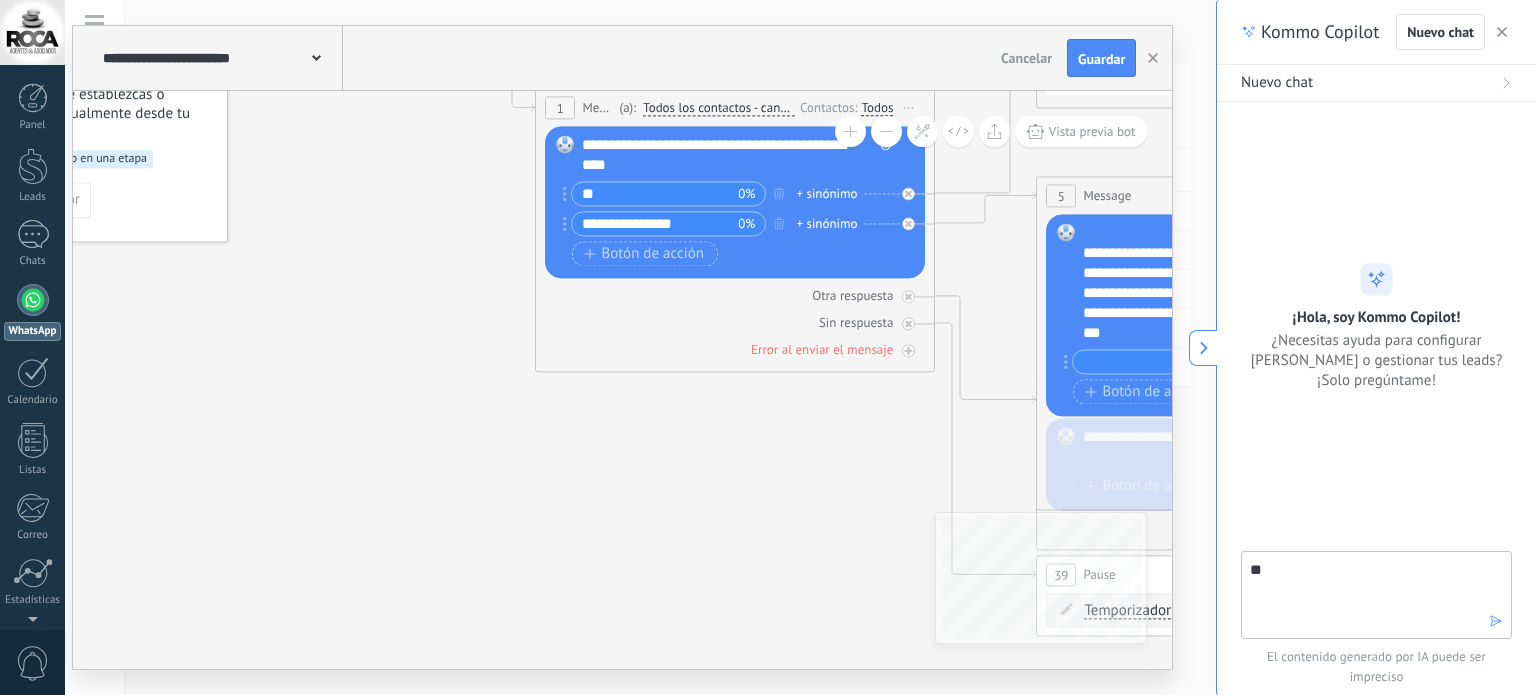 type on "*" 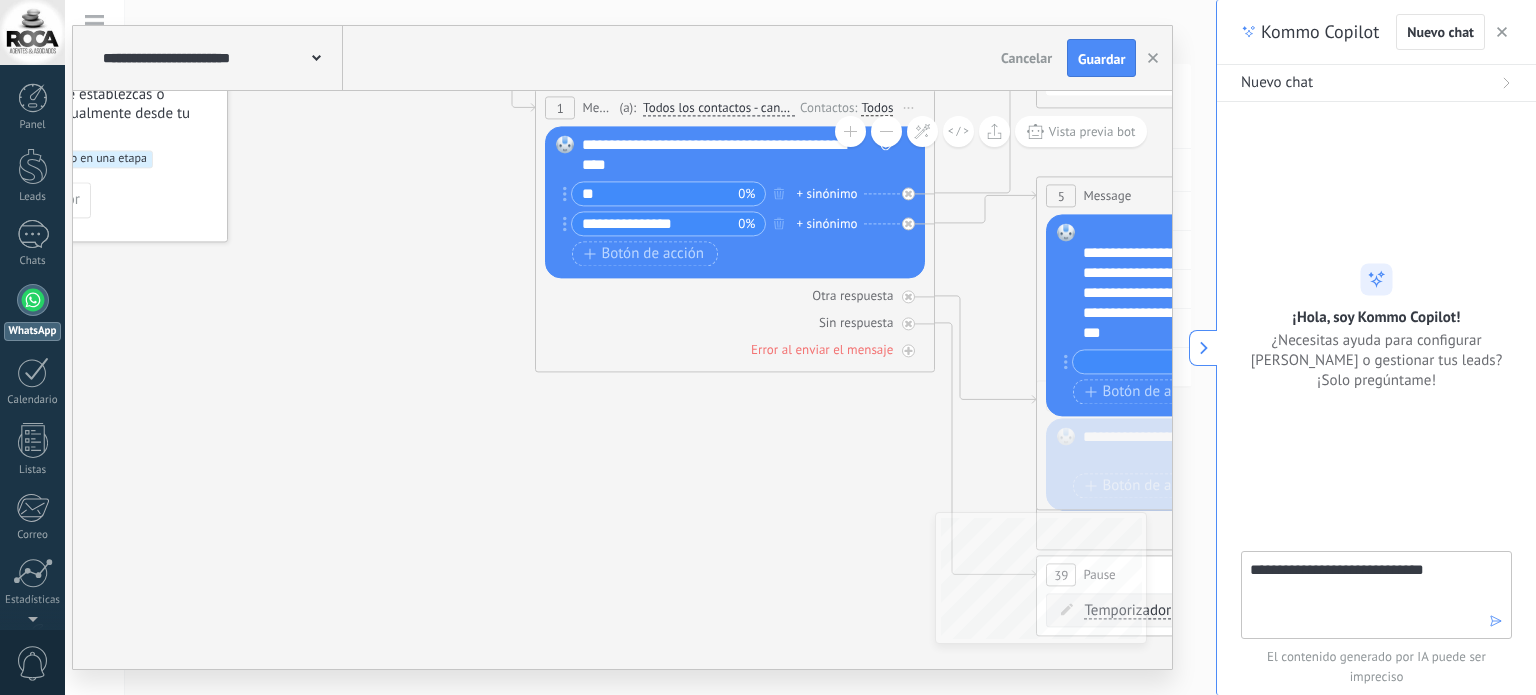 type on "**********" 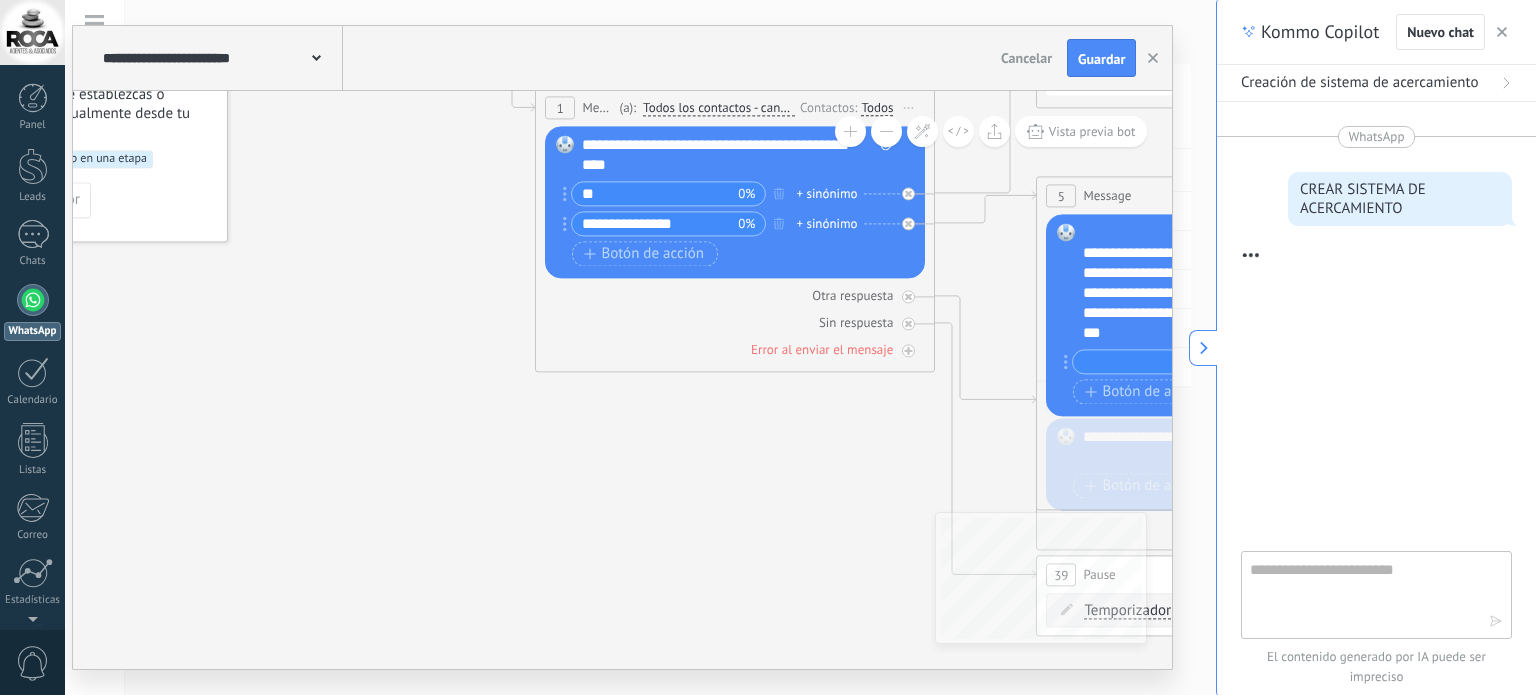 scroll, scrollTop: 74, scrollLeft: 0, axis: vertical 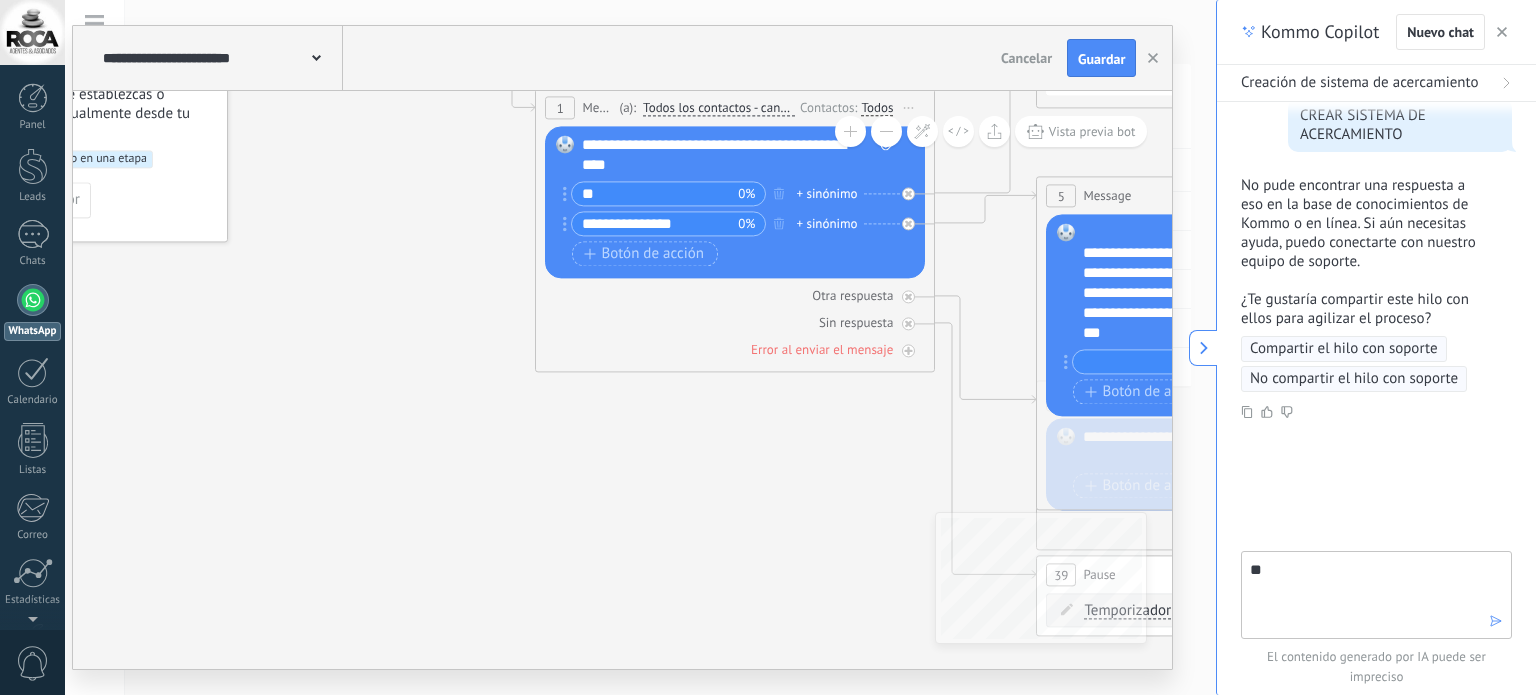 type on "*" 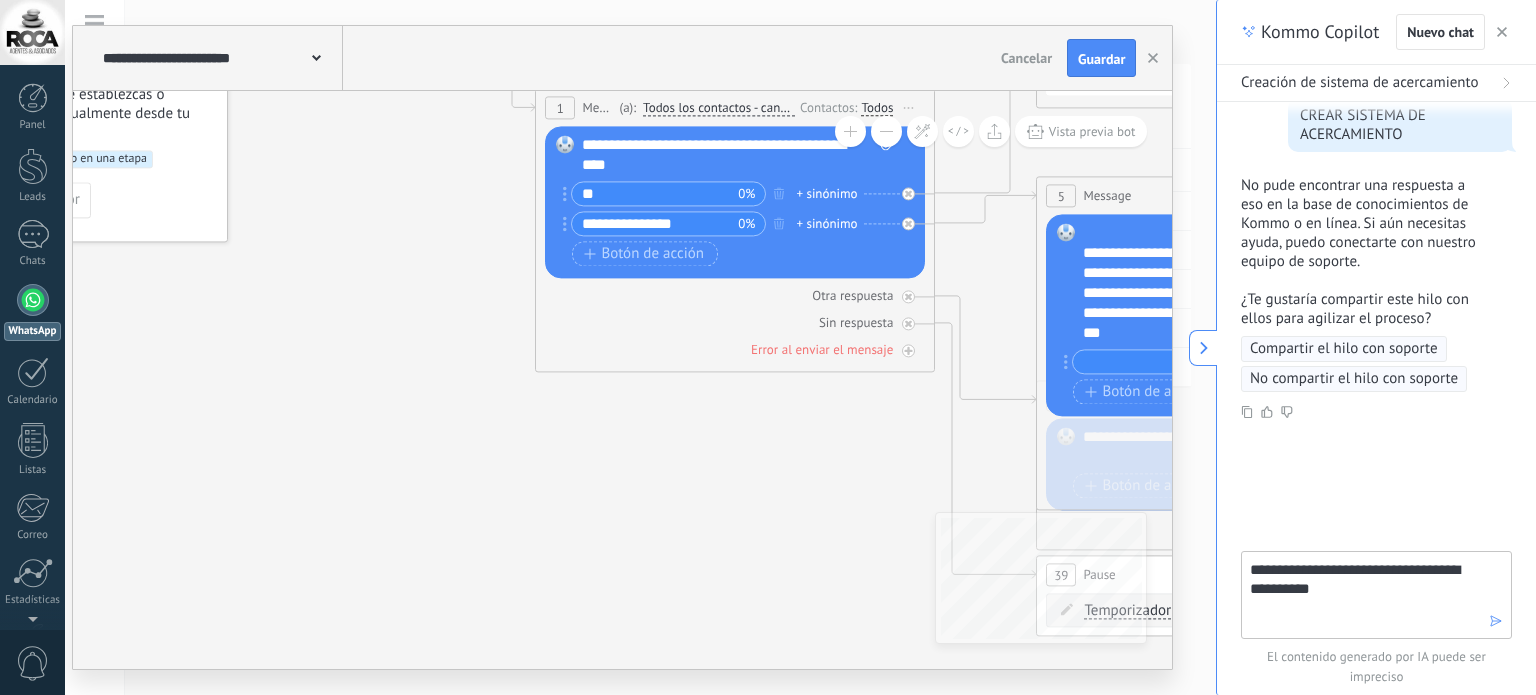 type on "**********" 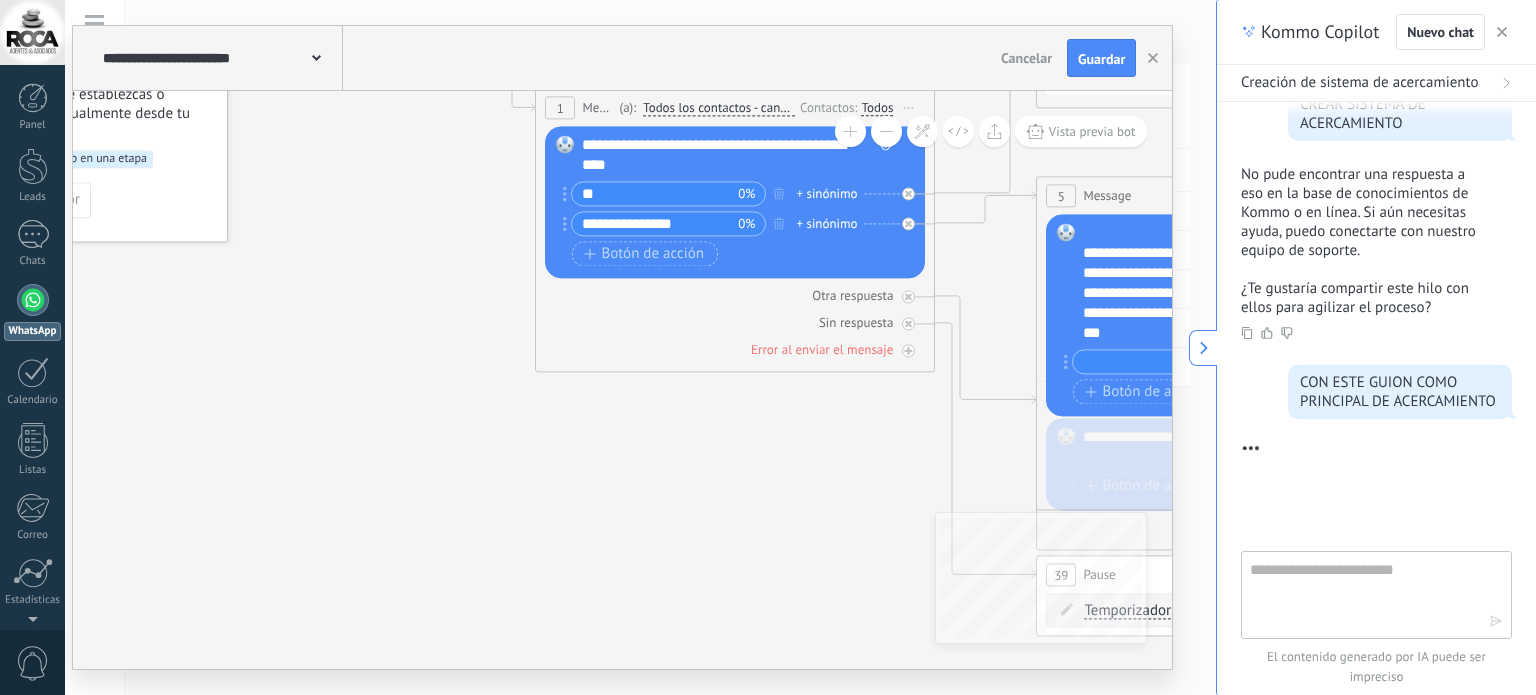 scroll, scrollTop: 96, scrollLeft: 0, axis: vertical 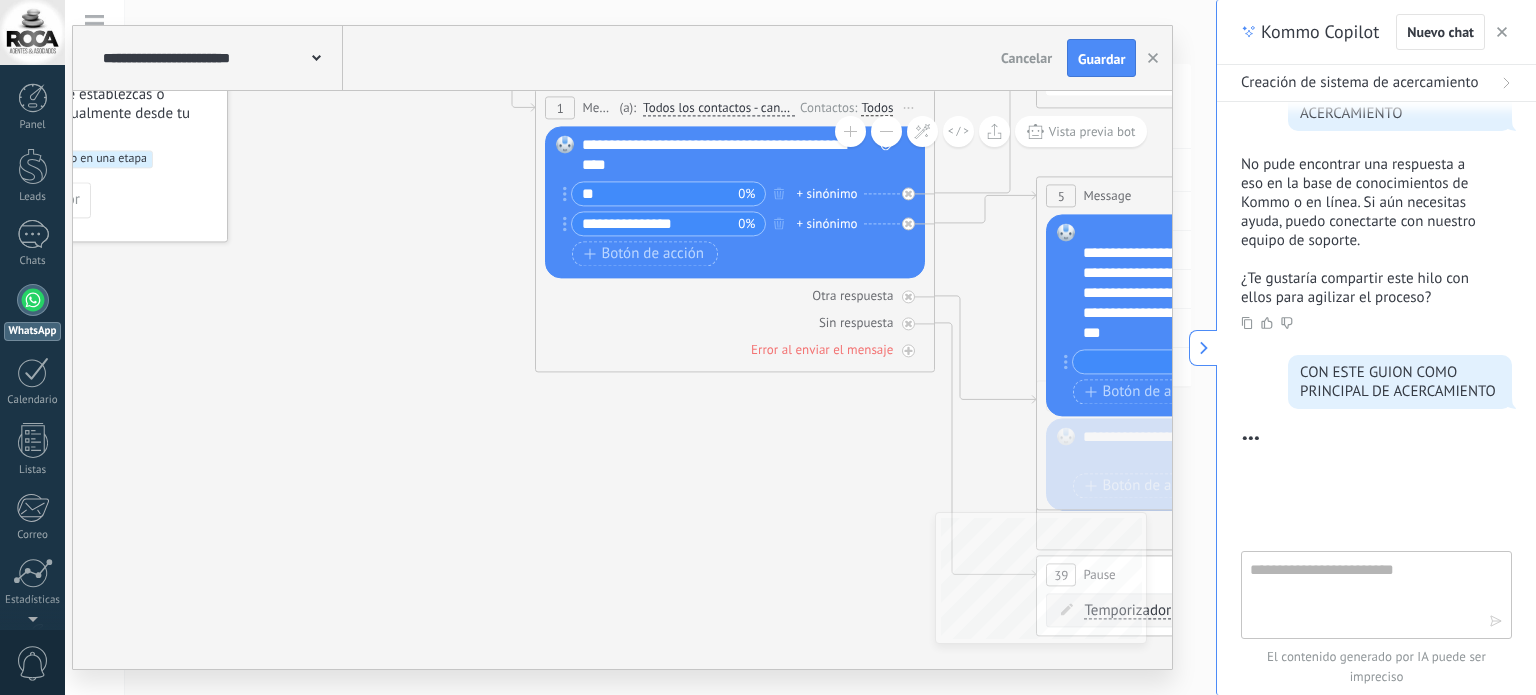 paste on "**********" 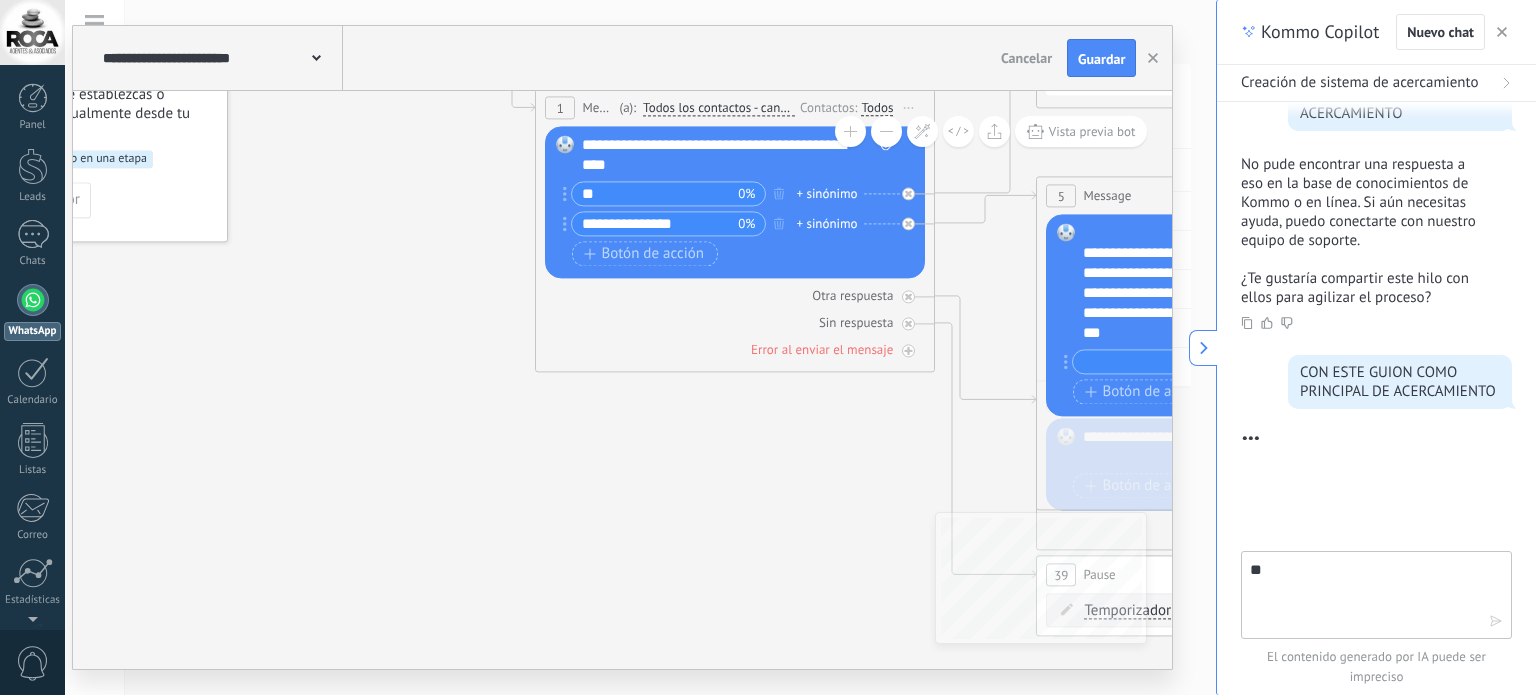 type on "*" 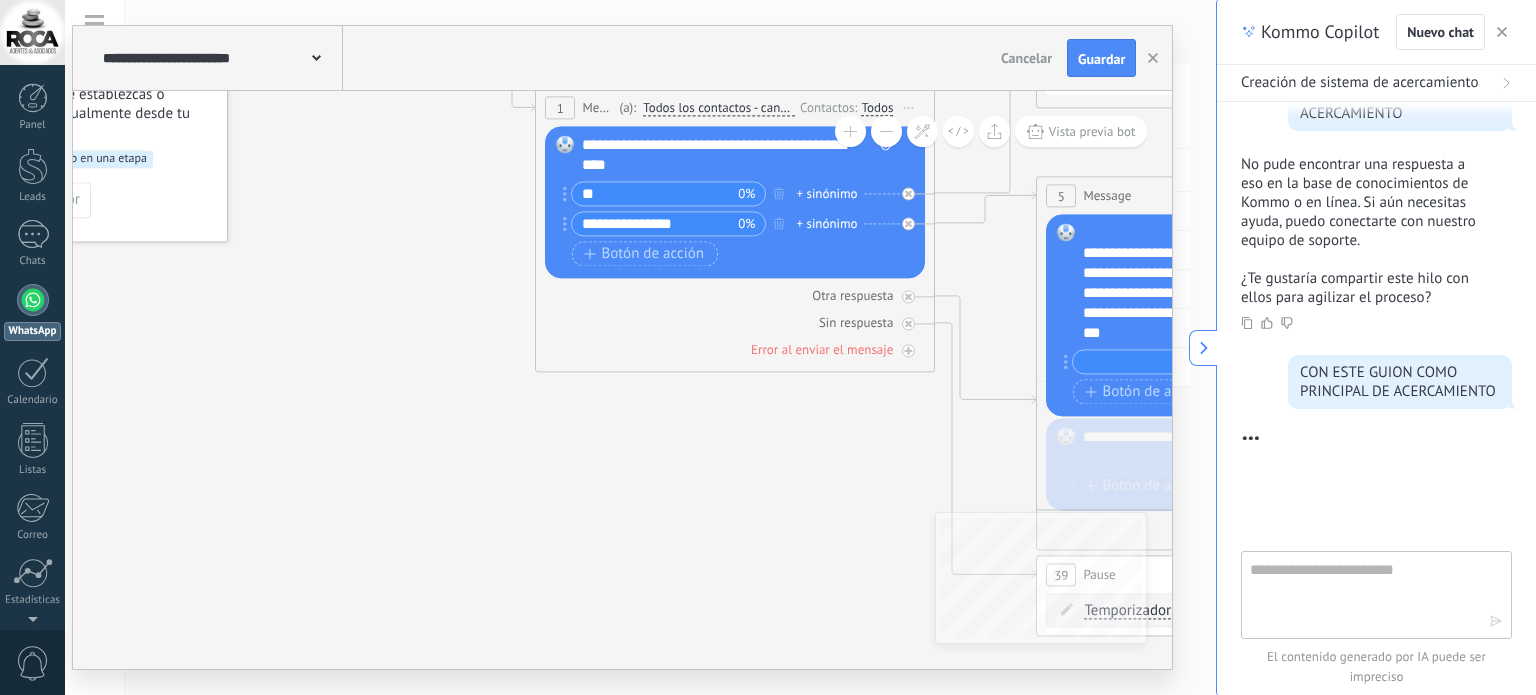 click on "**********" at bounding box center (1222, 294) 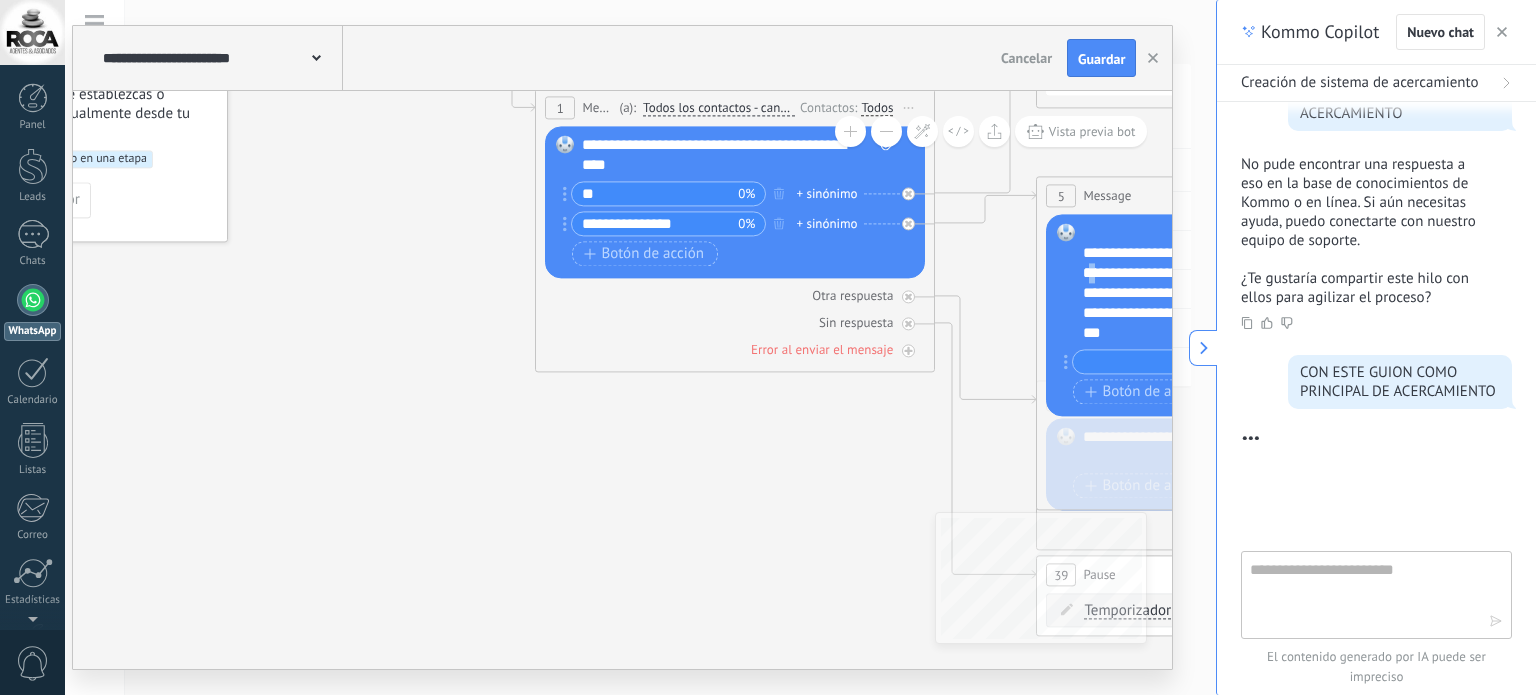 click on "**********" at bounding box center (1222, 294) 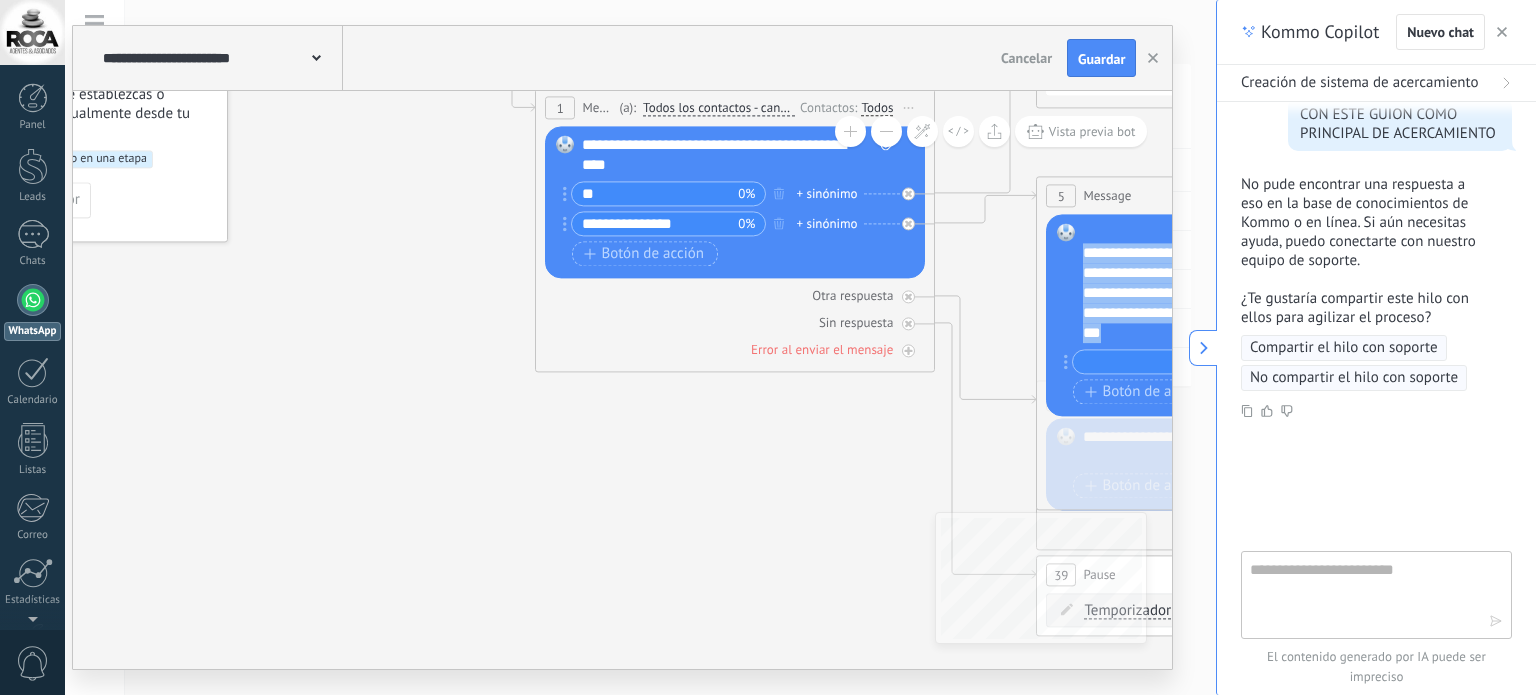 click on "**********" at bounding box center [1222, 294] 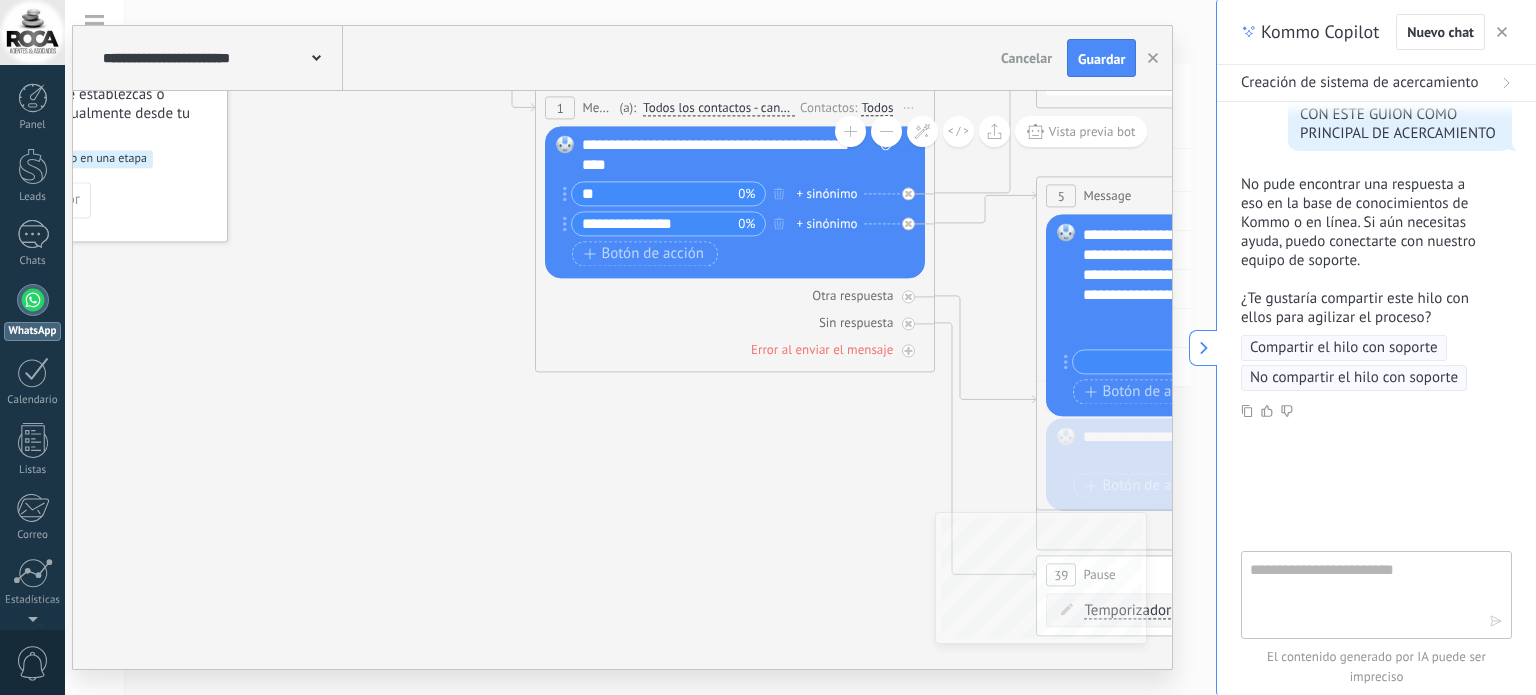 scroll, scrollTop: 0, scrollLeft: 0, axis: both 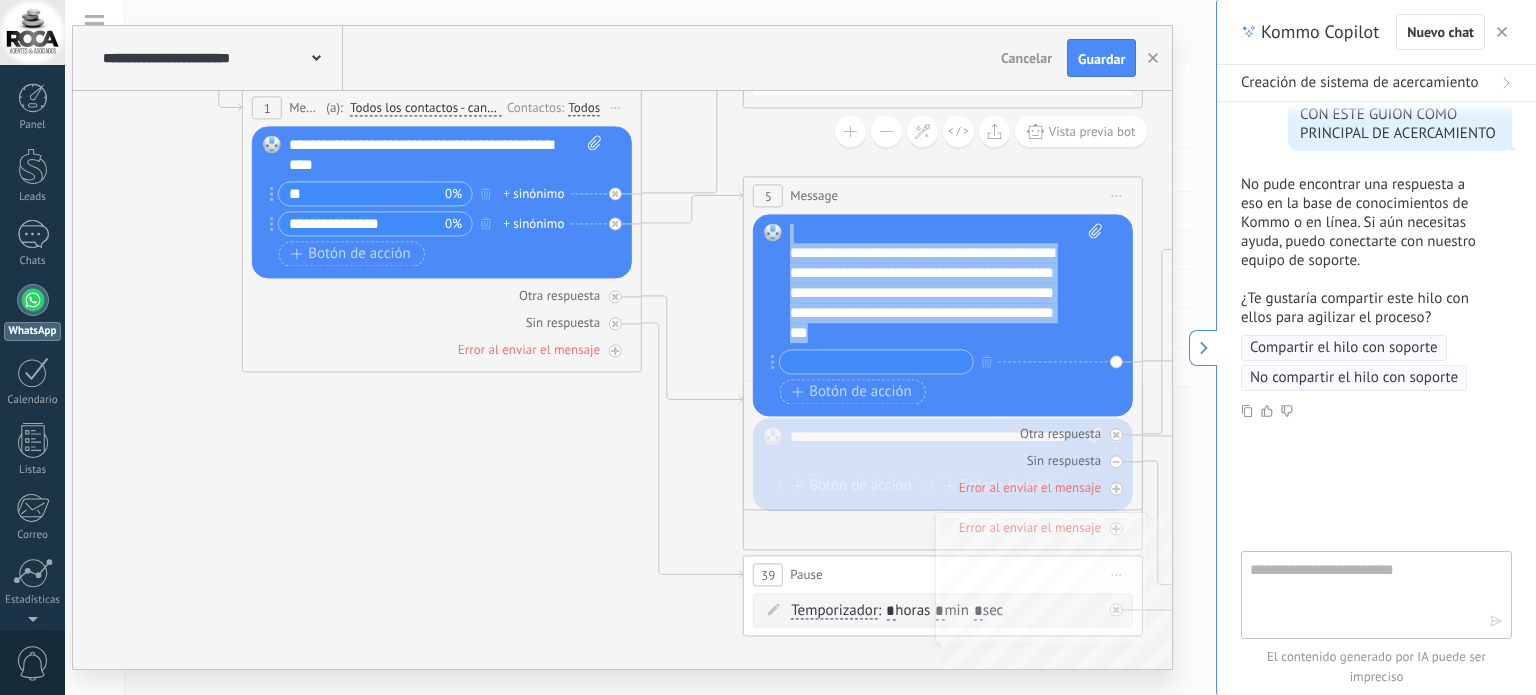 click on "**********" at bounding box center (622, 380) 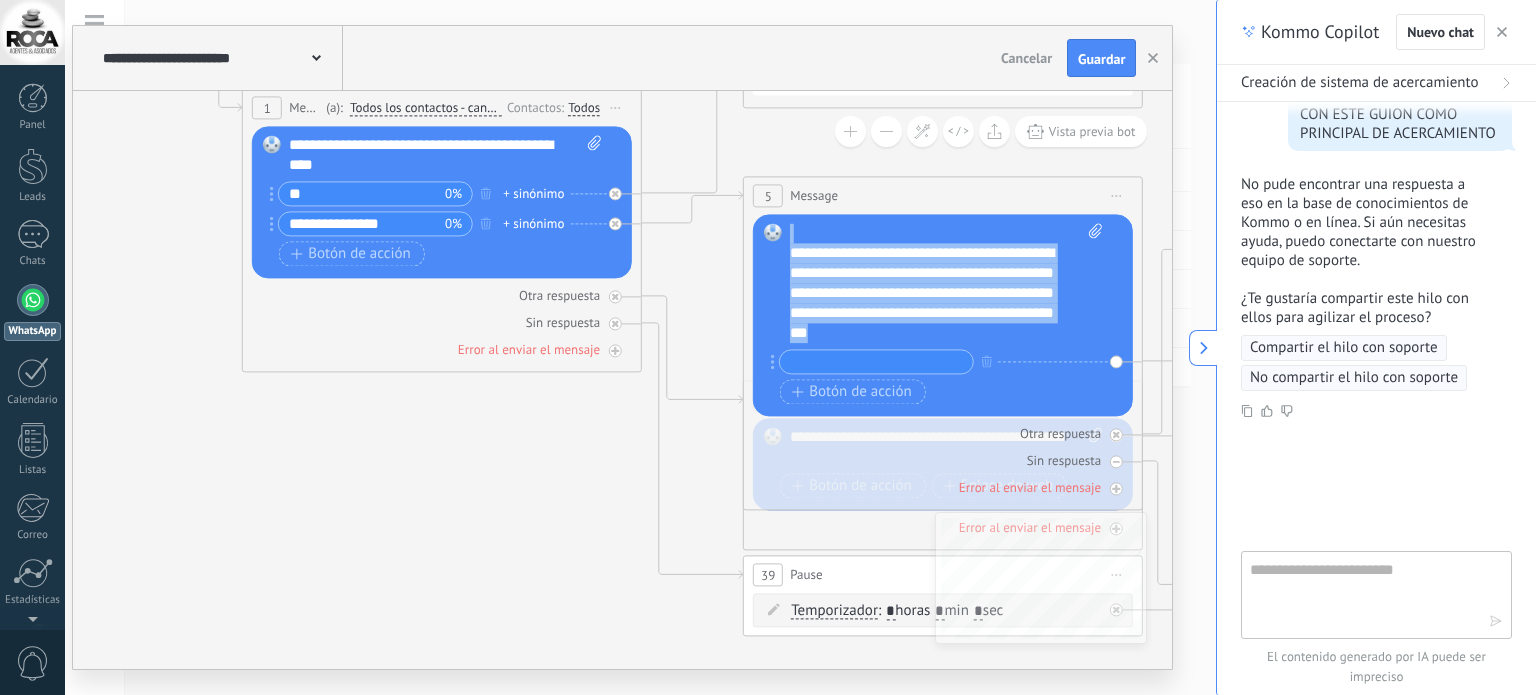 copy on "**********" 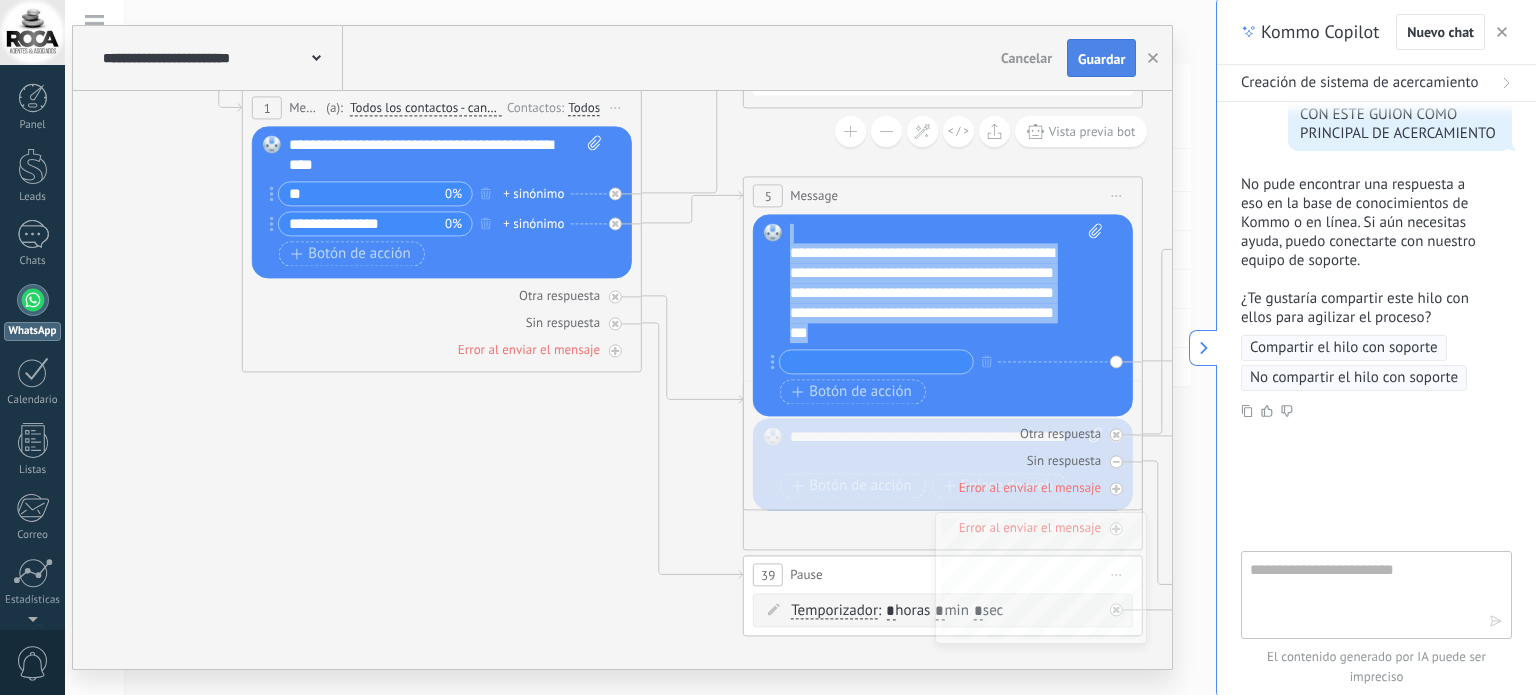 click on "Guardar" at bounding box center (1101, 59) 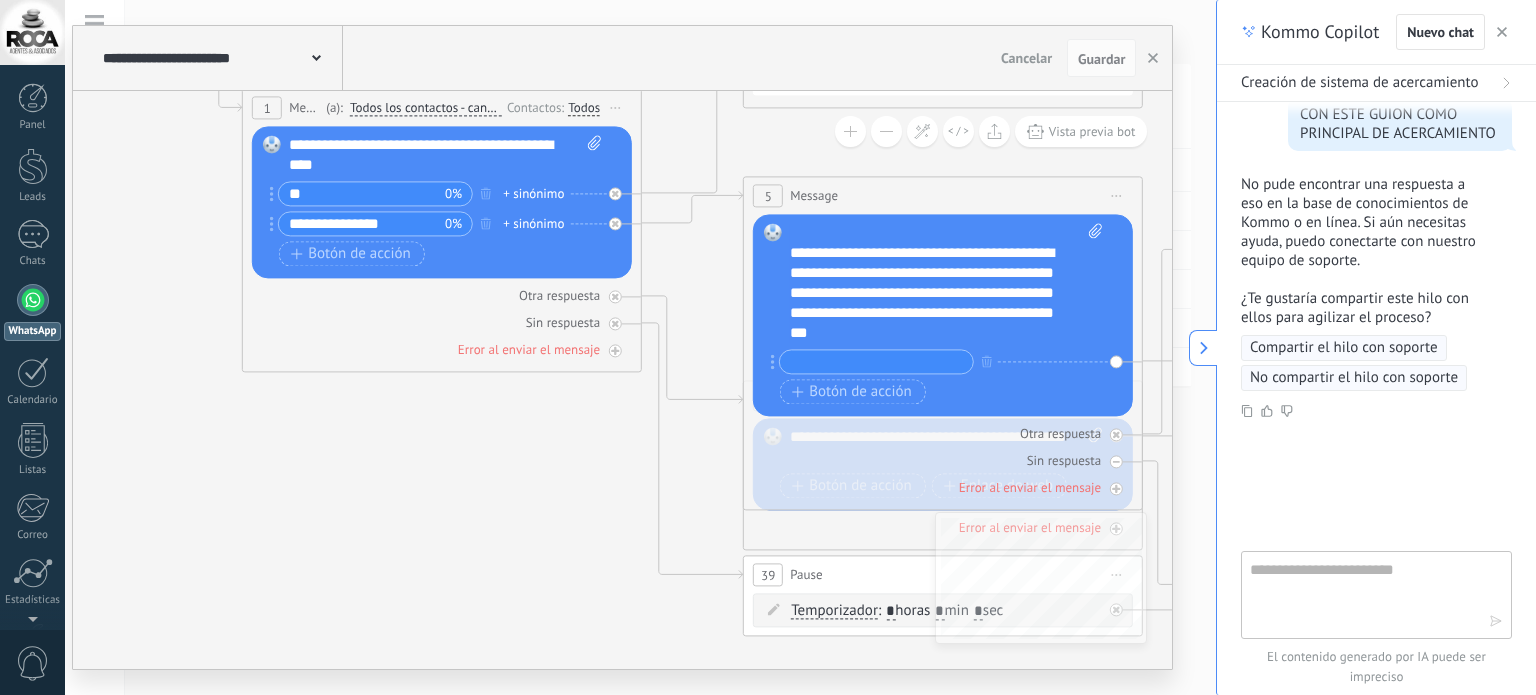 click at bounding box center [1362, 594] 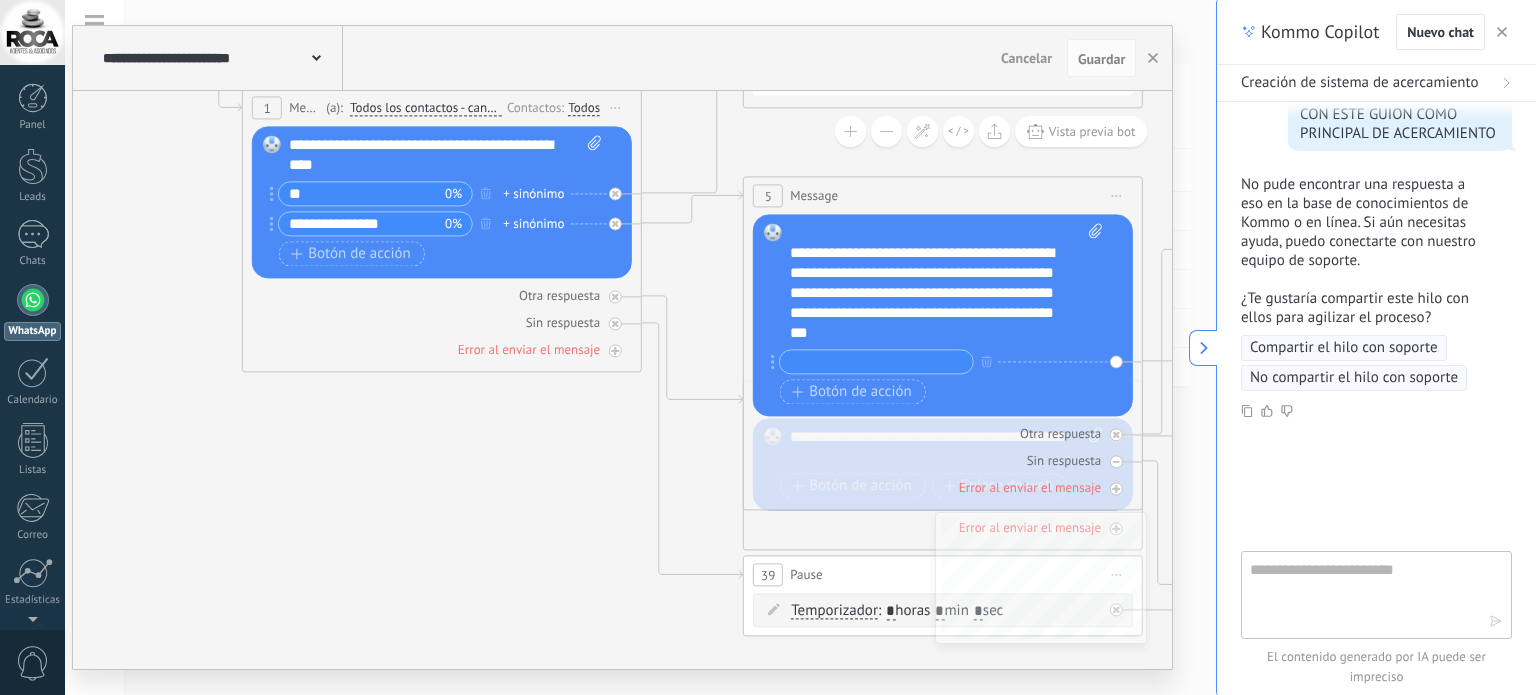paste on "**********" 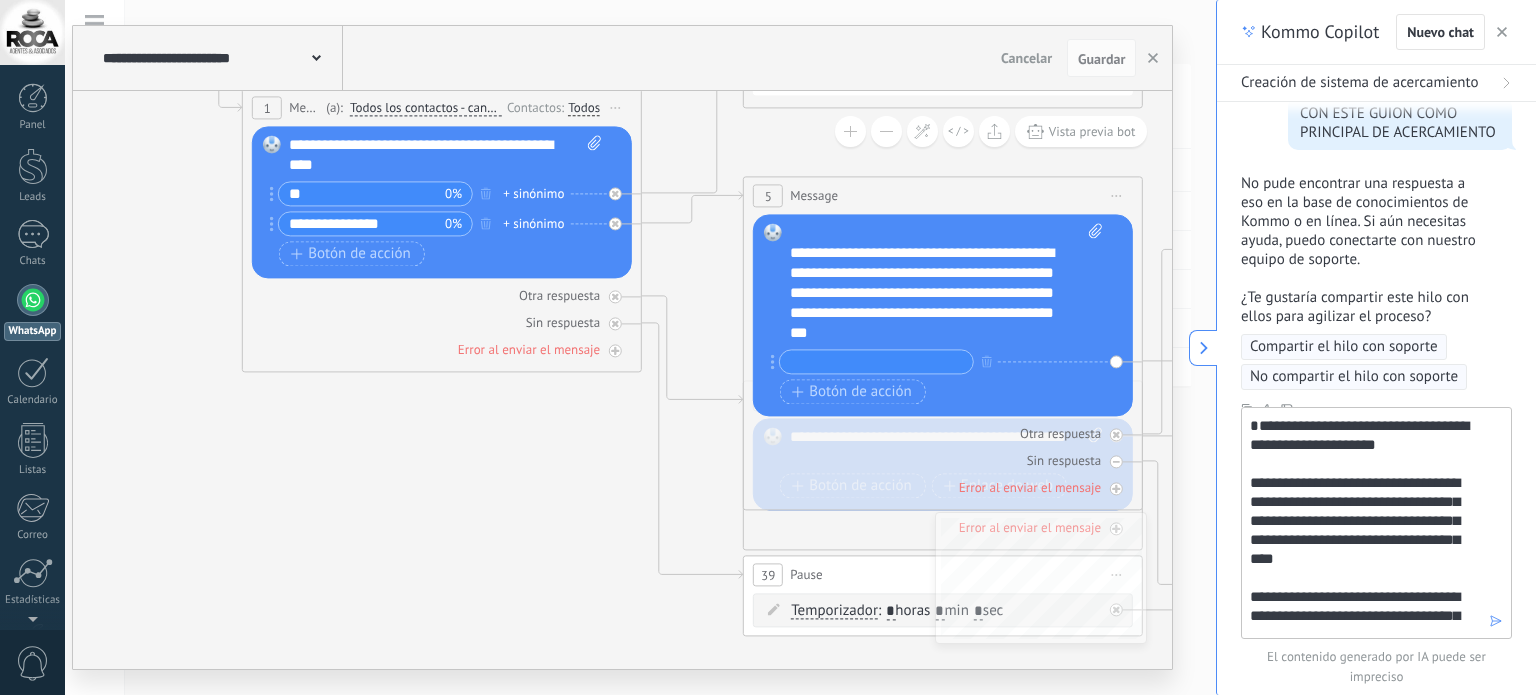 scroll, scrollTop: 545, scrollLeft: 0, axis: vertical 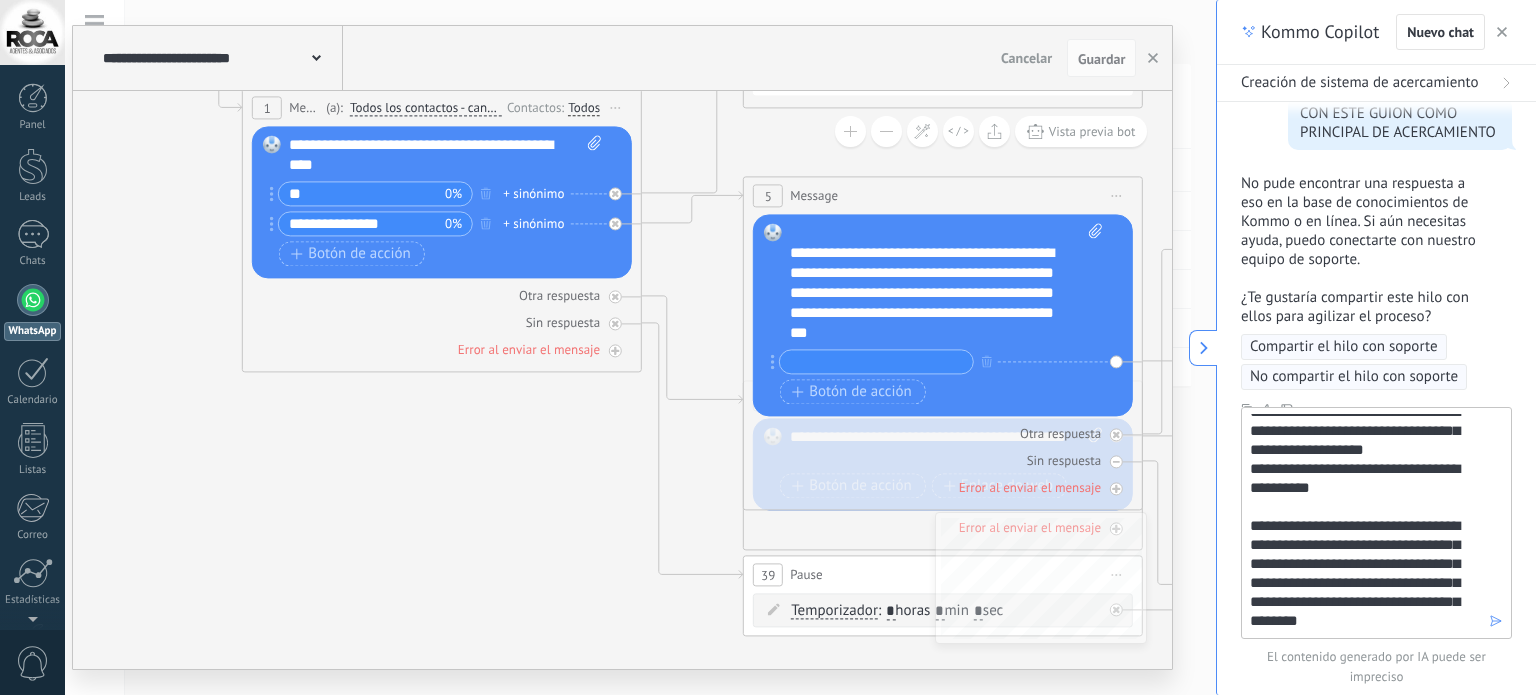 type on "**********" 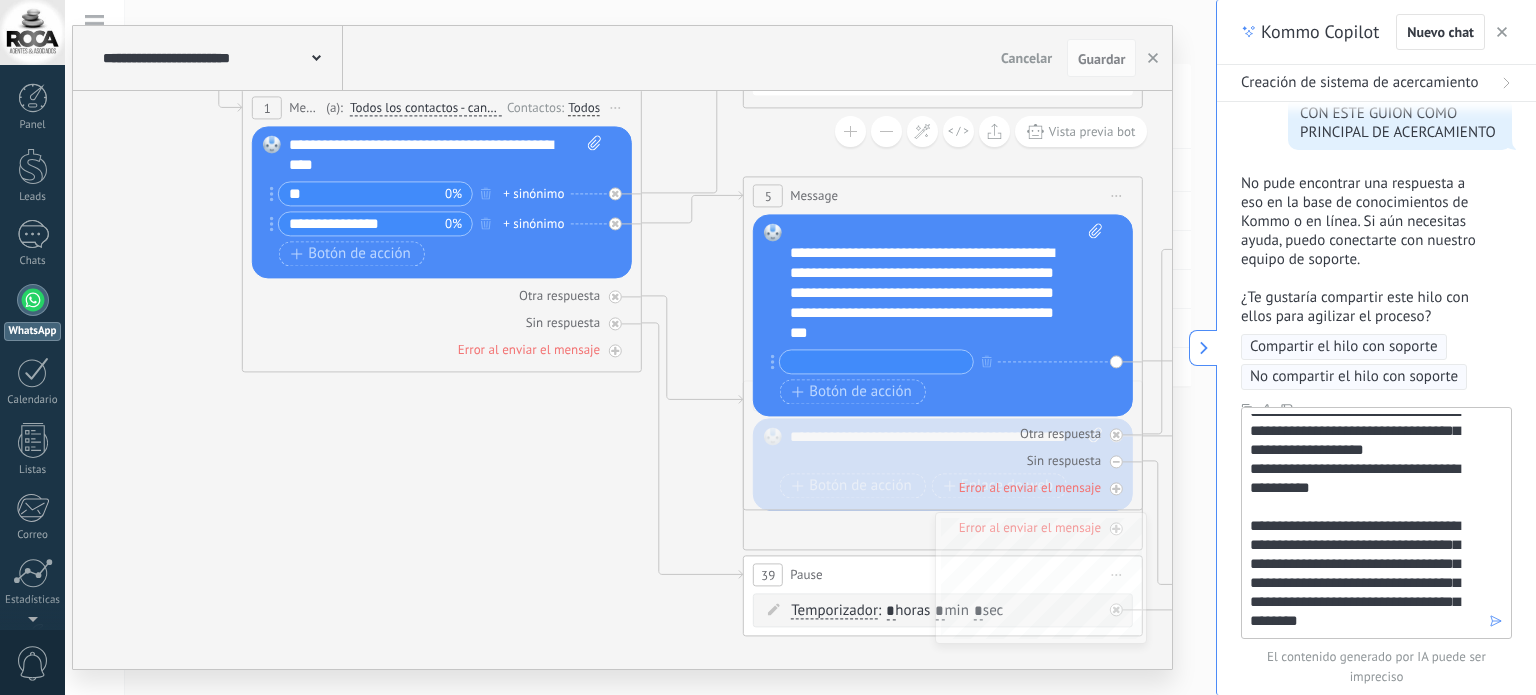 click 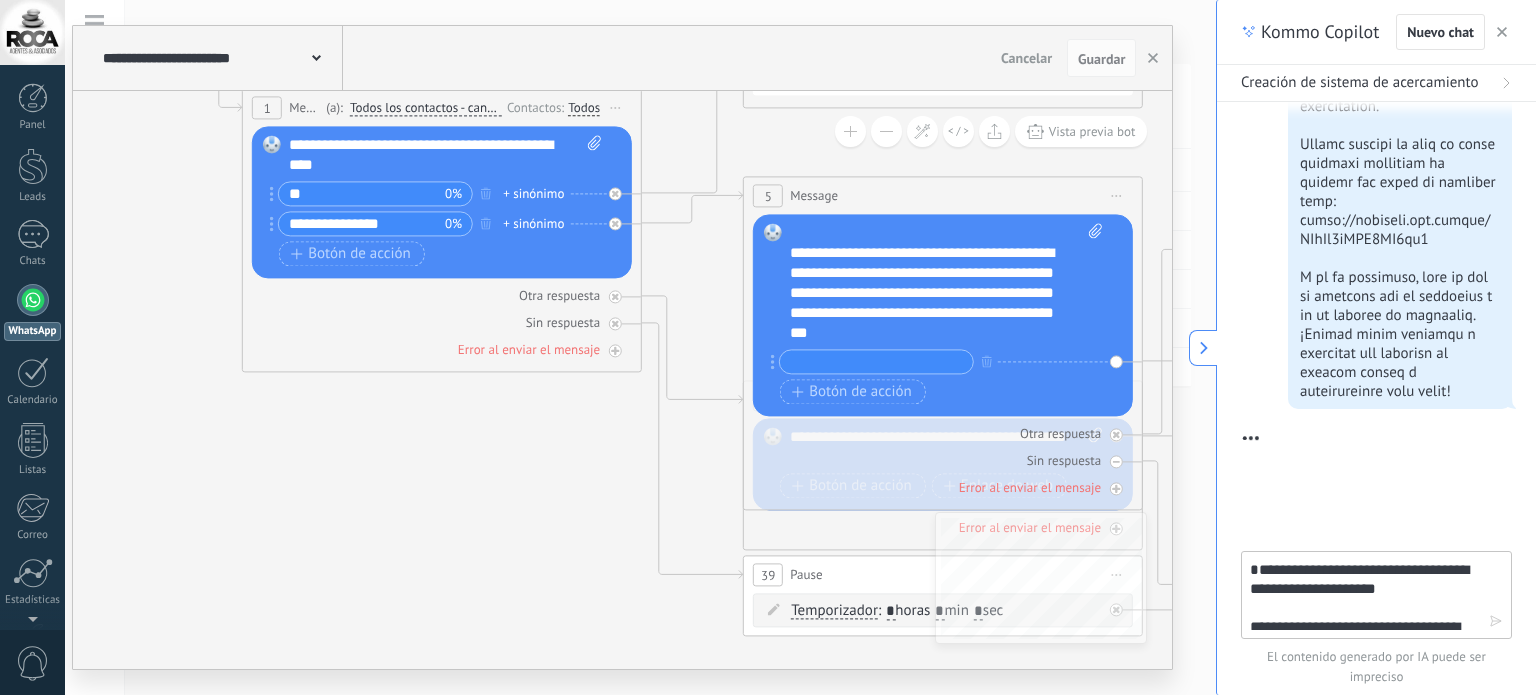 scroll, scrollTop: 1479, scrollLeft: 0, axis: vertical 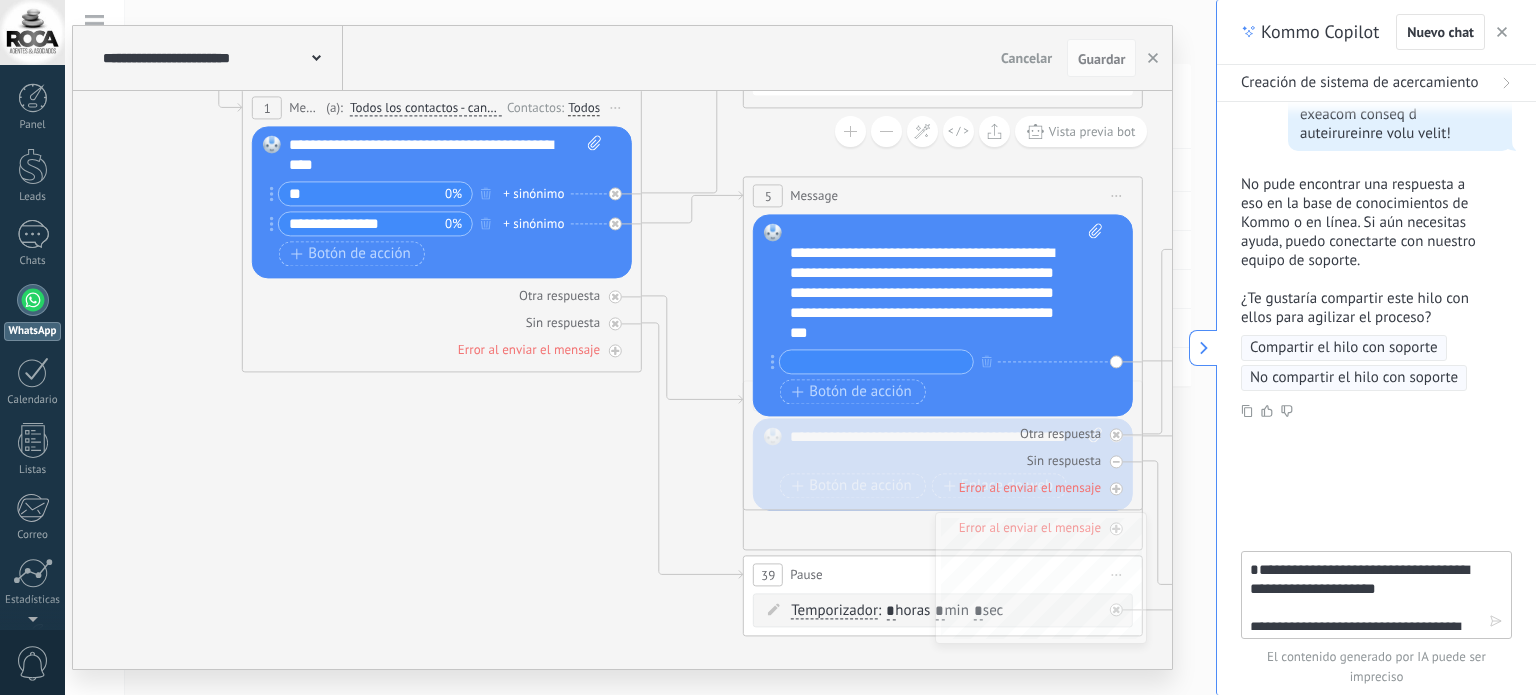 click 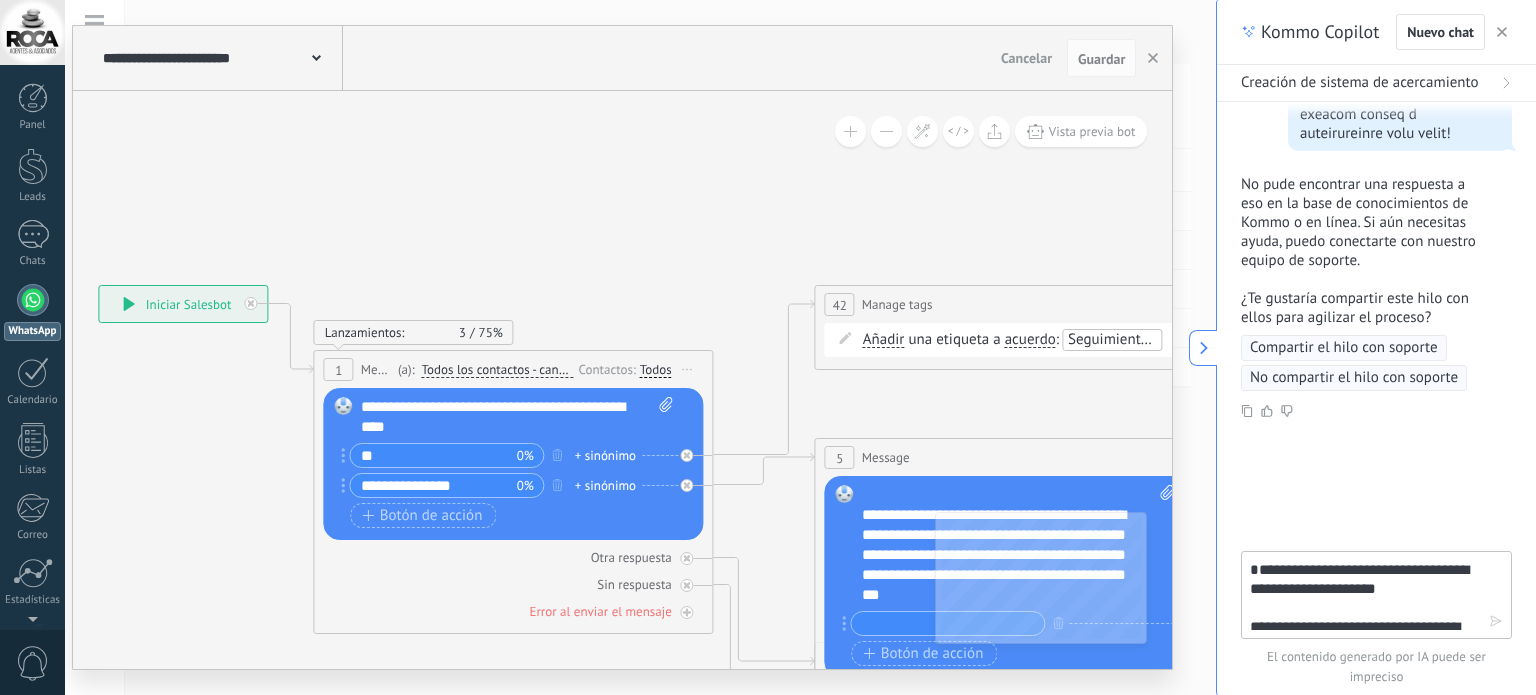 click on "**********" at bounding box center (184, 304) 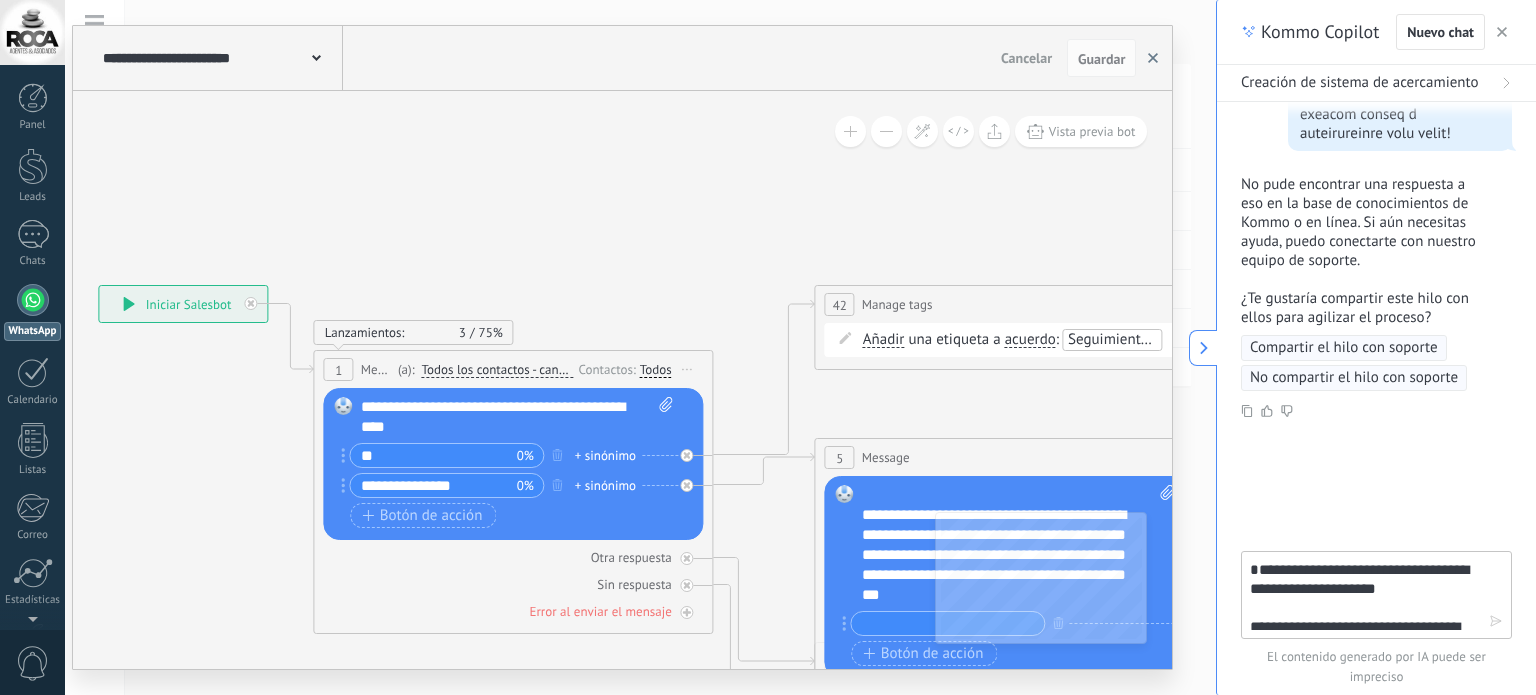 click 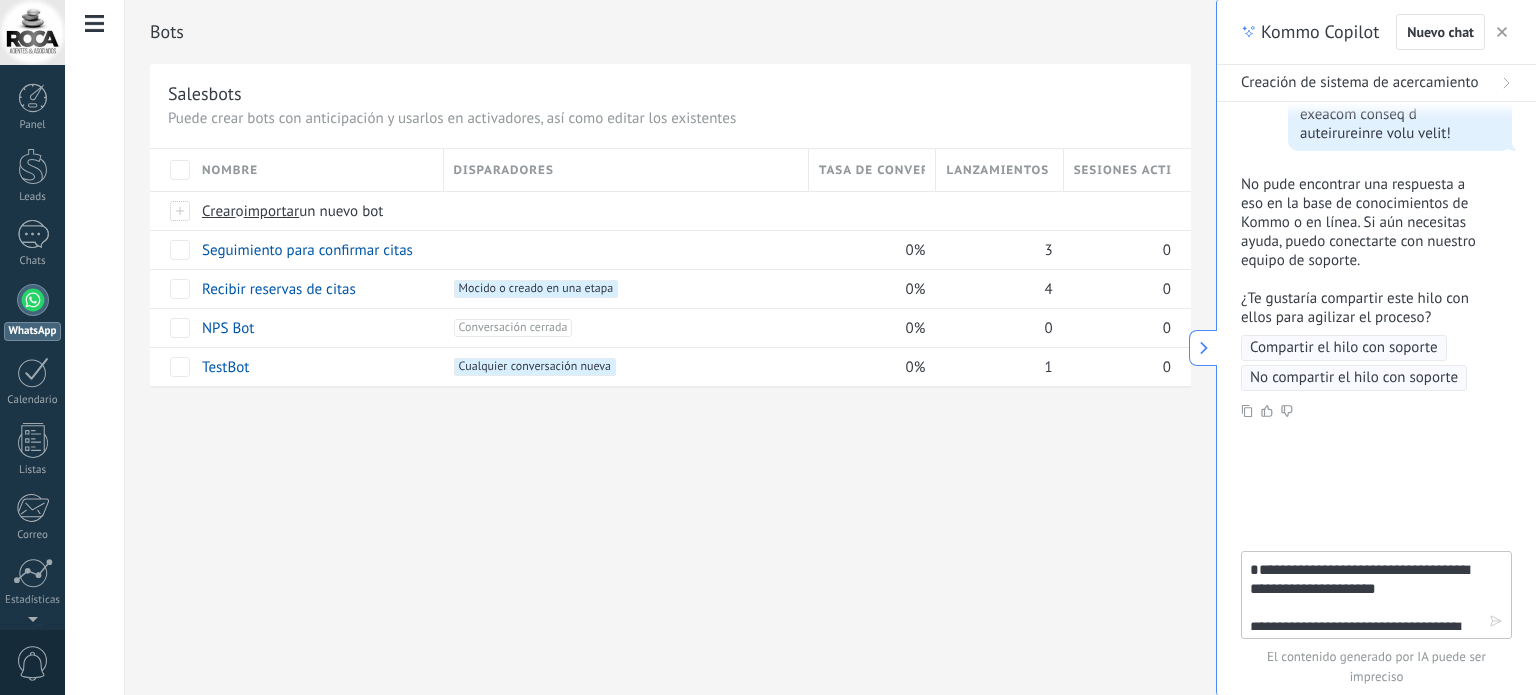 click 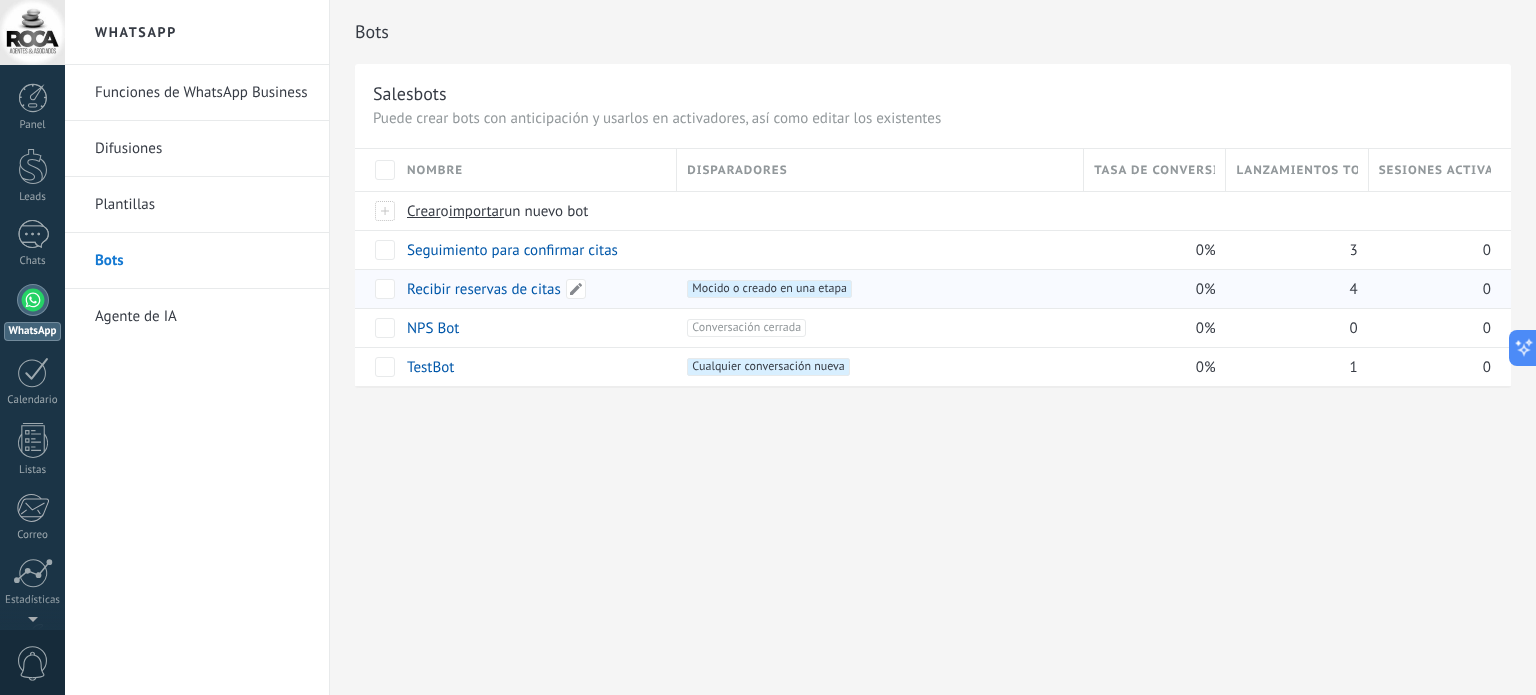 click on "Recibir reservas de citas" at bounding box center [484, 289] 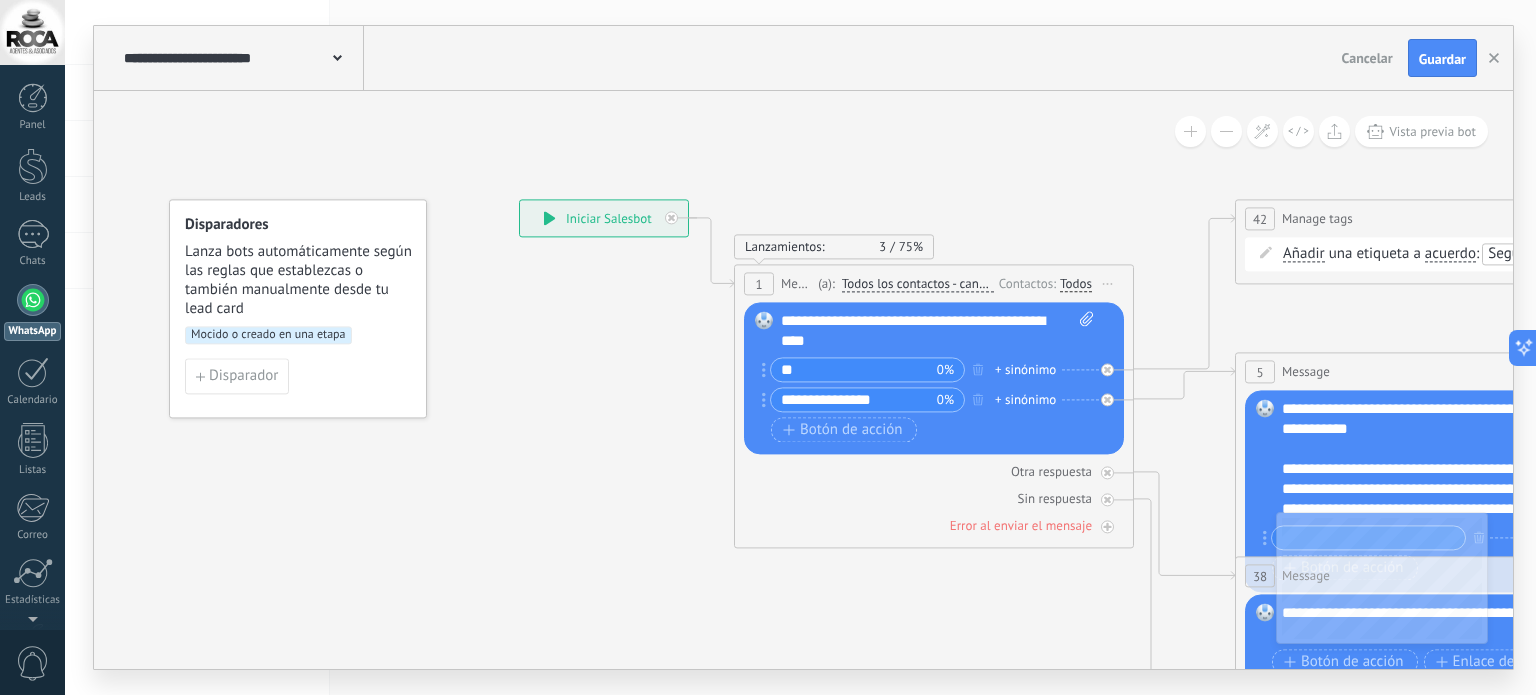 click 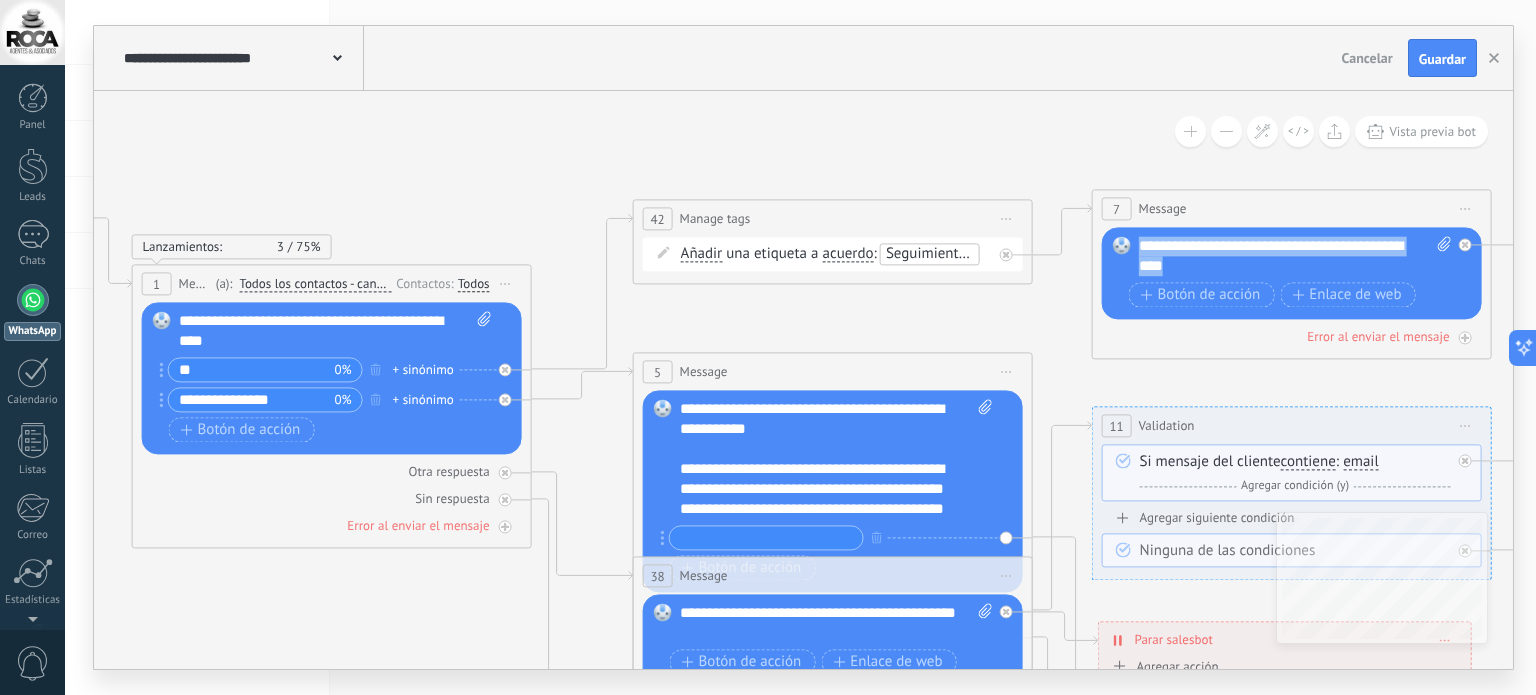 drag, startPoint x: 1254, startPoint y: 269, endPoint x: 1080, endPoint y: 218, distance: 181.32016 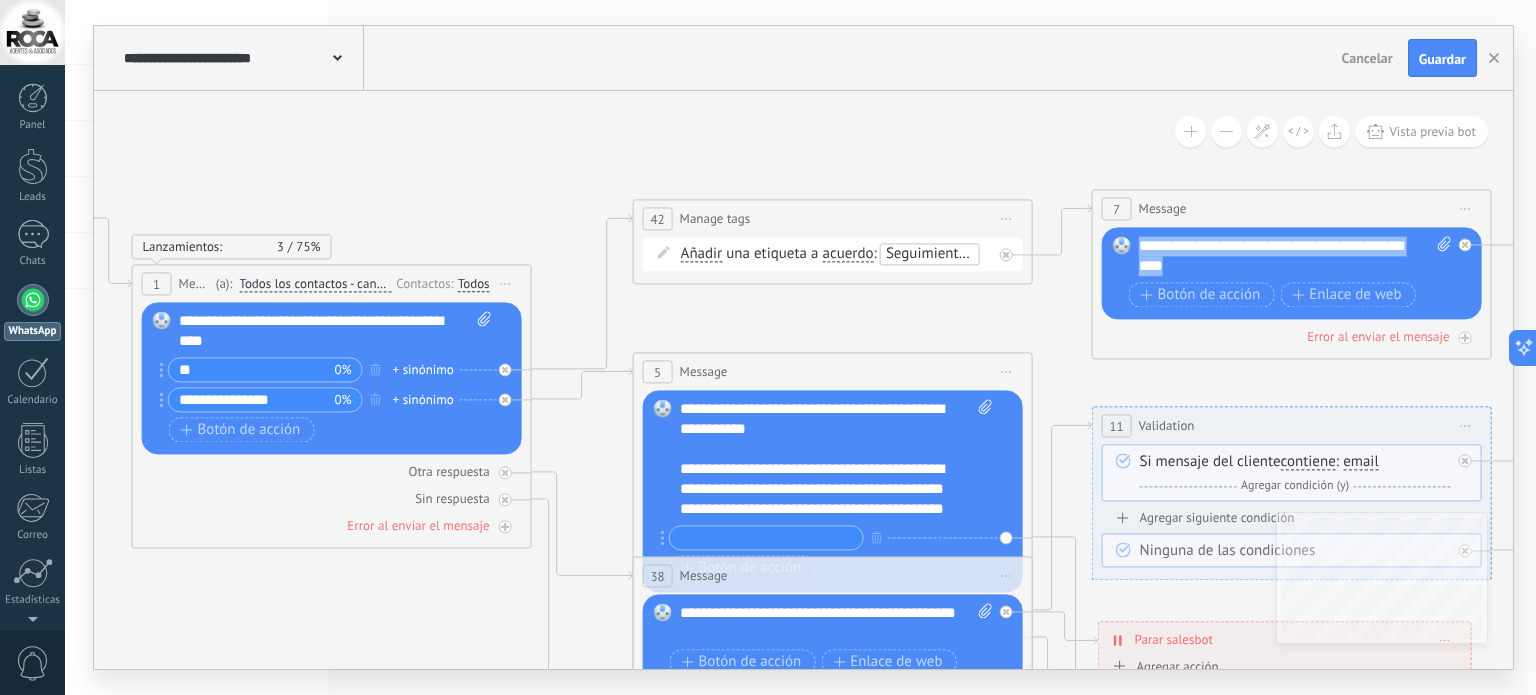 click on "**********" at bounding box center [-83, 200] 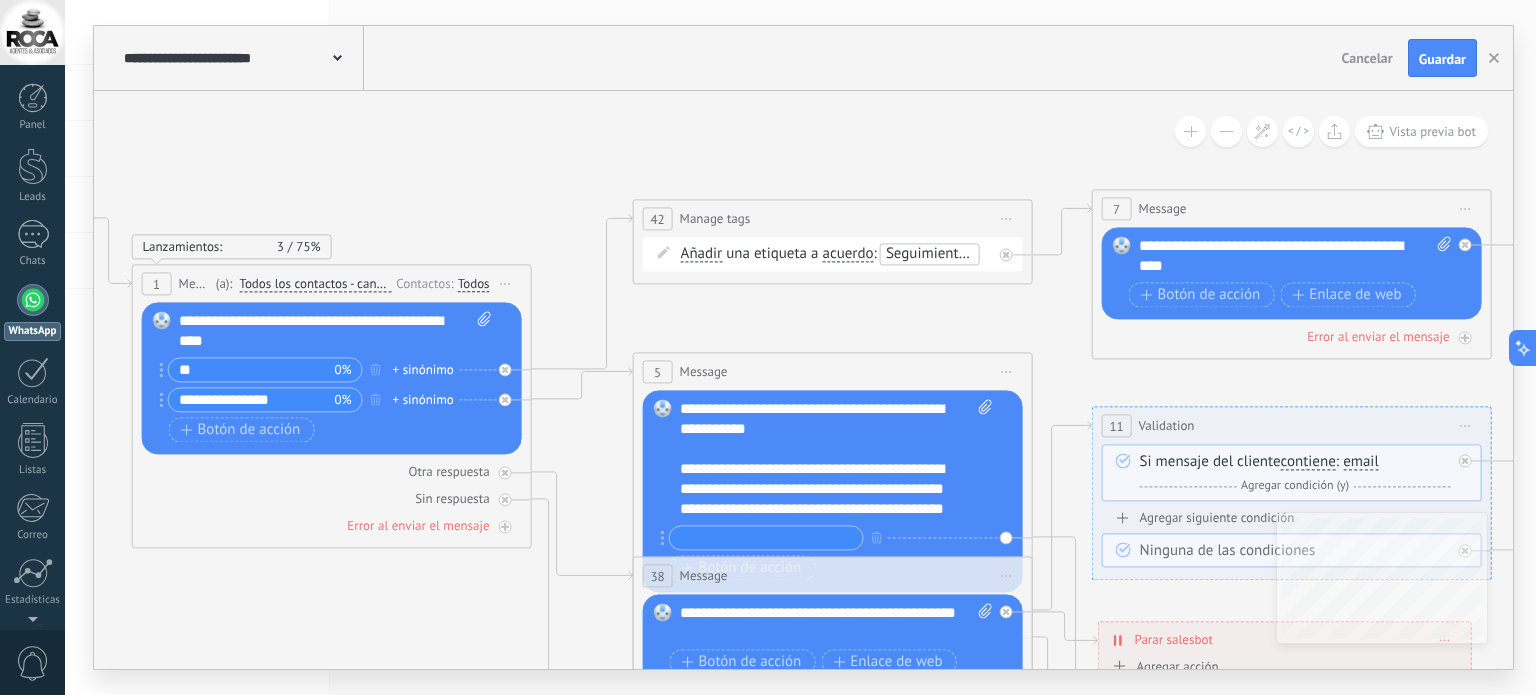 click 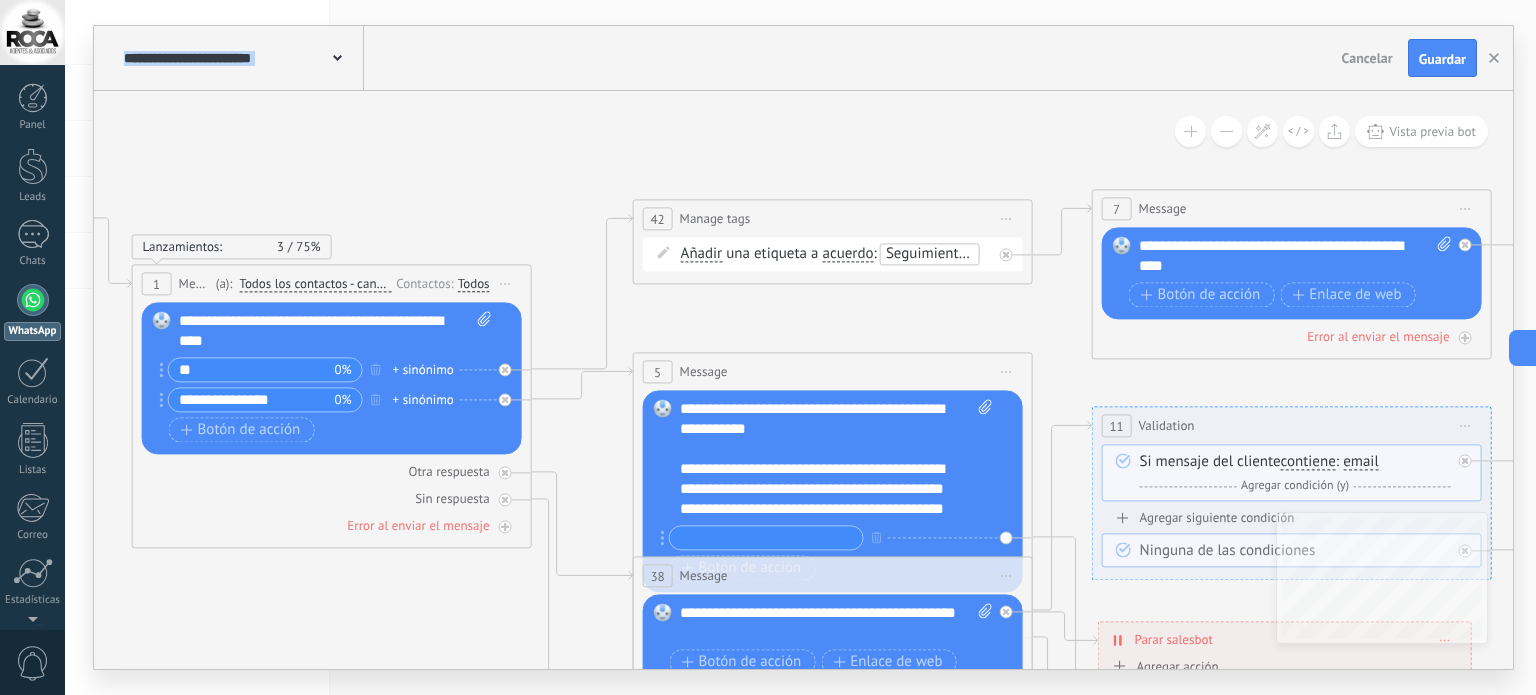 click 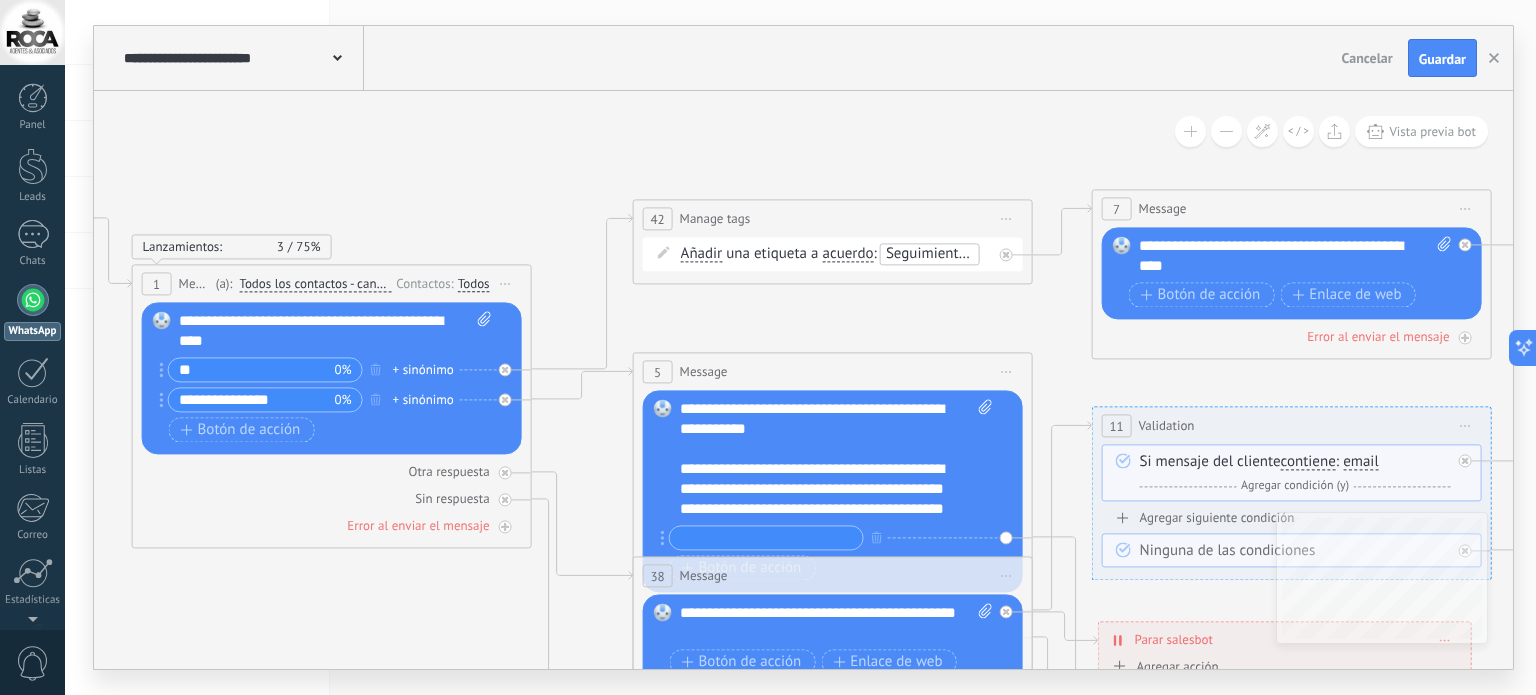 click on "**********" at bounding box center [1296, 257] 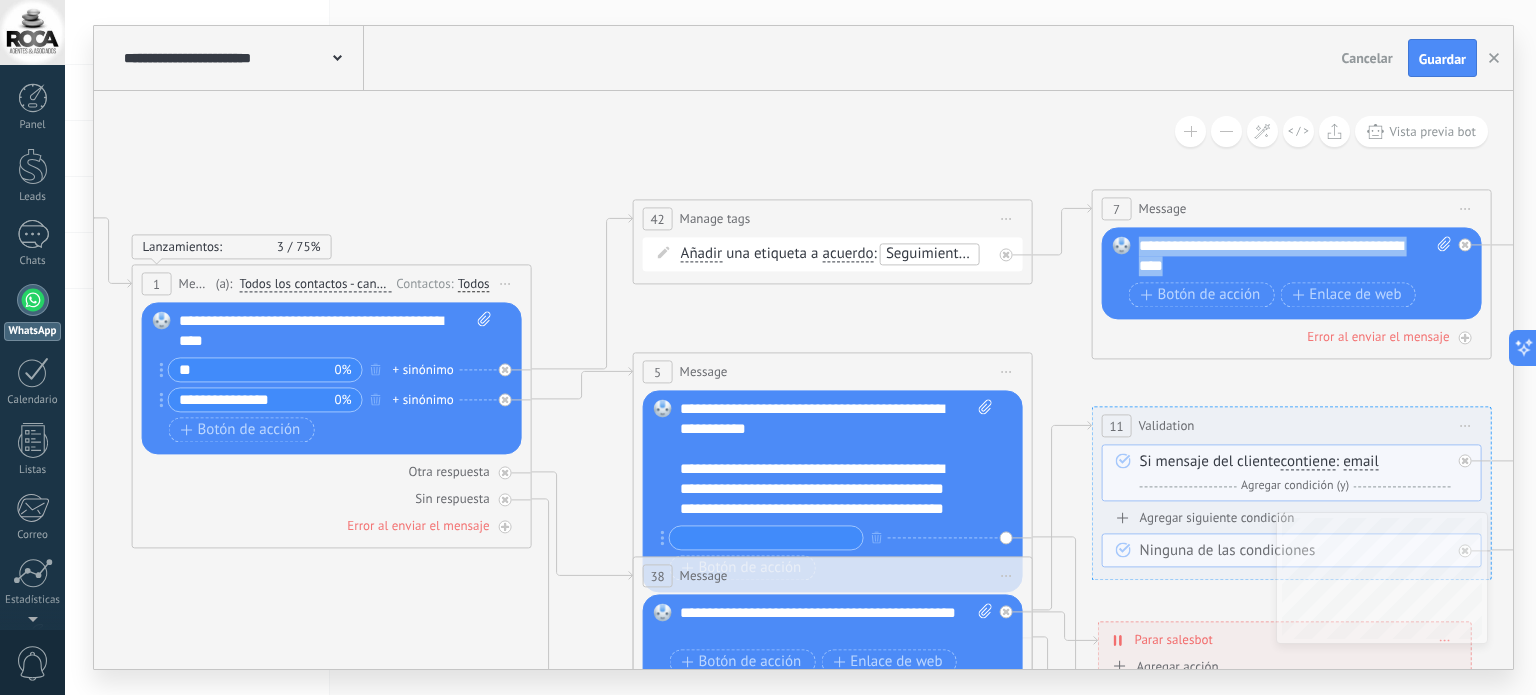 click on "**********" at bounding box center [1296, 257] 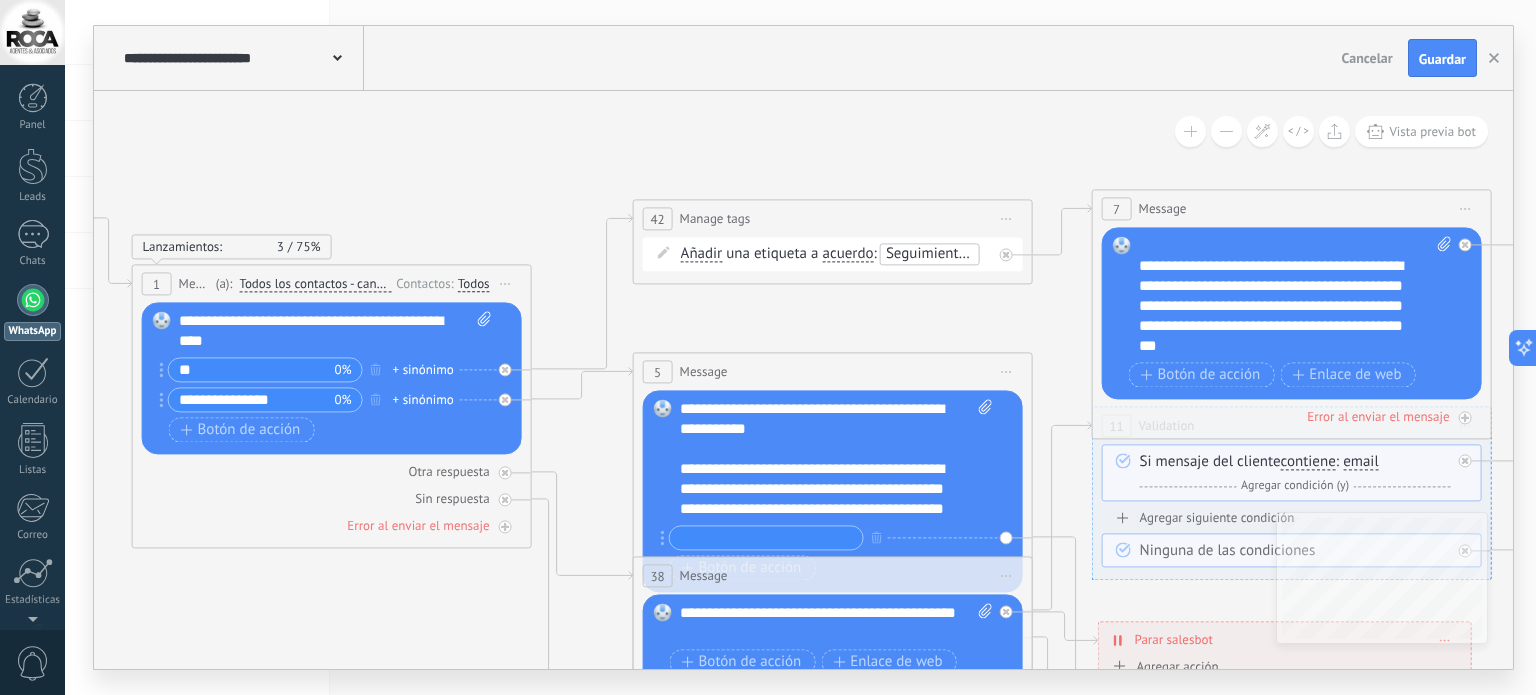 scroll, scrollTop: 434, scrollLeft: 0, axis: vertical 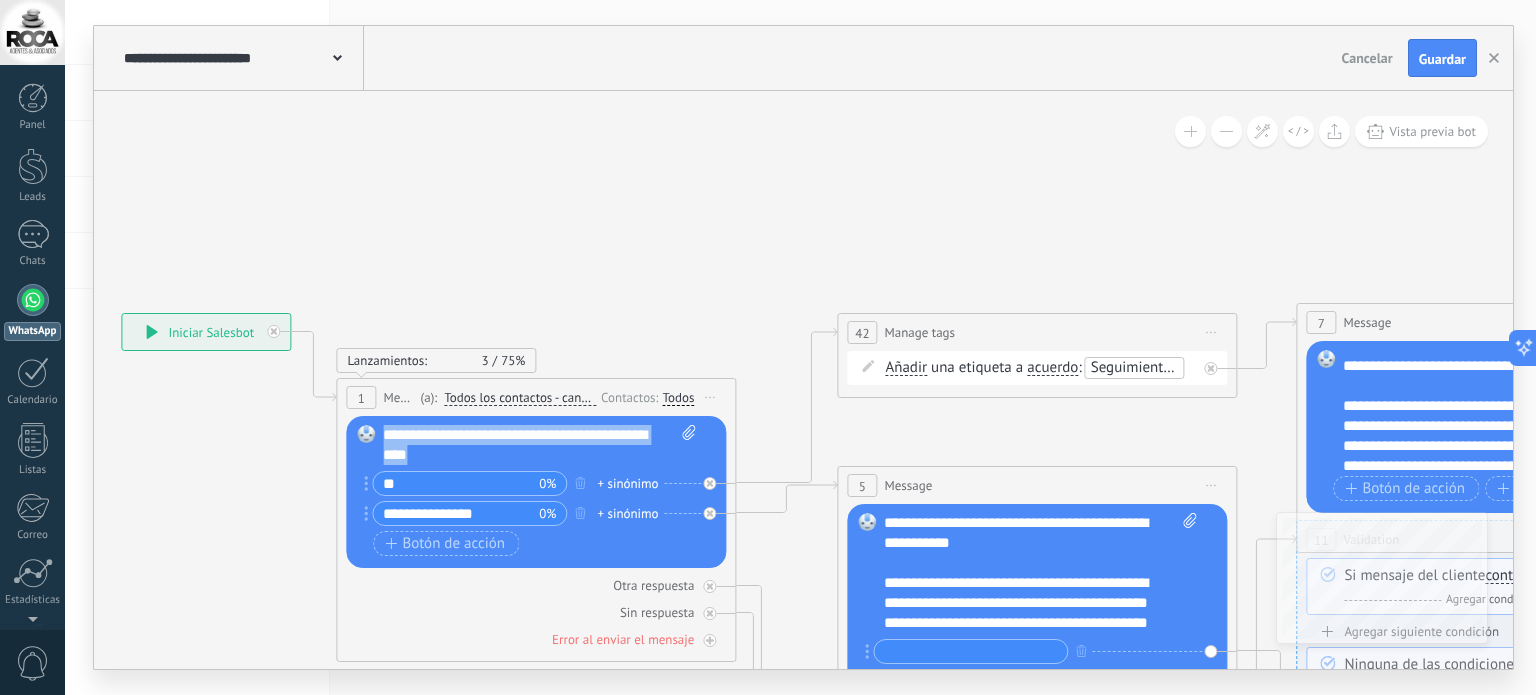 drag, startPoint x: 511, startPoint y: 457, endPoint x: 347, endPoint y: 431, distance: 166.04819 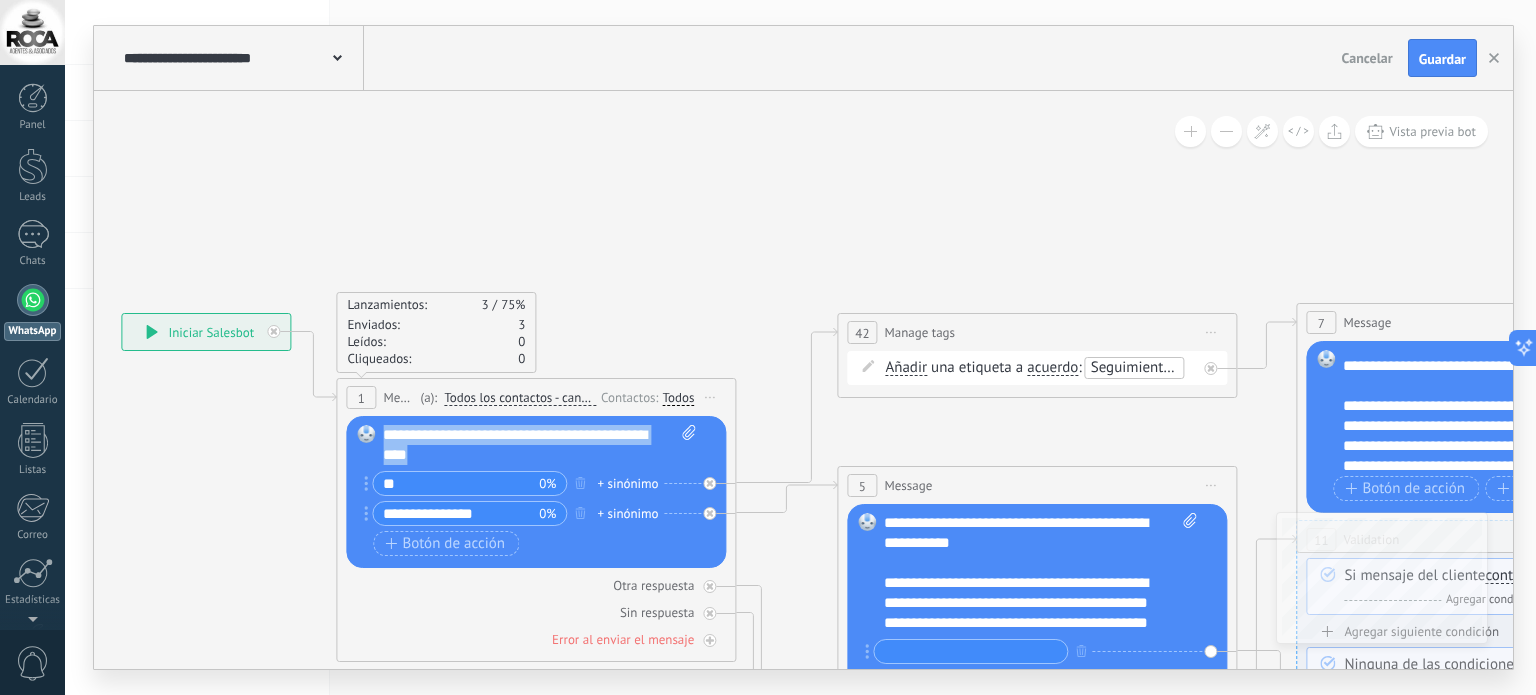 type 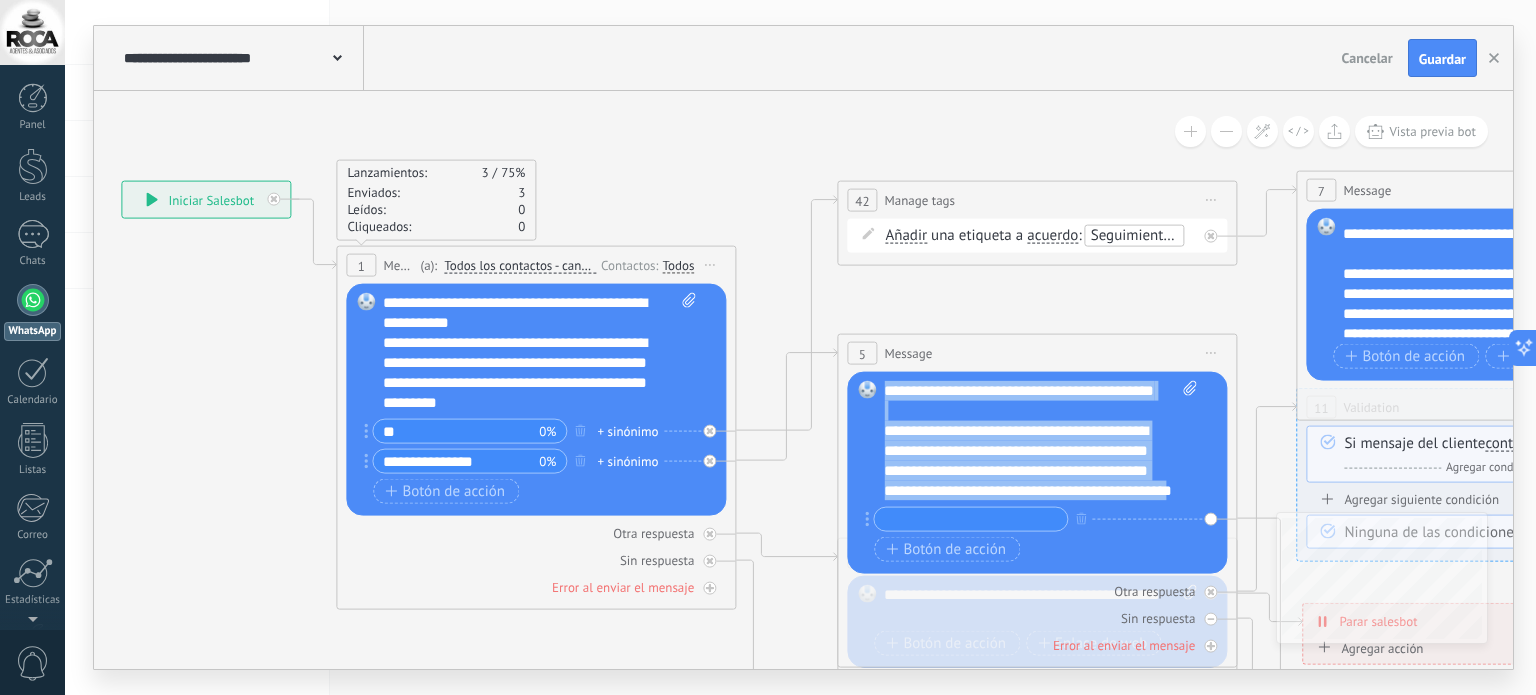 scroll, scrollTop: 560, scrollLeft: 0, axis: vertical 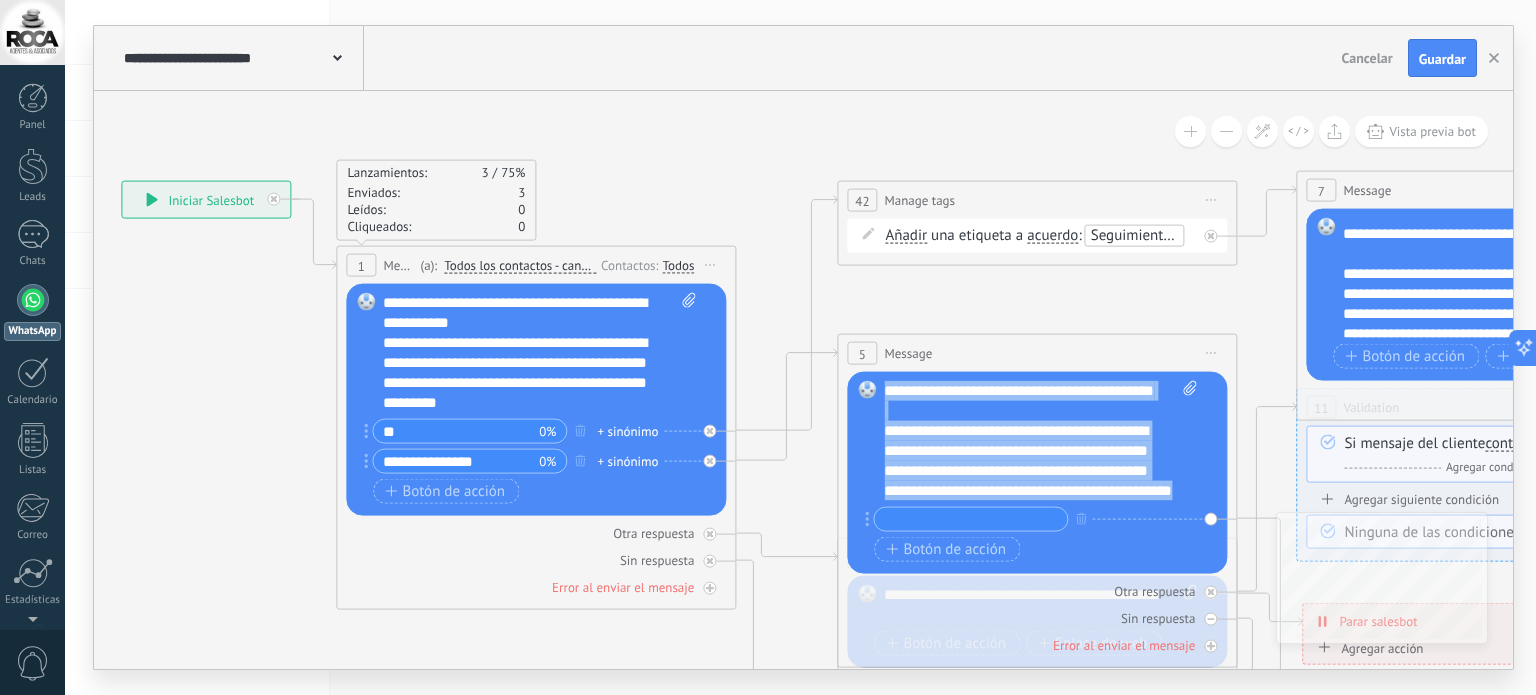drag, startPoint x: 886, startPoint y: 385, endPoint x: 1056, endPoint y: 565, distance: 247.58836 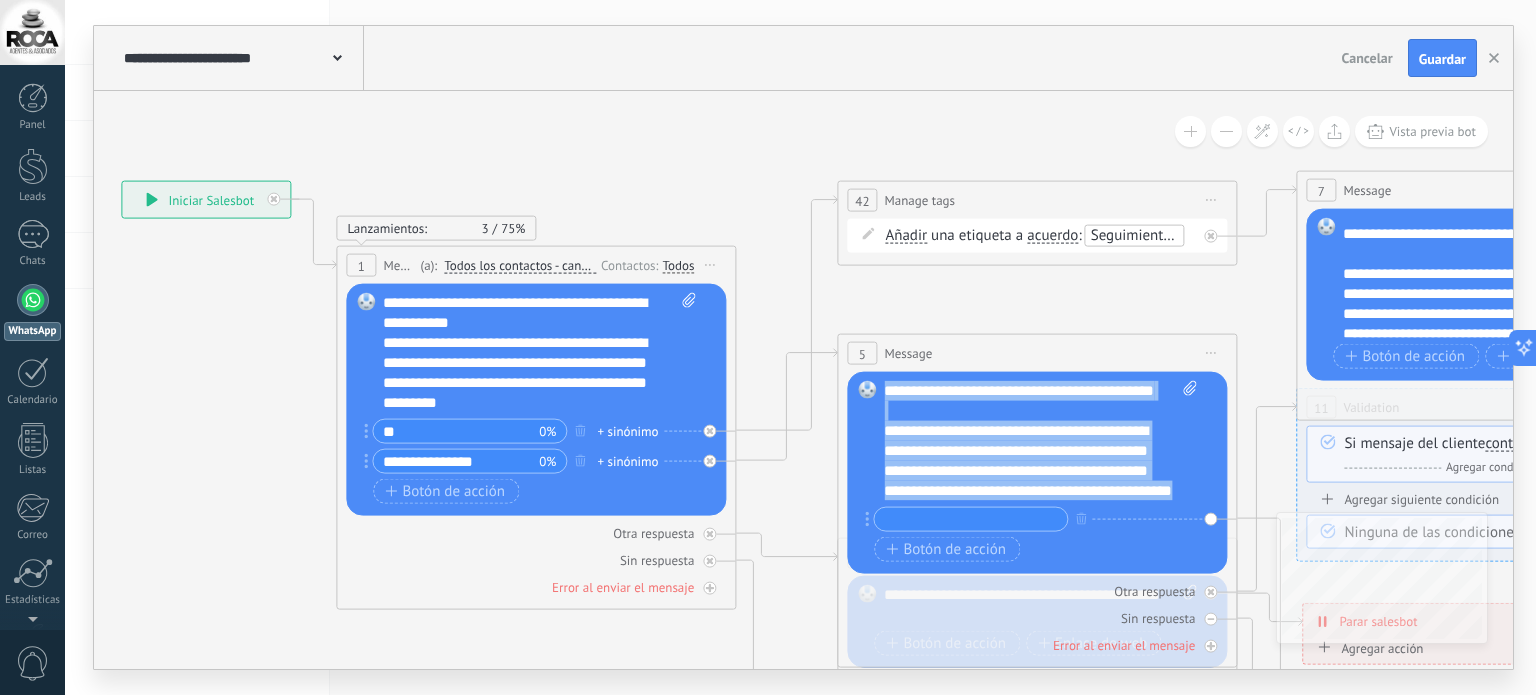 type 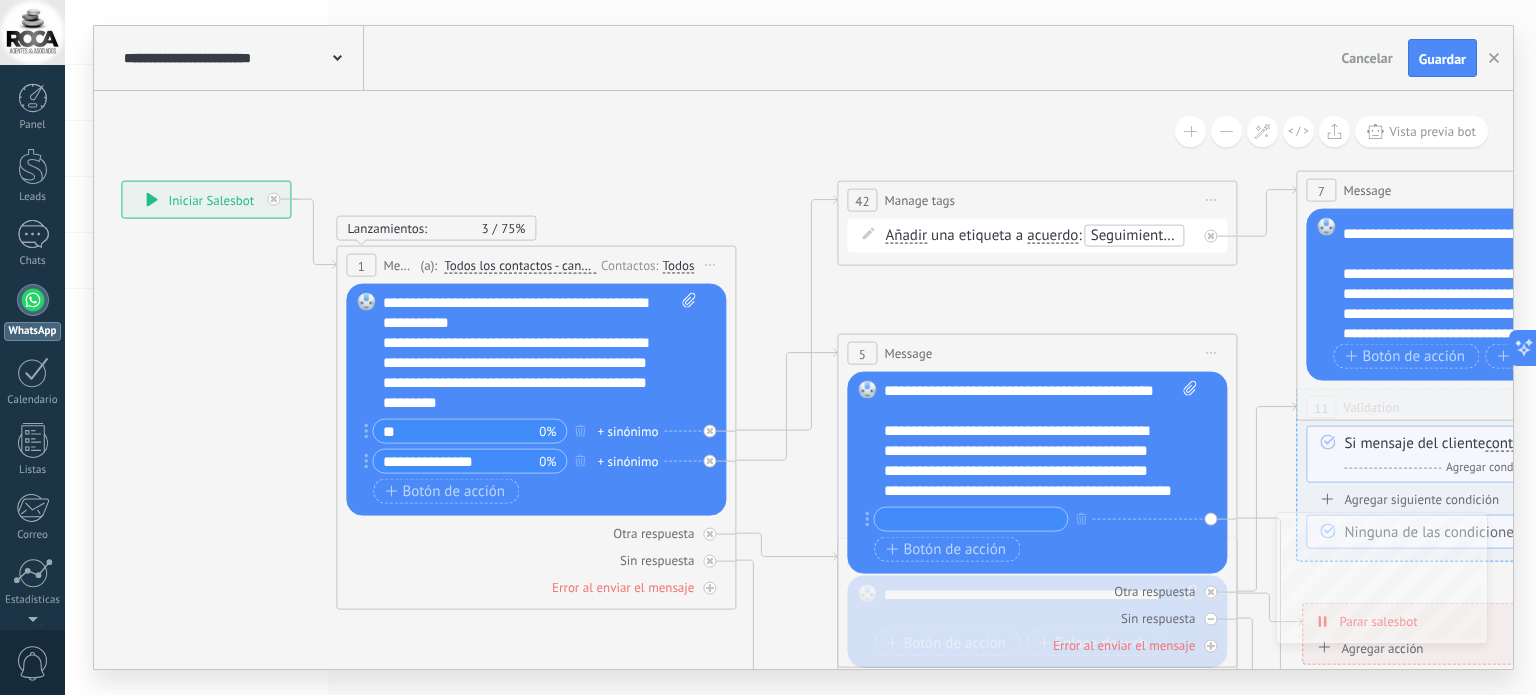scroll, scrollTop: 0, scrollLeft: 0, axis: both 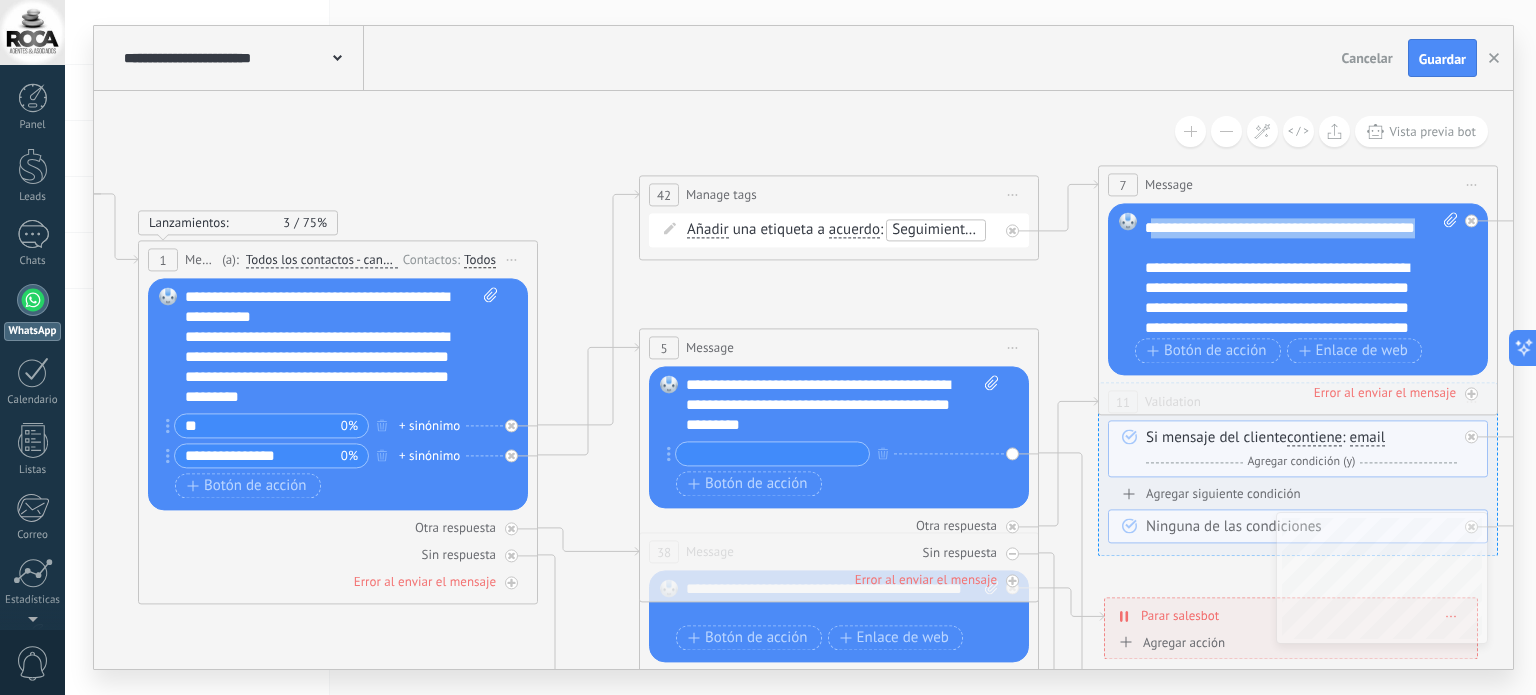 drag, startPoint x: 1148, startPoint y: 227, endPoint x: 1205, endPoint y: 248, distance: 60.74537 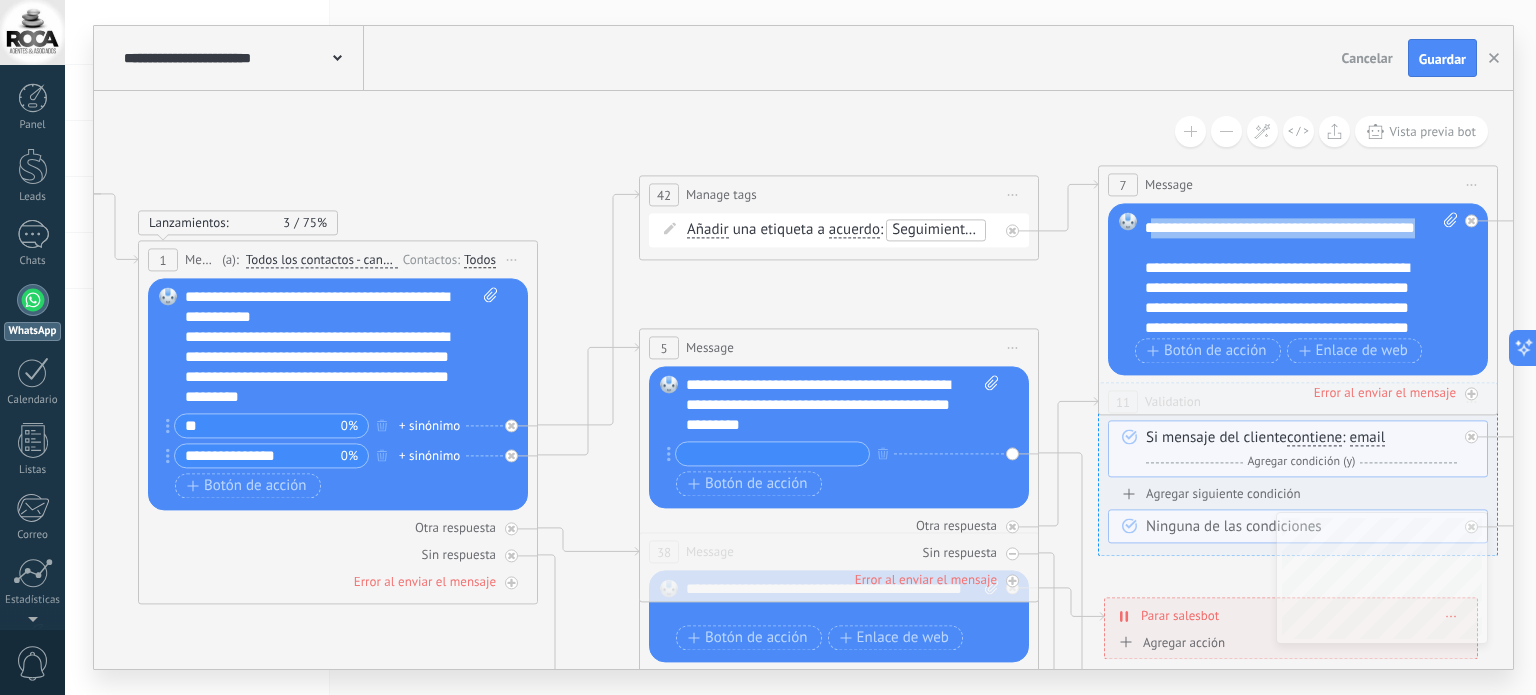 click on "**********" at bounding box center (1284, 239) 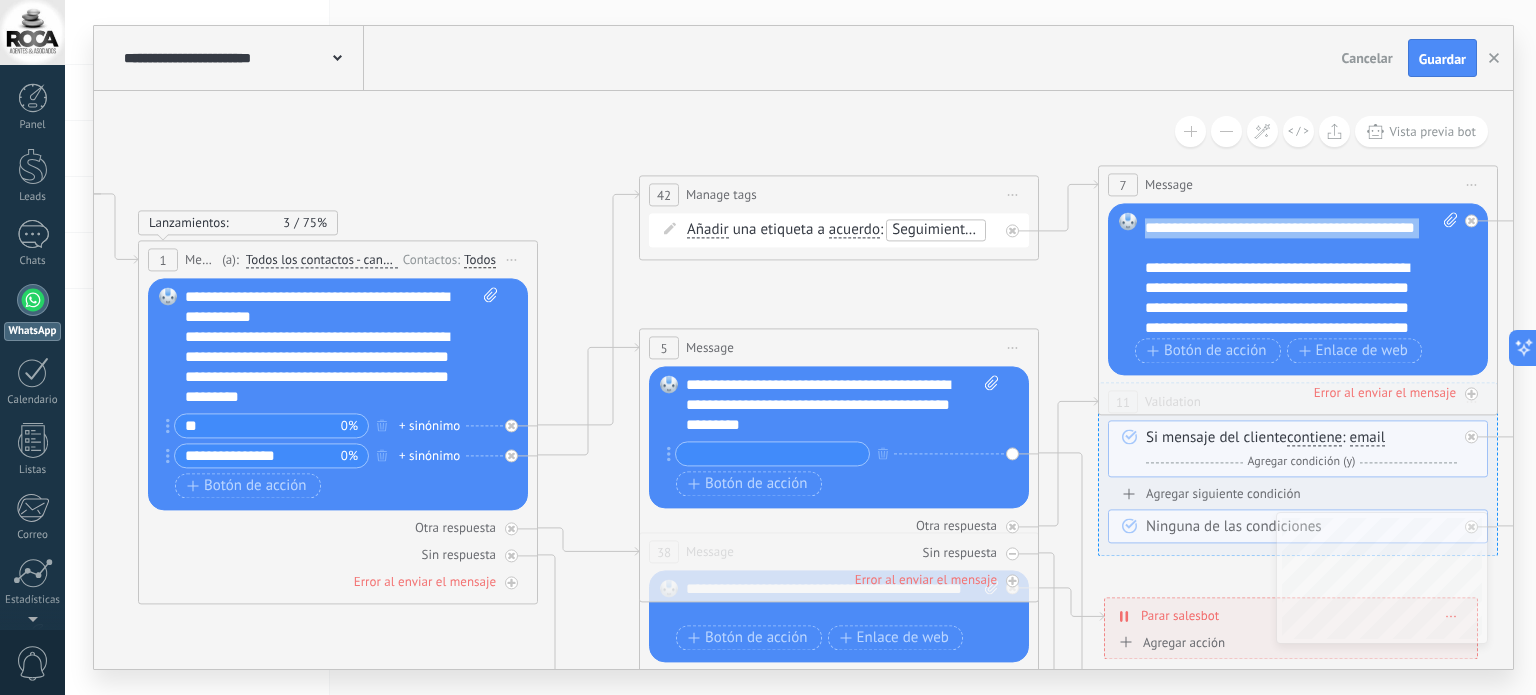 drag, startPoint x: 1205, startPoint y: 248, endPoint x: 1146, endPoint y: 235, distance: 60.41523 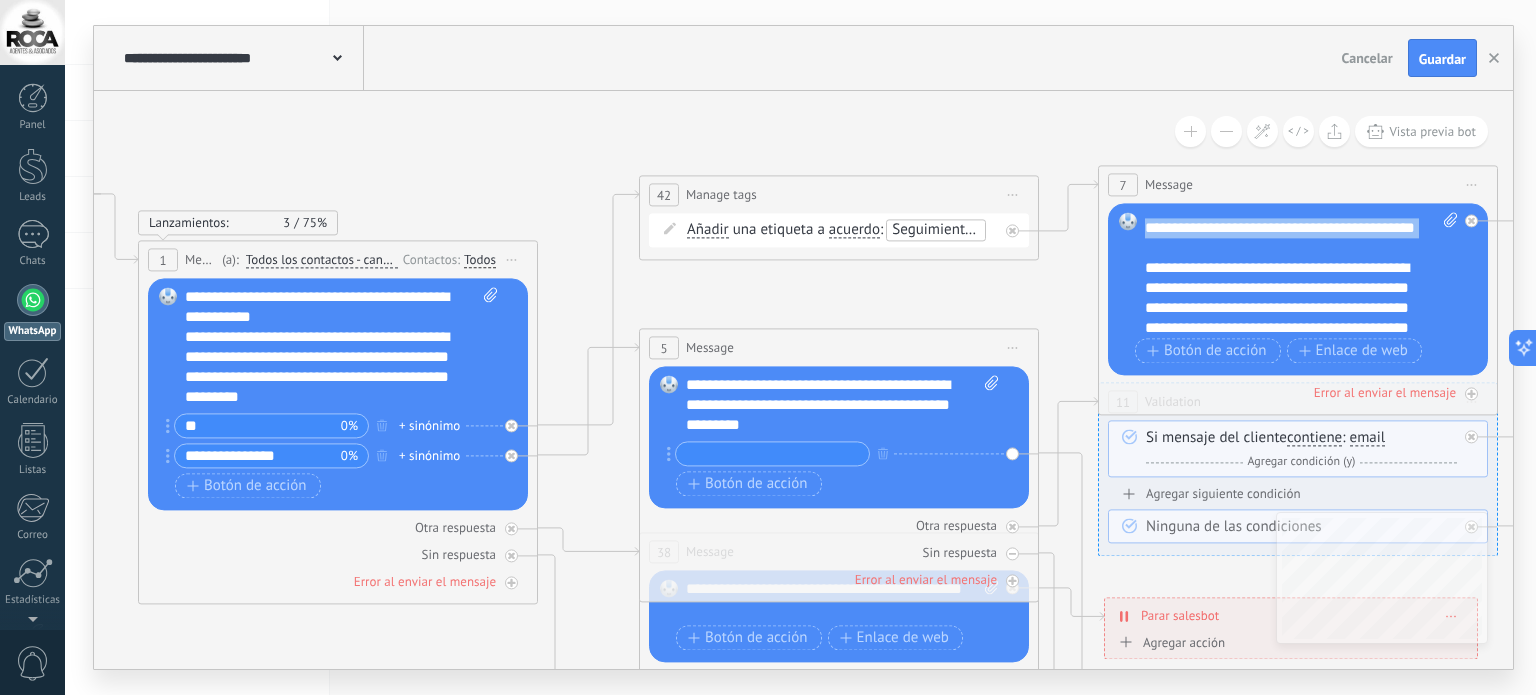 click on "**********" at bounding box center [1284, 239] 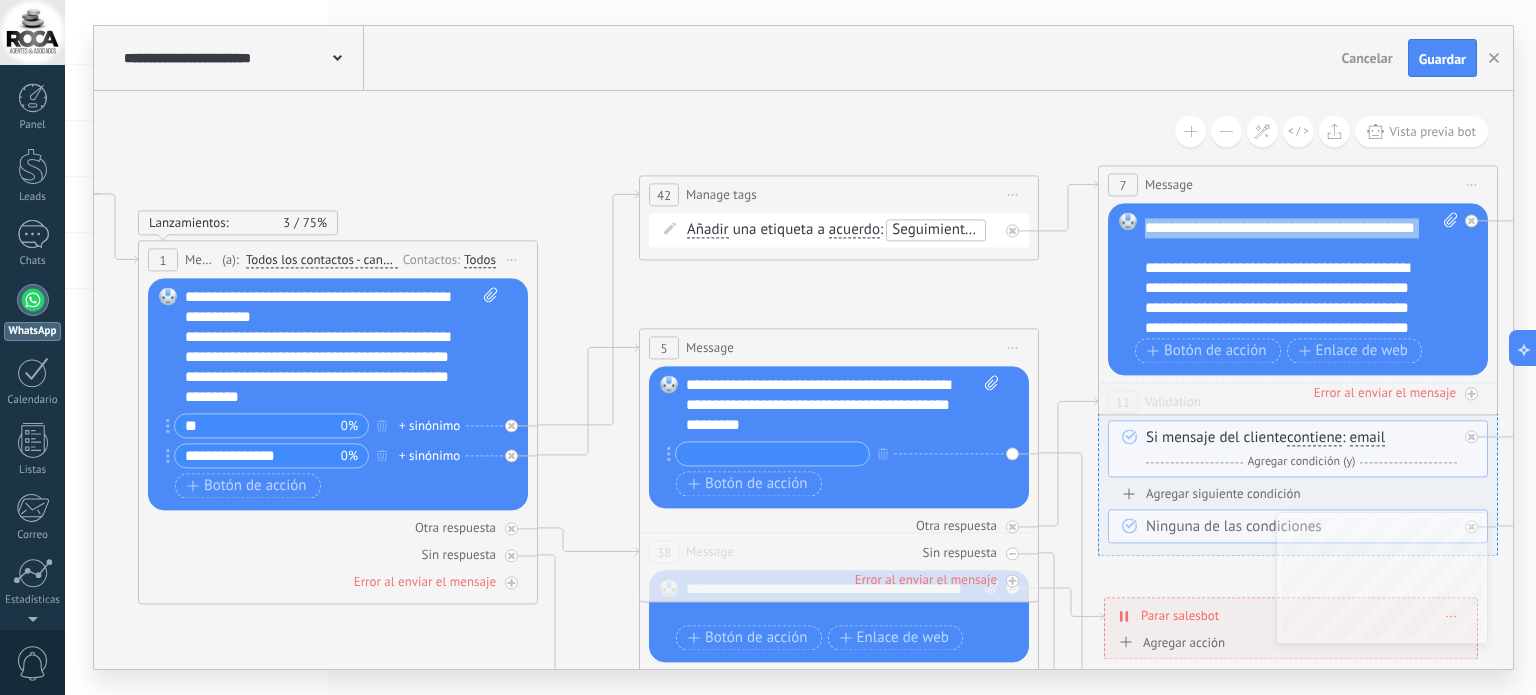 copy on "**********" 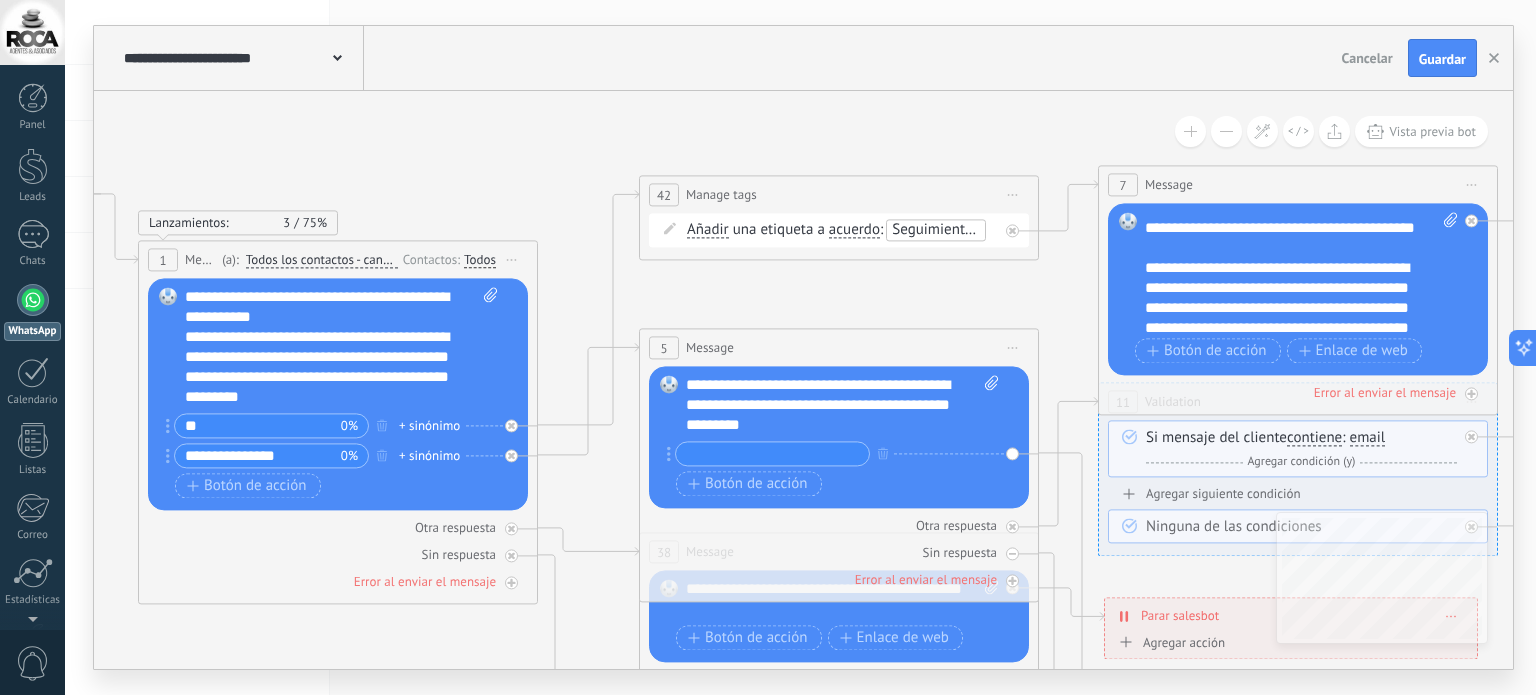 click at bounding box center [772, 454] 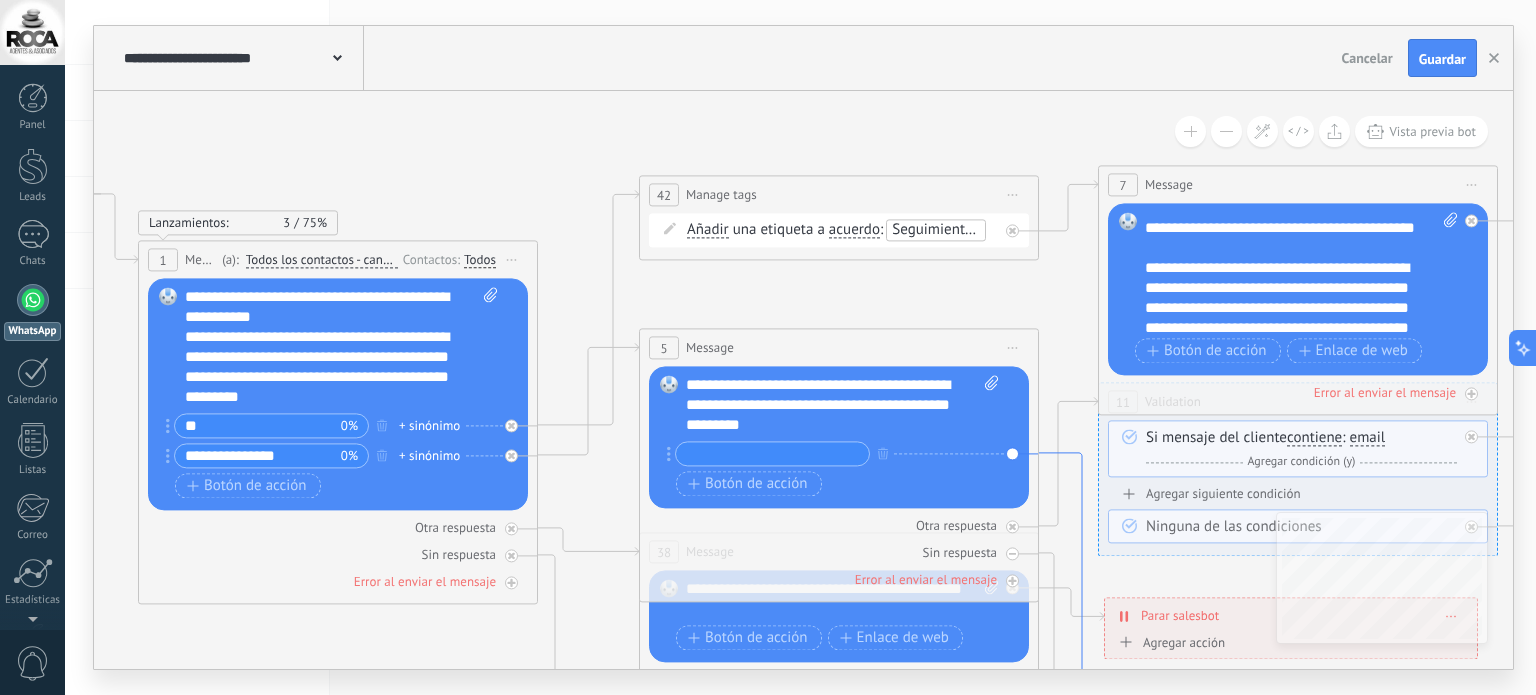click 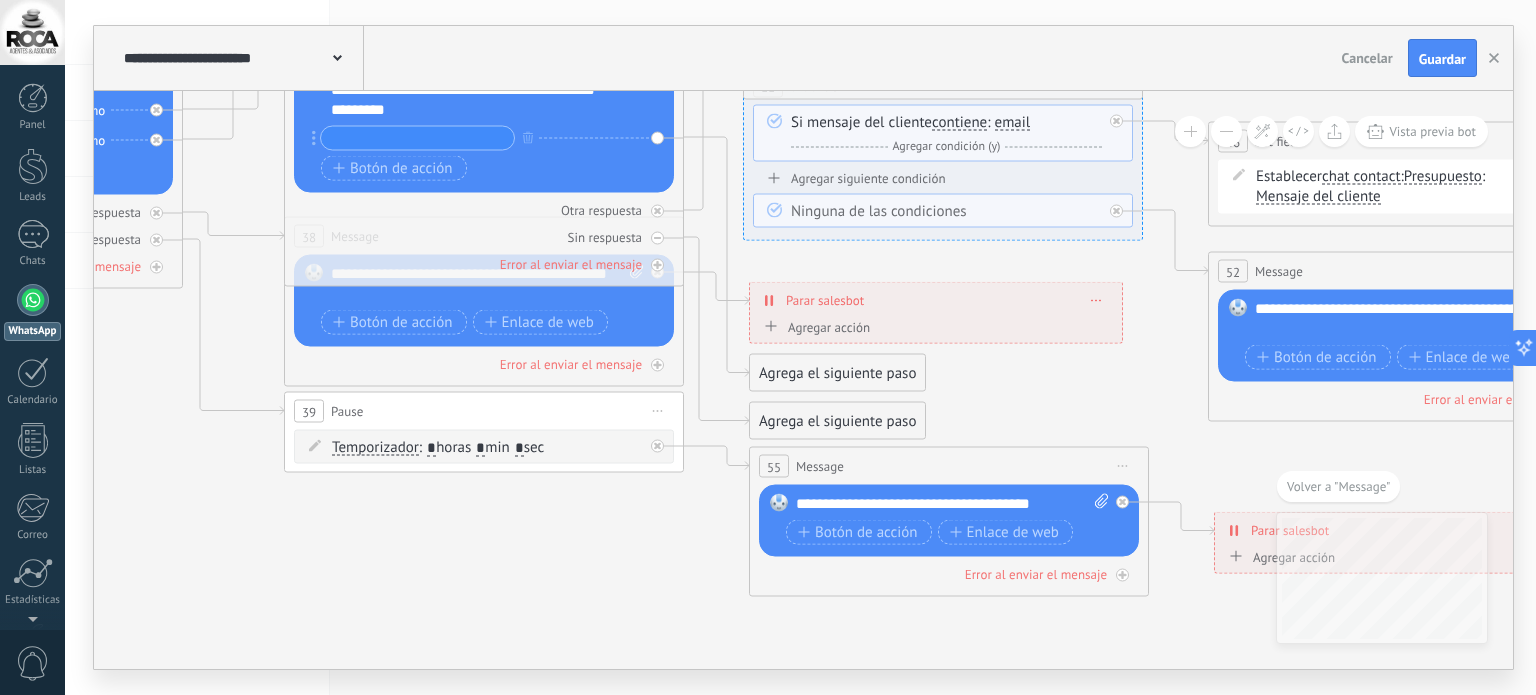 click on "**********" at bounding box center (953, 504) 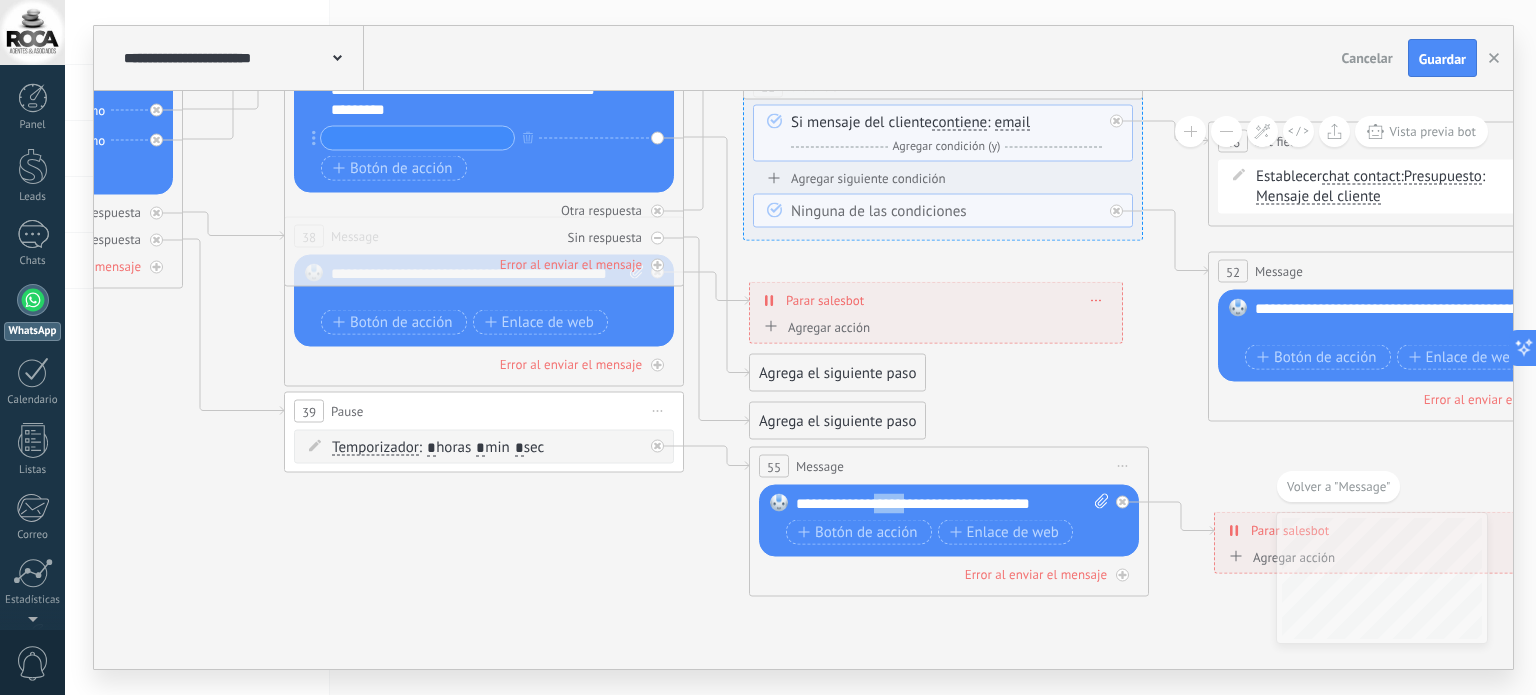 click on "**********" at bounding box center (953, 504) 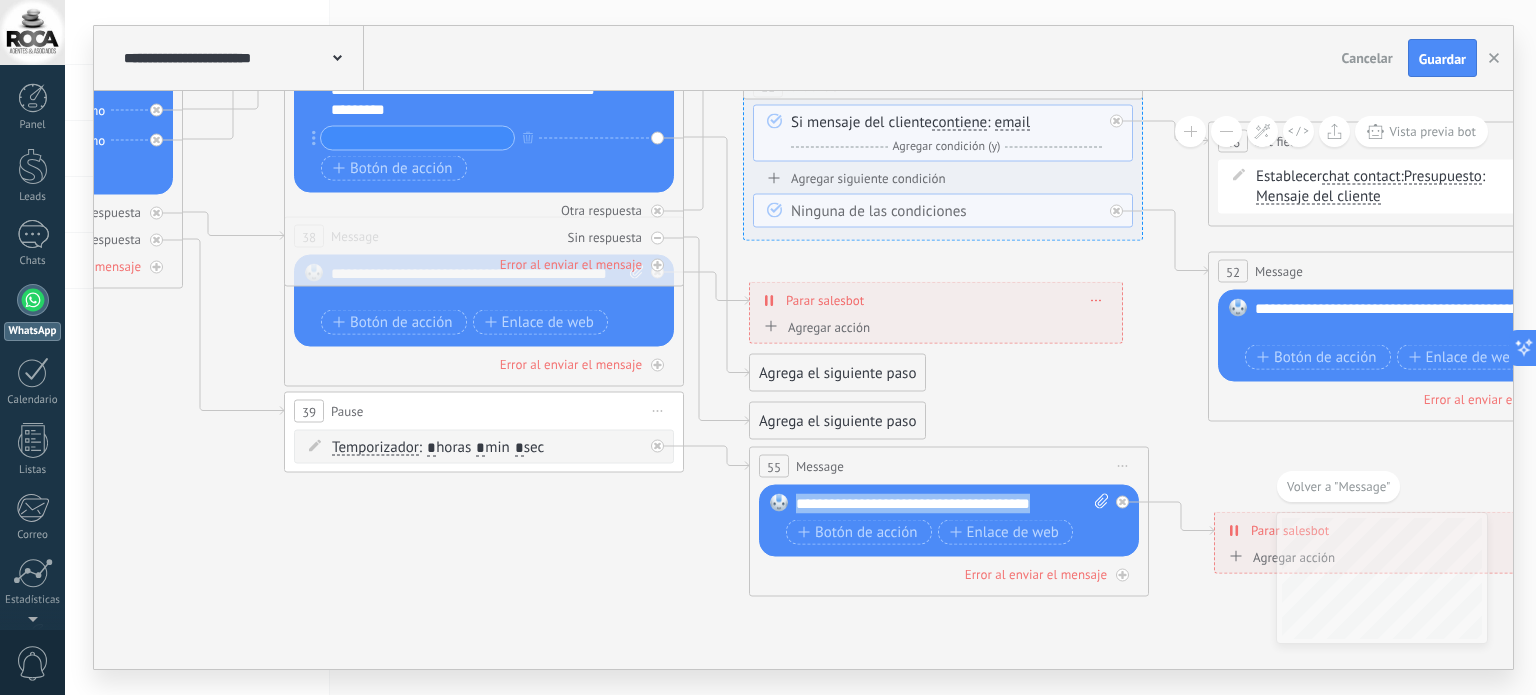 click on "**********" at bounding box center (953, 504) 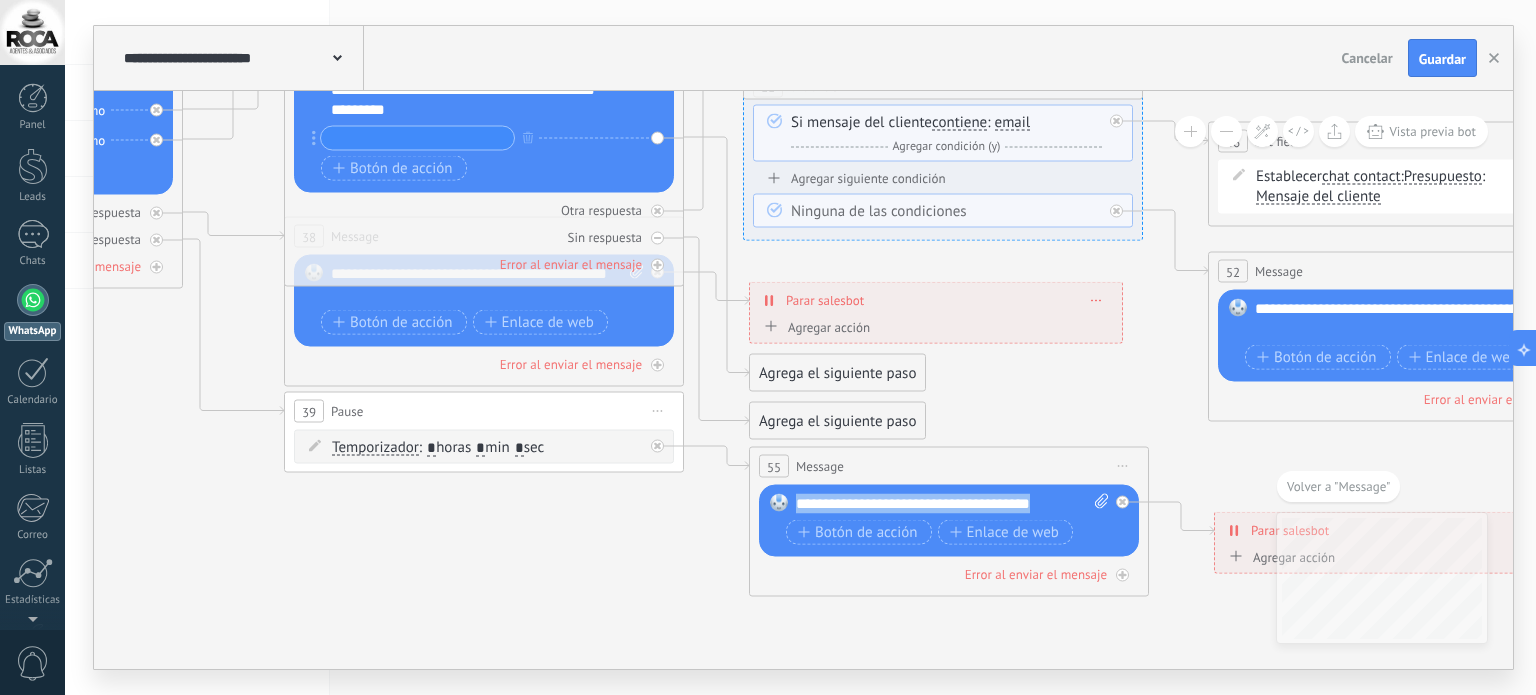 type 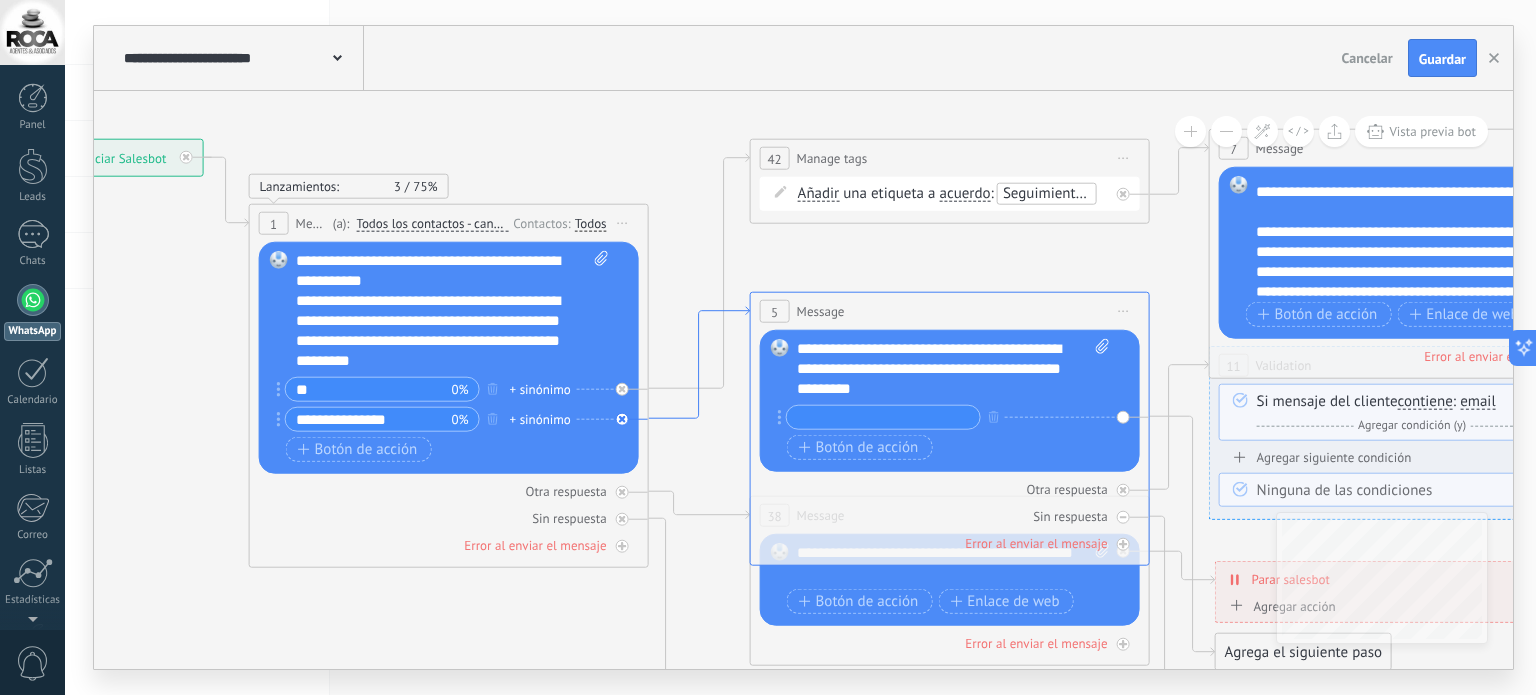 click 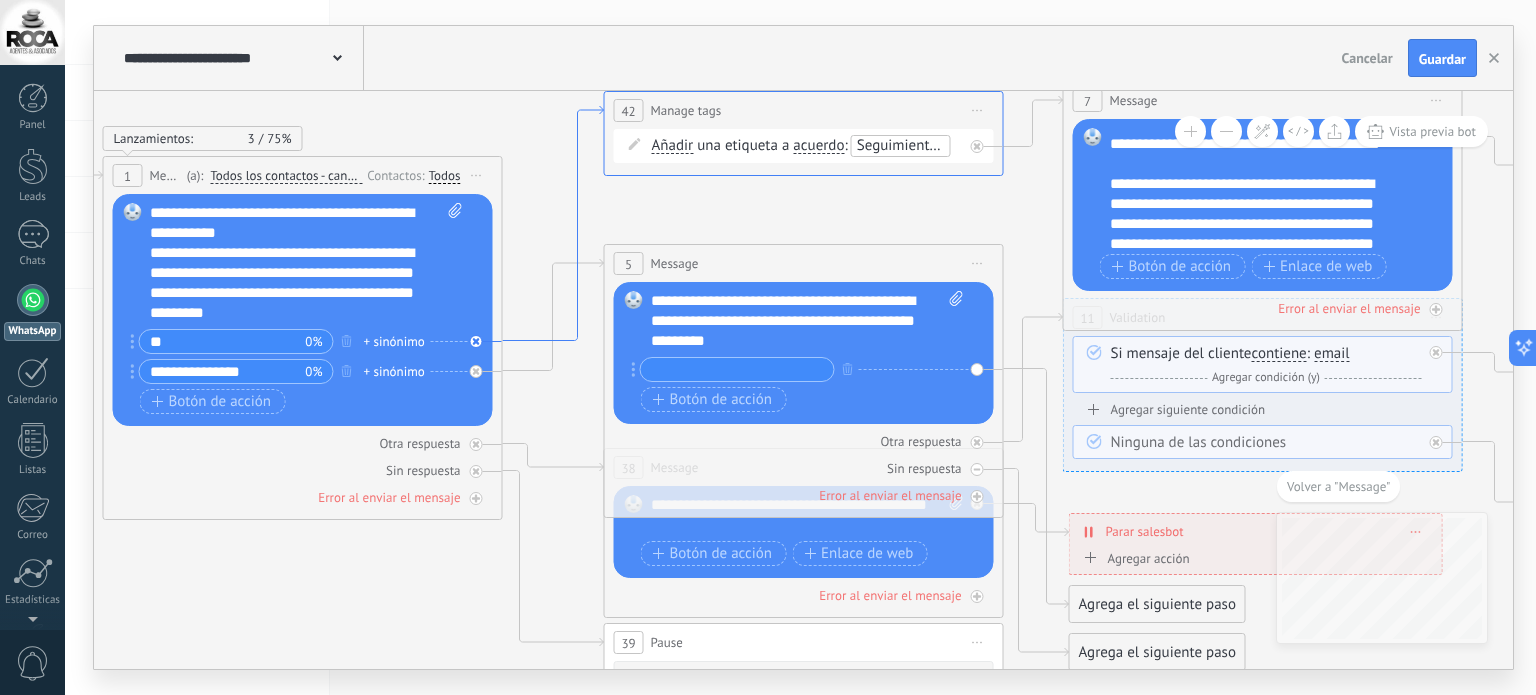 click 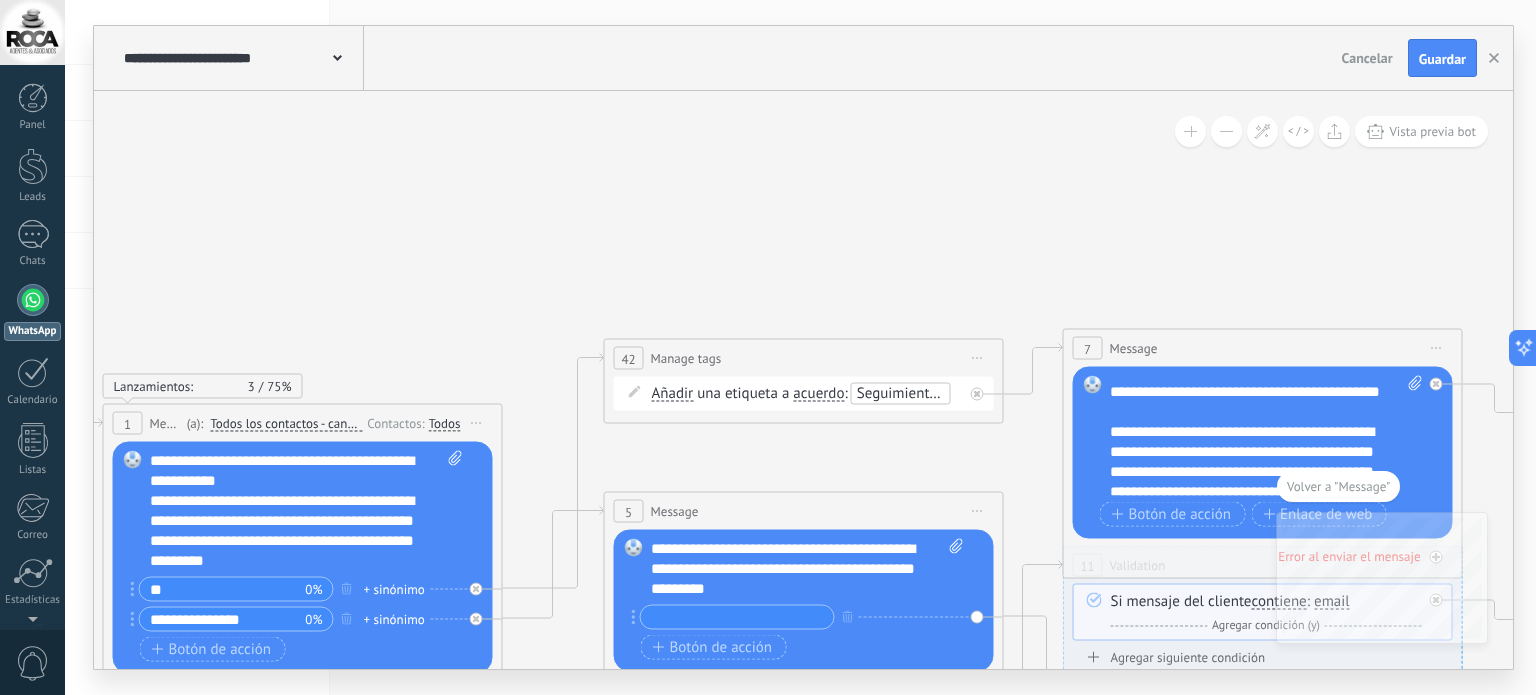 click at bounding box center (1277, 486) 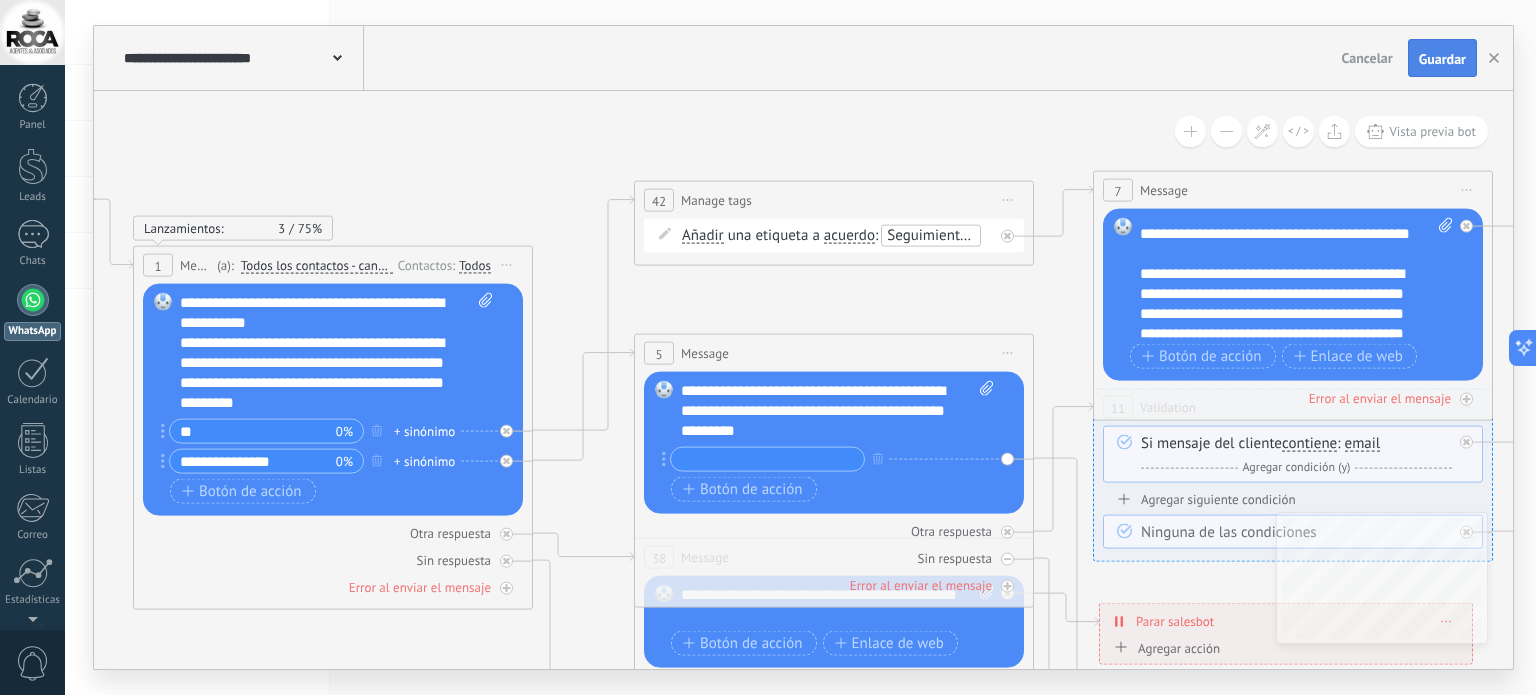 click on "Guardar" at bounding box center [1442, 59] 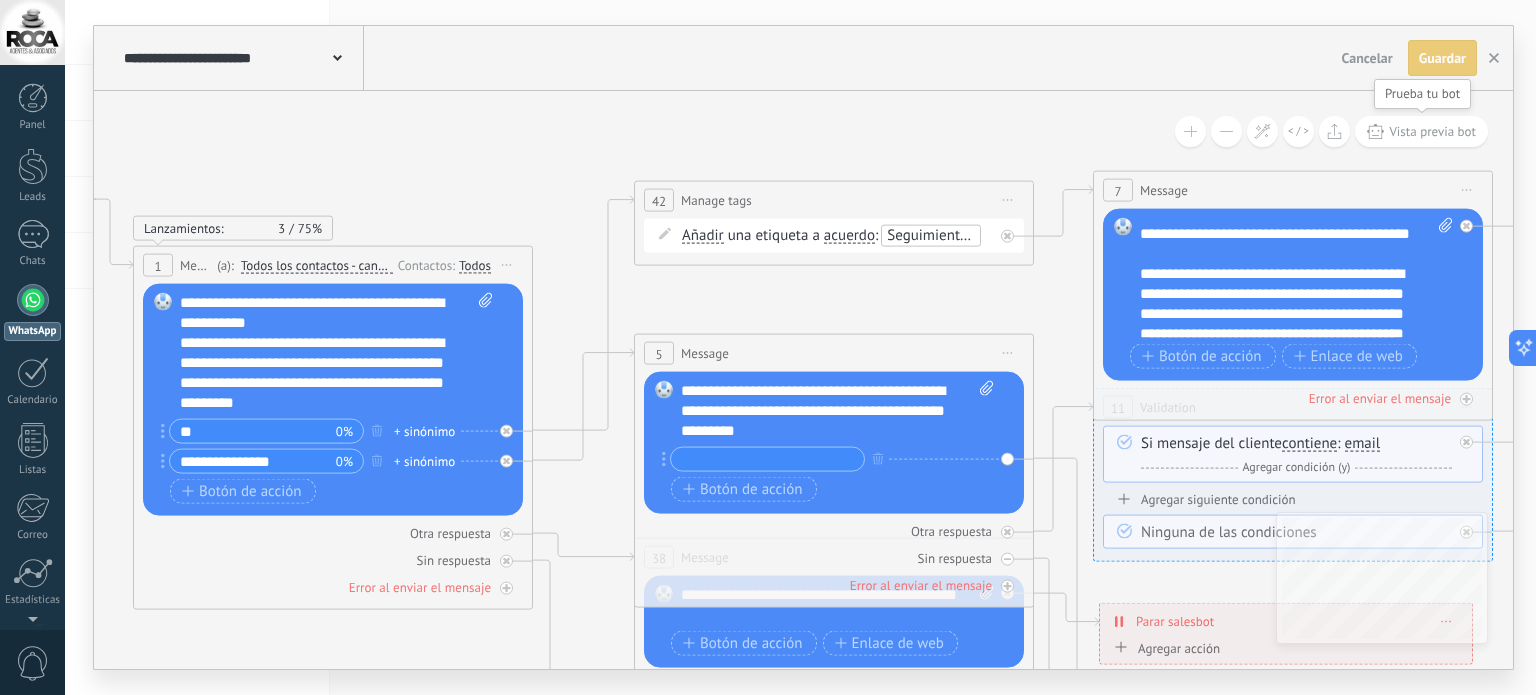 click on "Vista previa bot" at bounding box center (1432, 131) 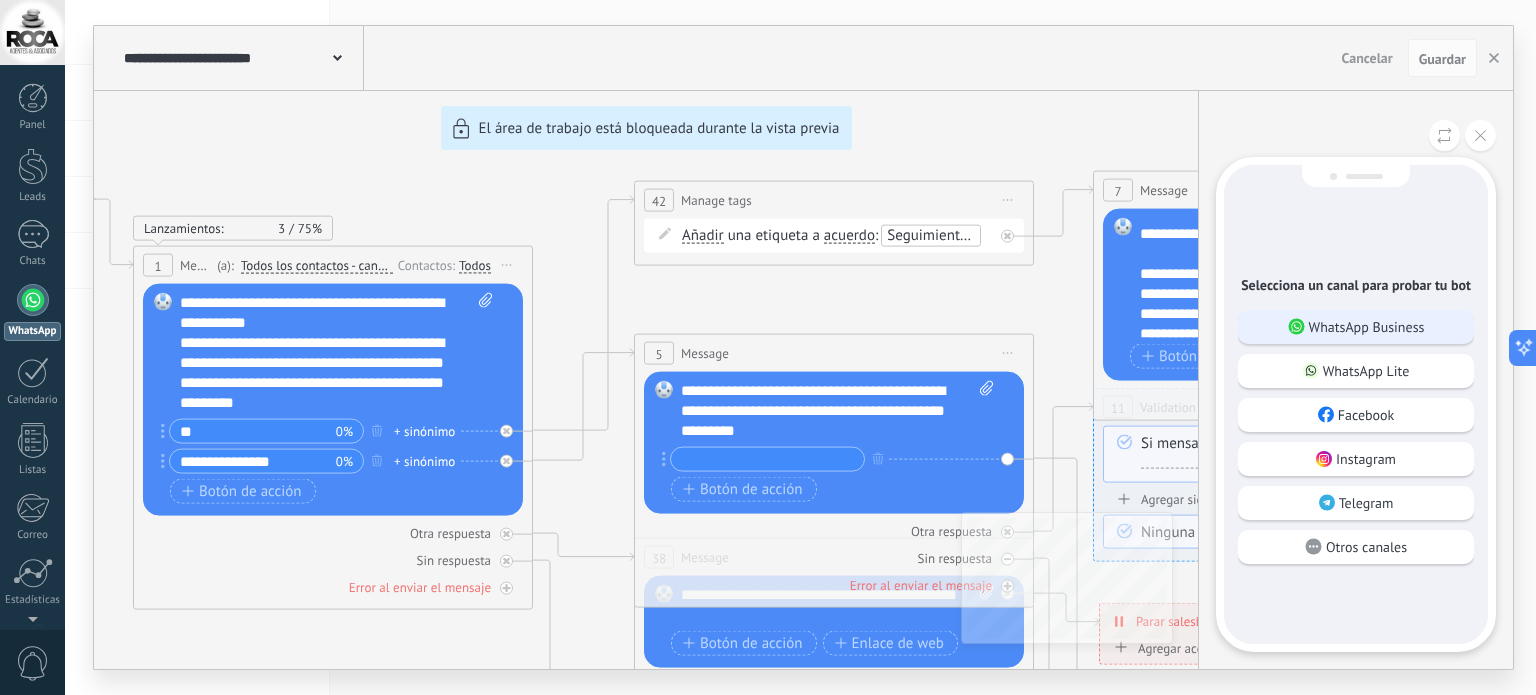 click on "WhatsApp Business" at bounding box center (1367, 327) 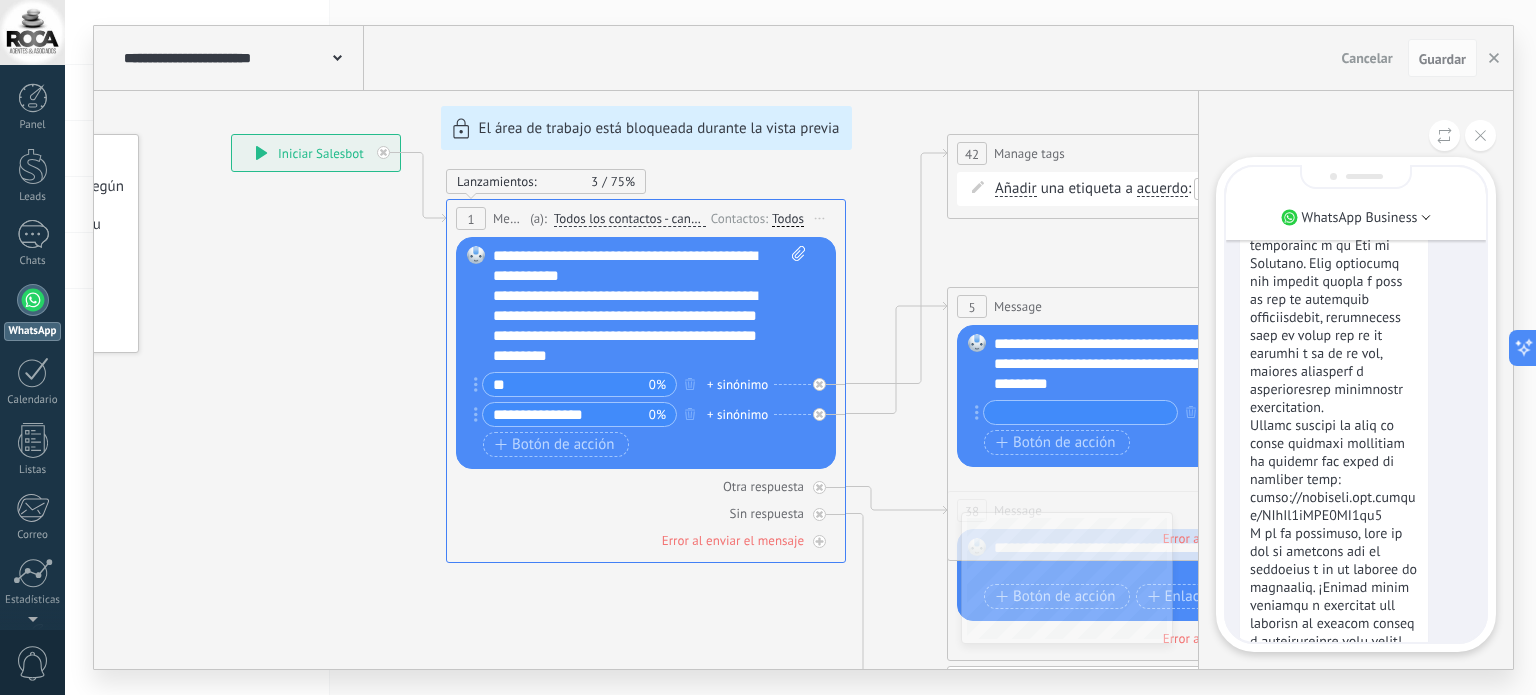 scroll, scrollTop: 0, scrollLeft: 0, axis: both 